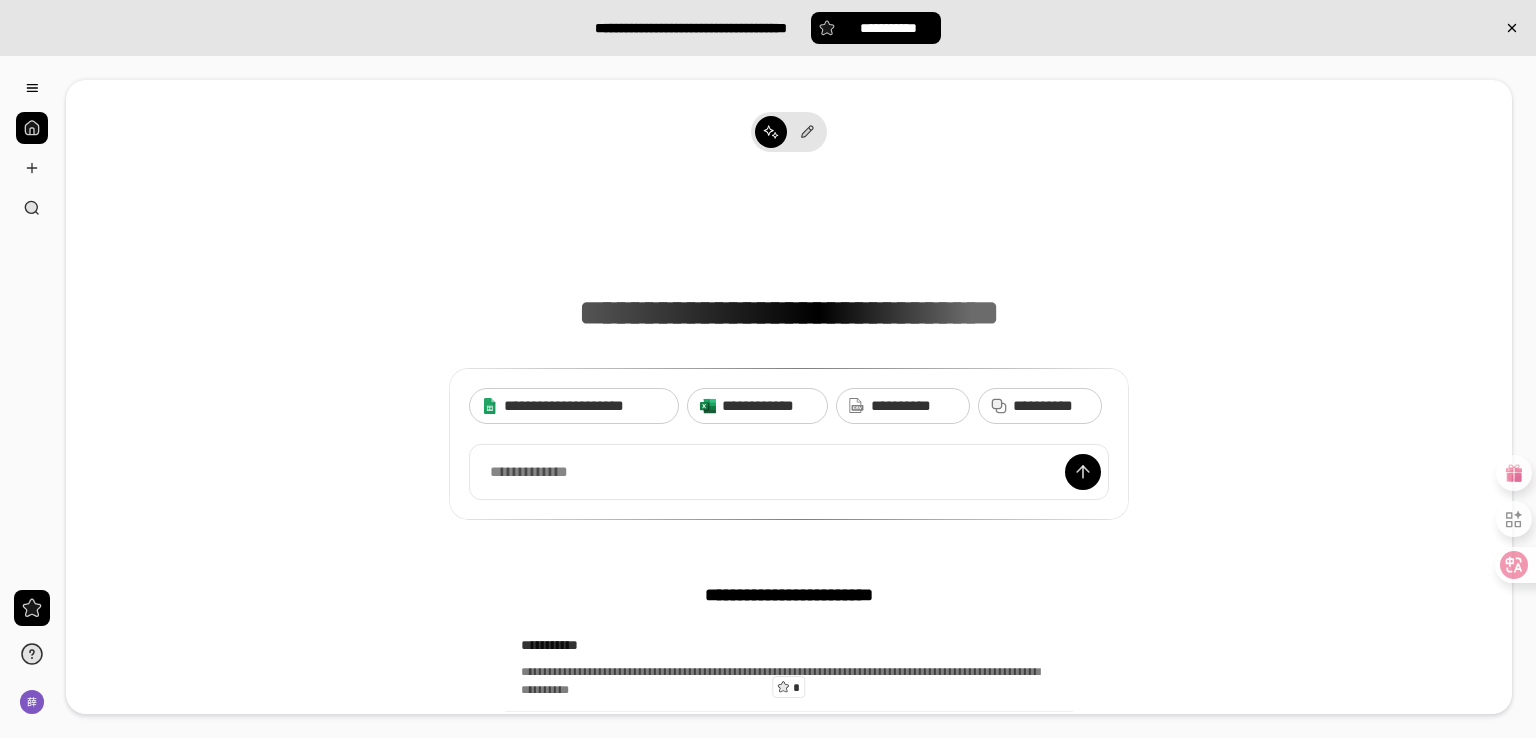 scroll, scrollTop: 0, scrollLeft: 0, axis: both 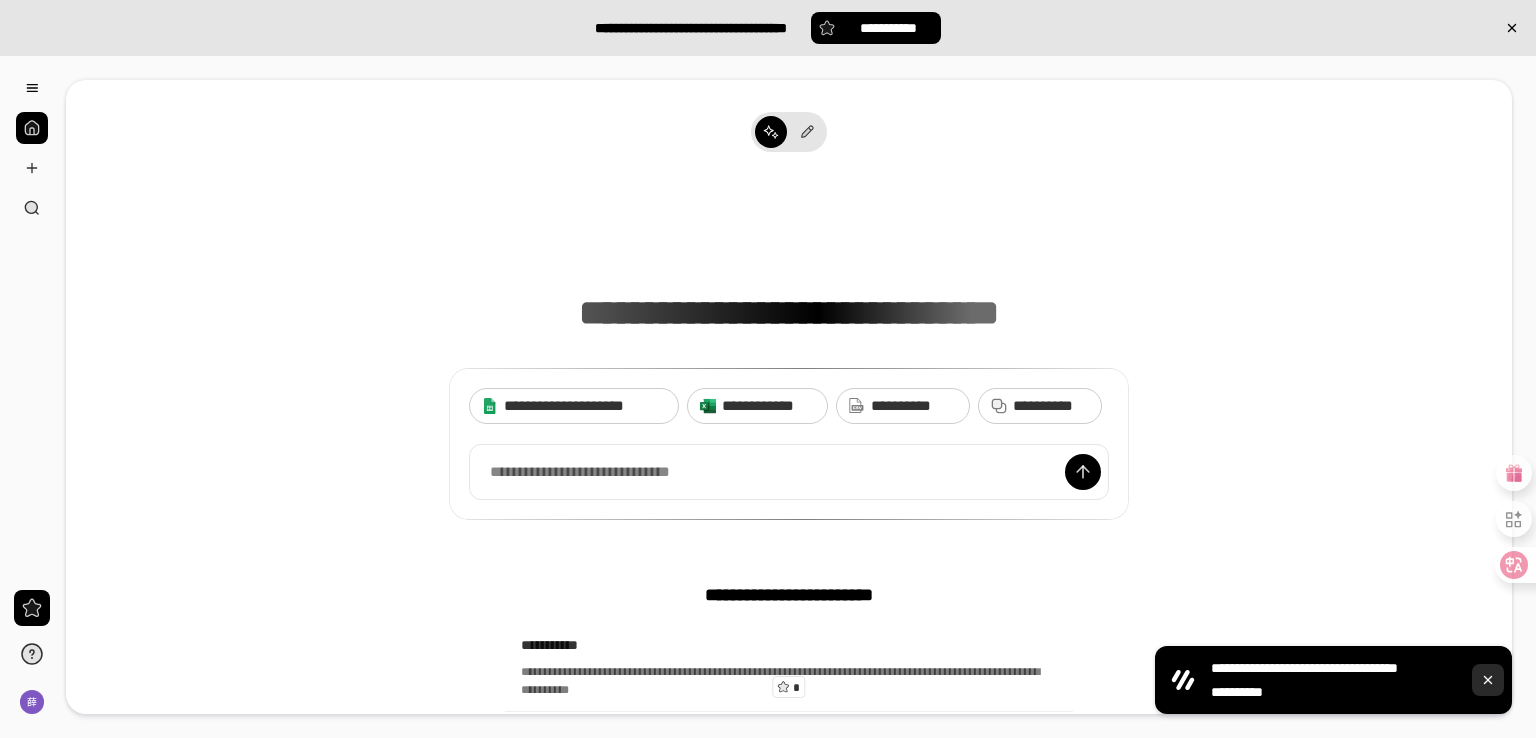 click at bounding box center [1488, 680] 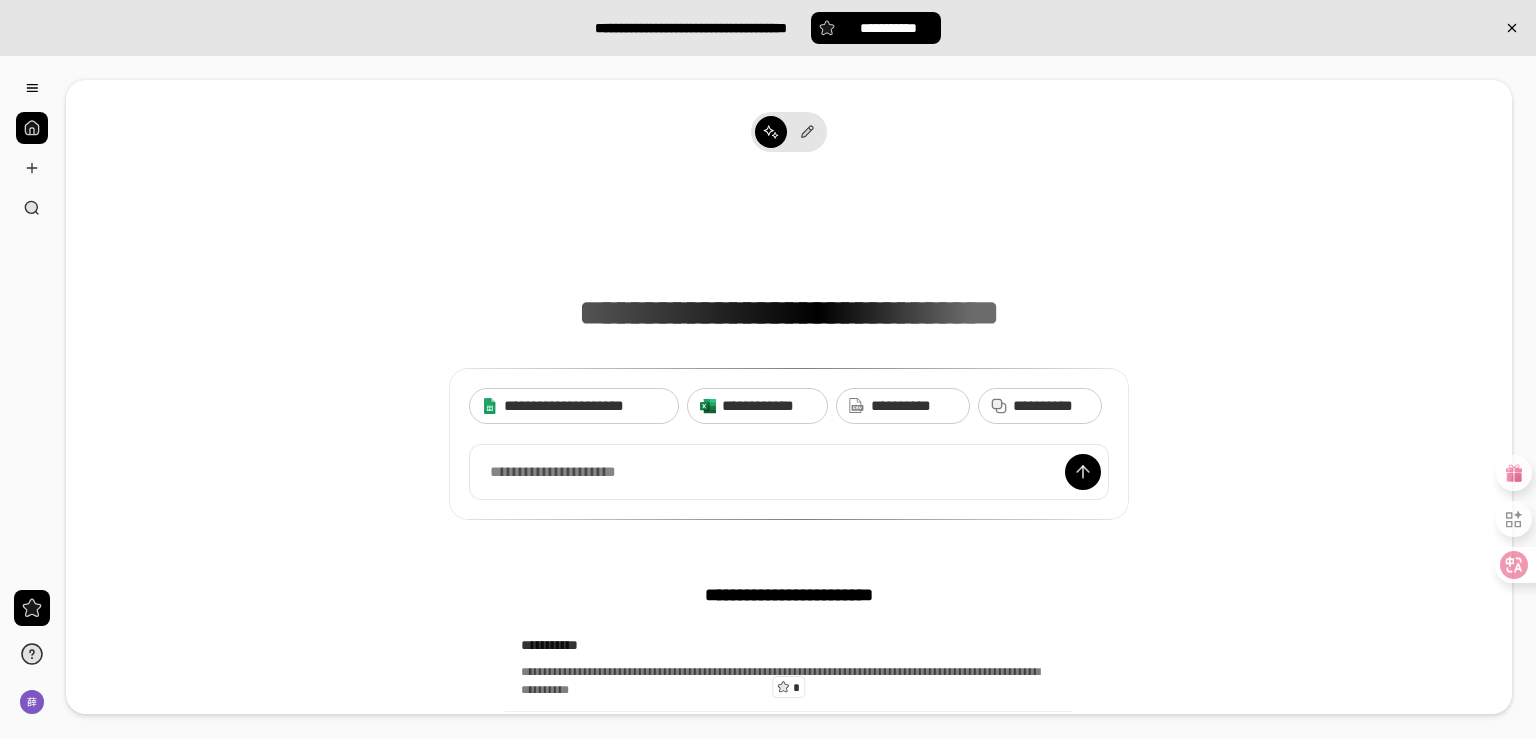 click at bounding box center [32, 128] 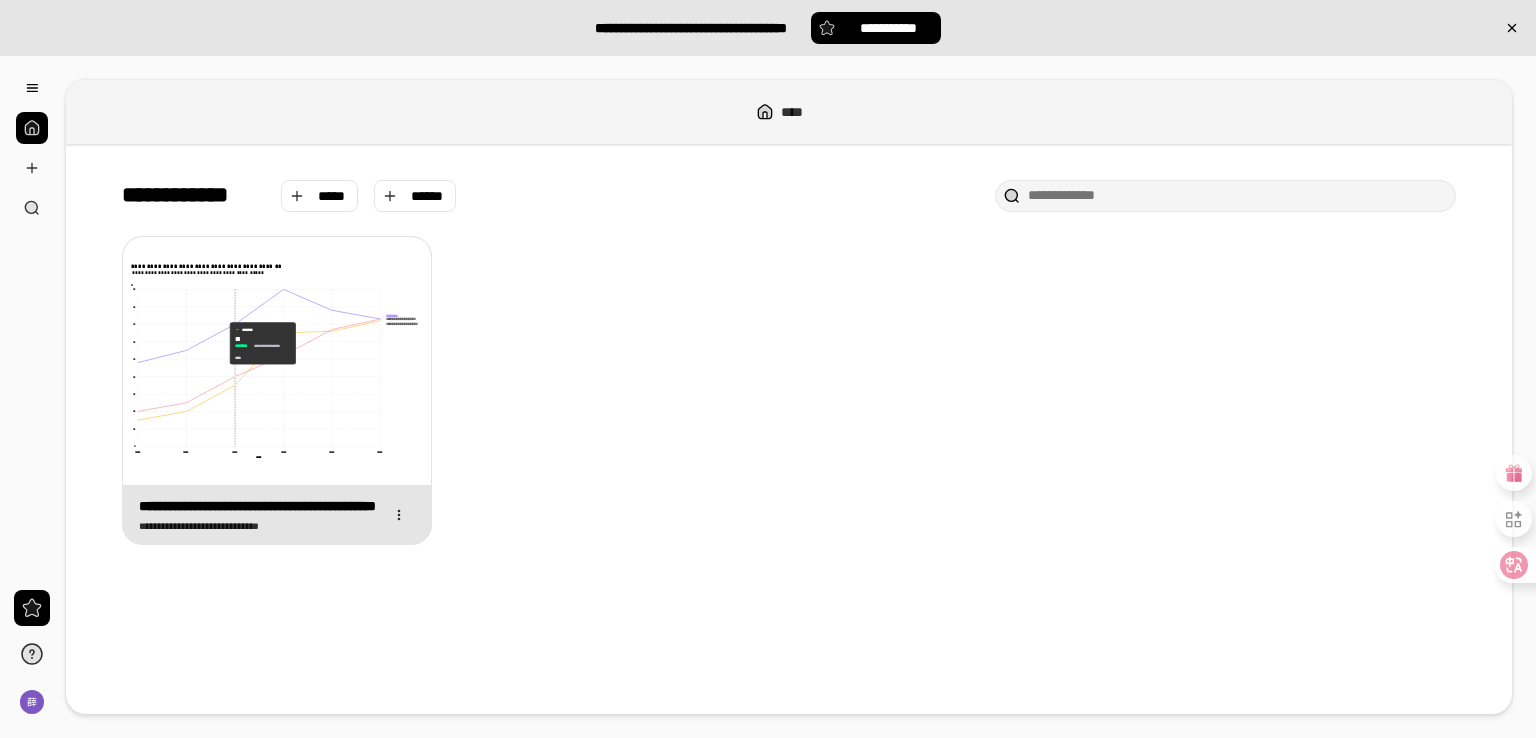 click 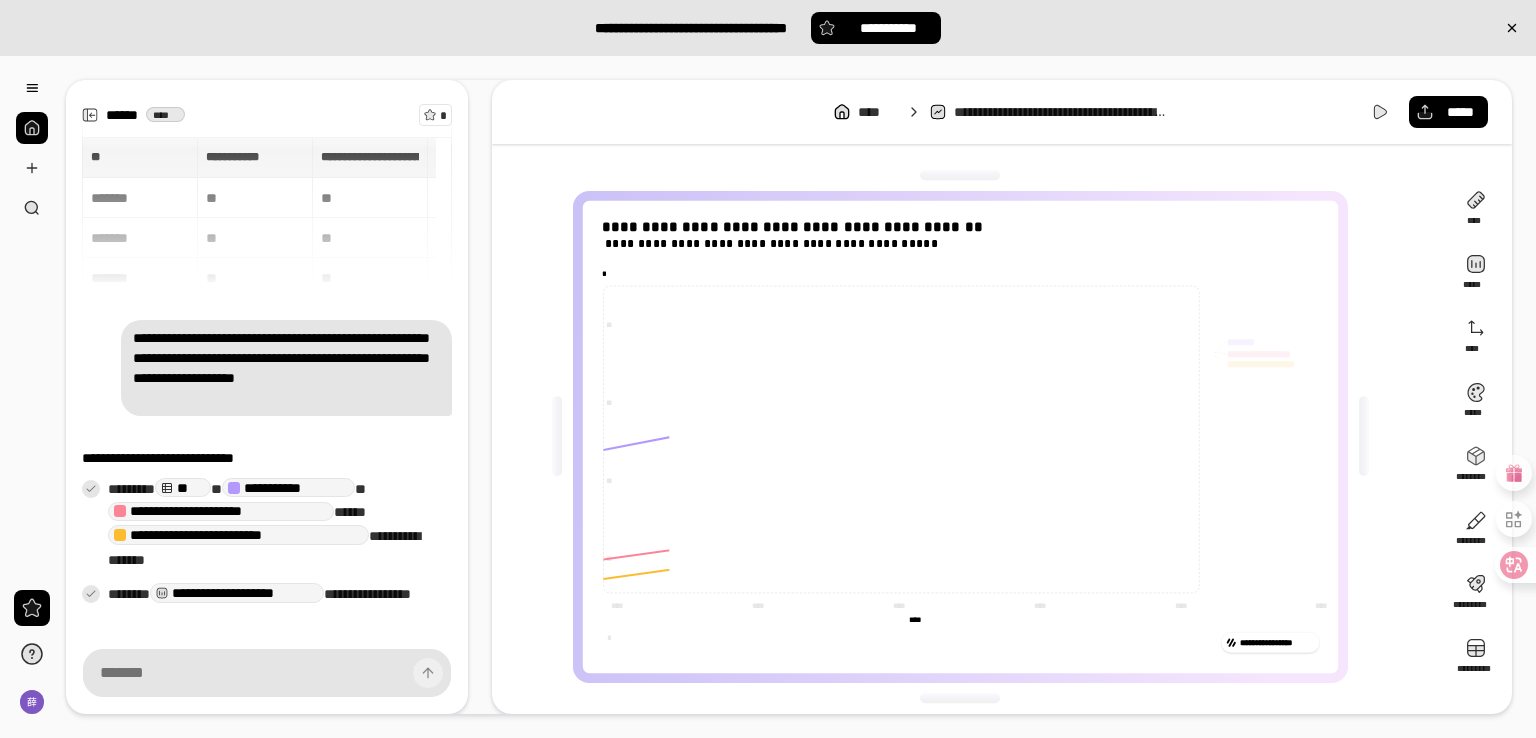 scroll, scrollTop: 76, scrollLeft: 0, axis: vertical 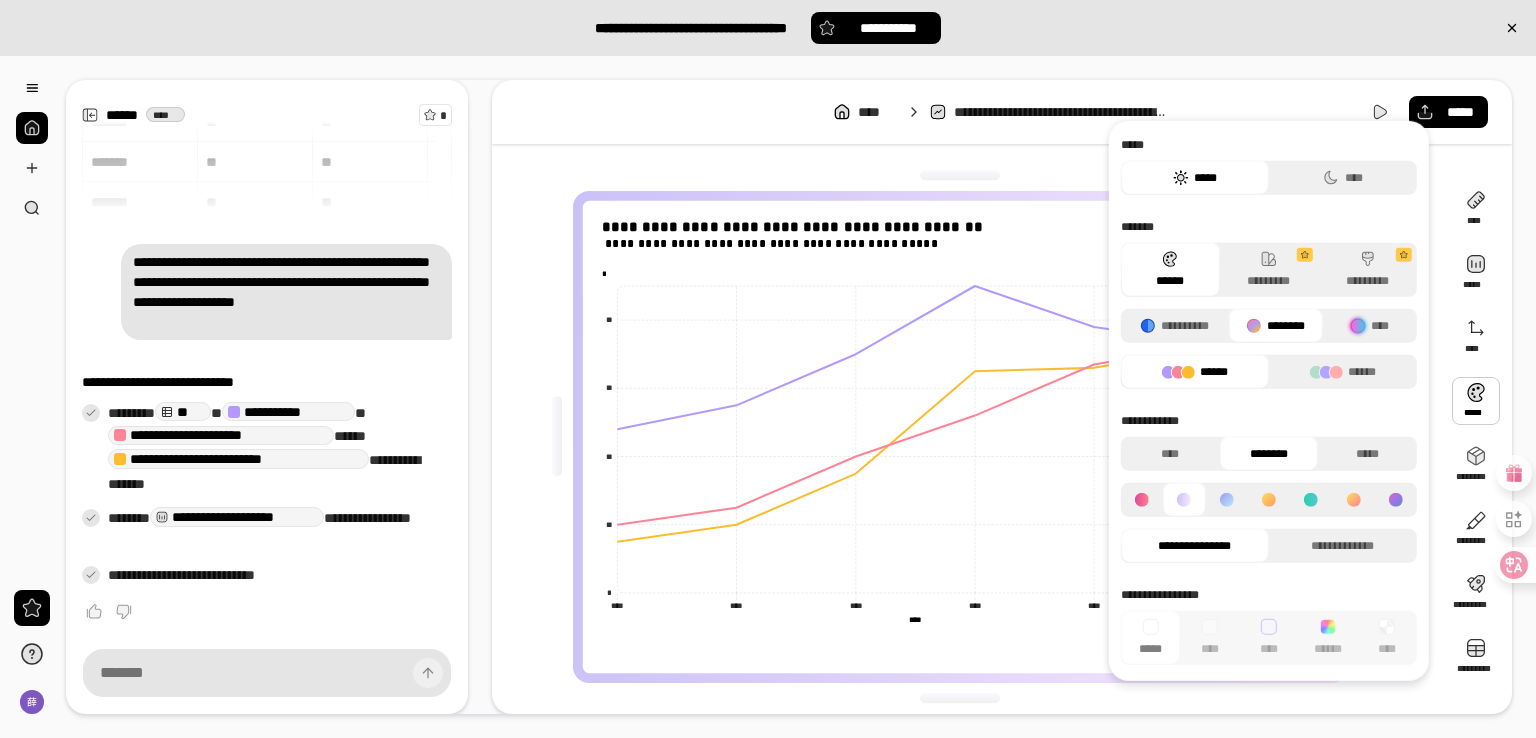 click at bounding box center [1476, 401] 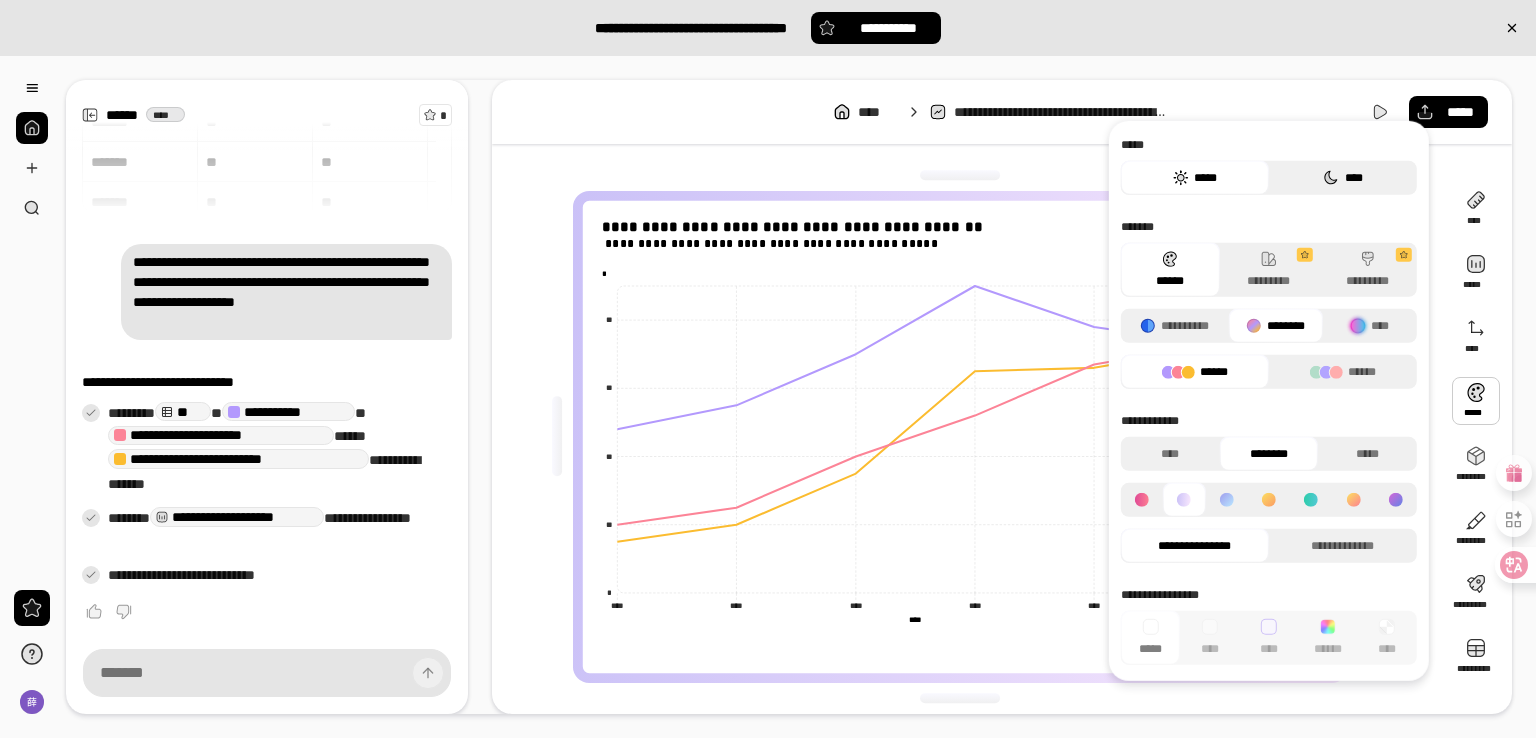 click on "****" at bounding box center [1343, 178] 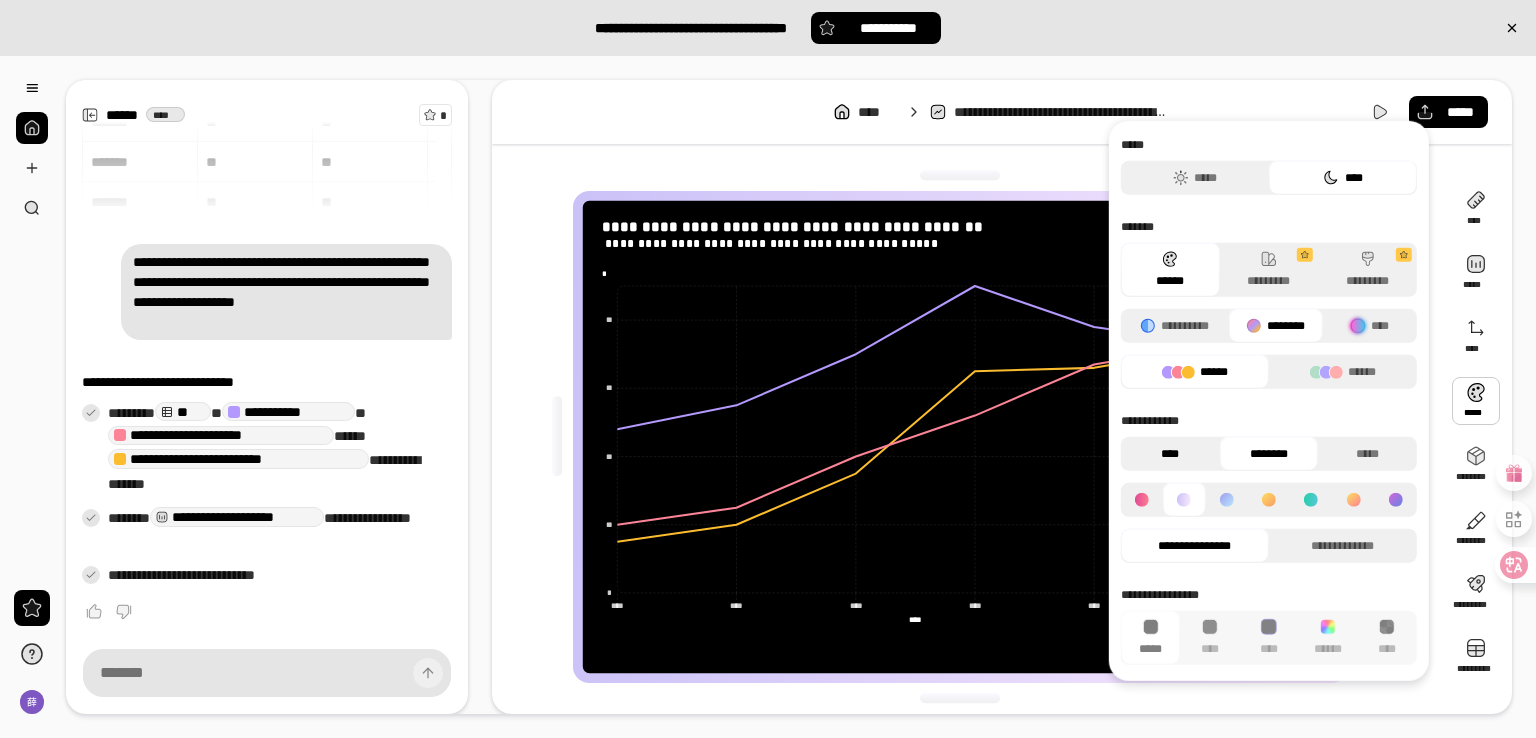 click on "****" at bounding box center (1170, 454) 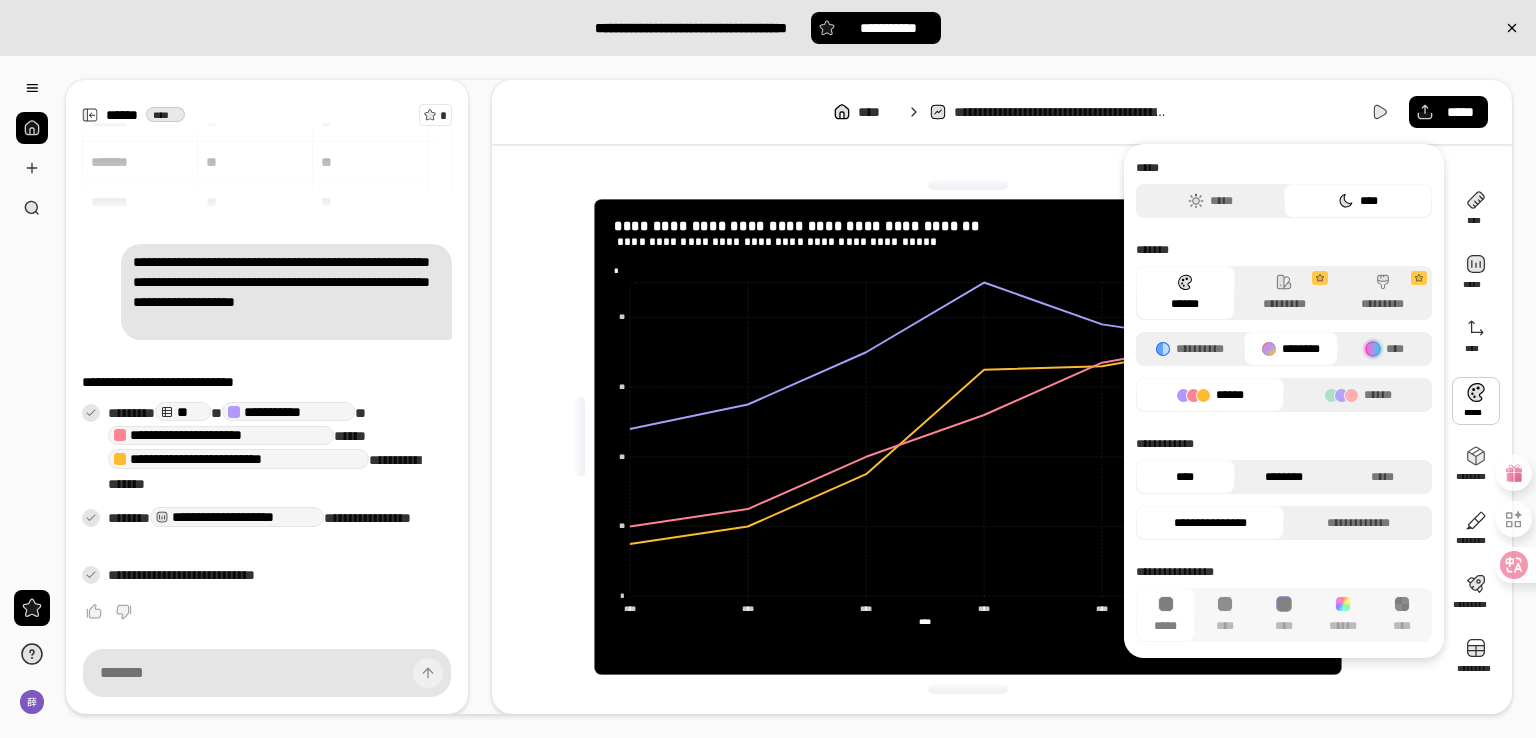 click on "********" at bounding box center (1284, 477) 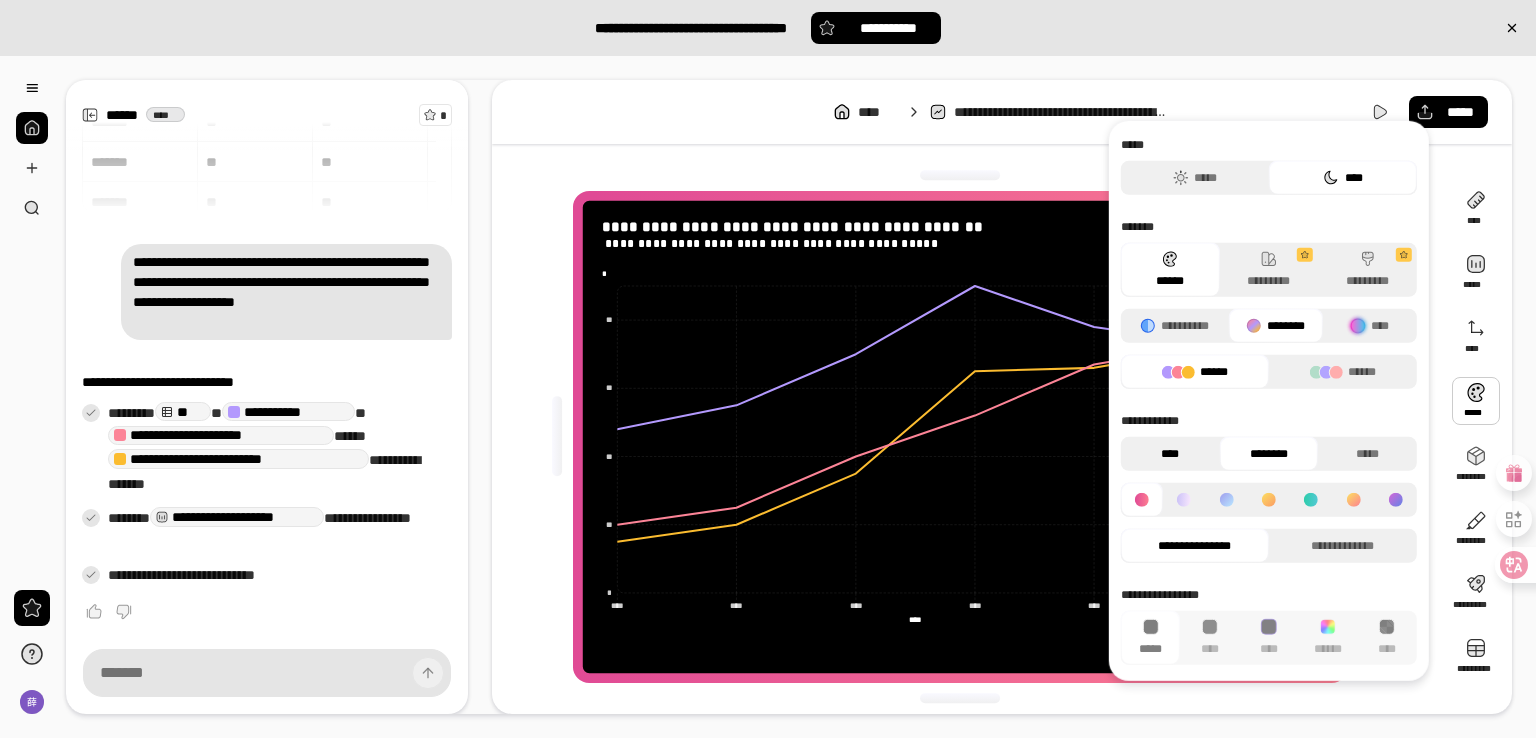 click on "****" at bounding box center [1170, 454] 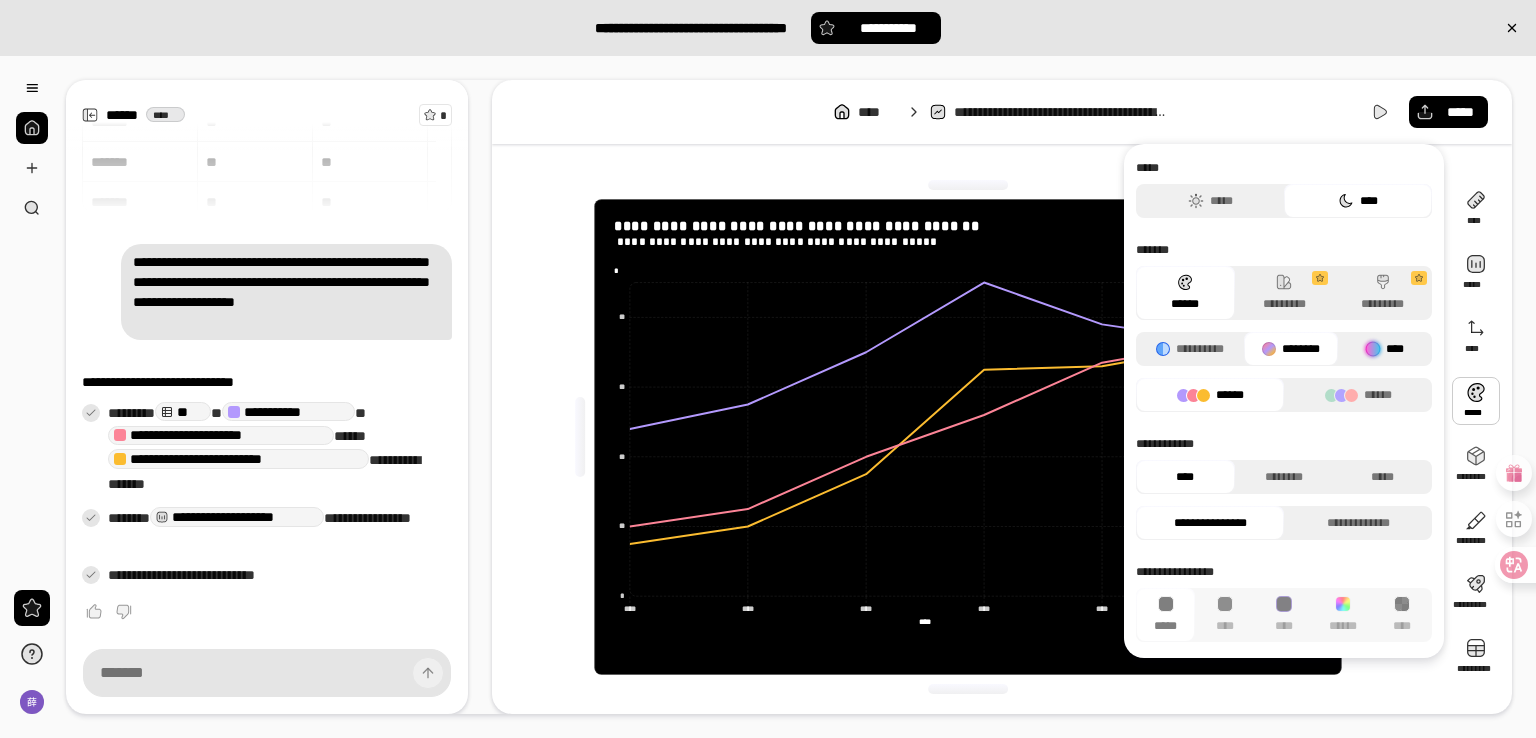 click on "****" at bounding box center [1385, 349] 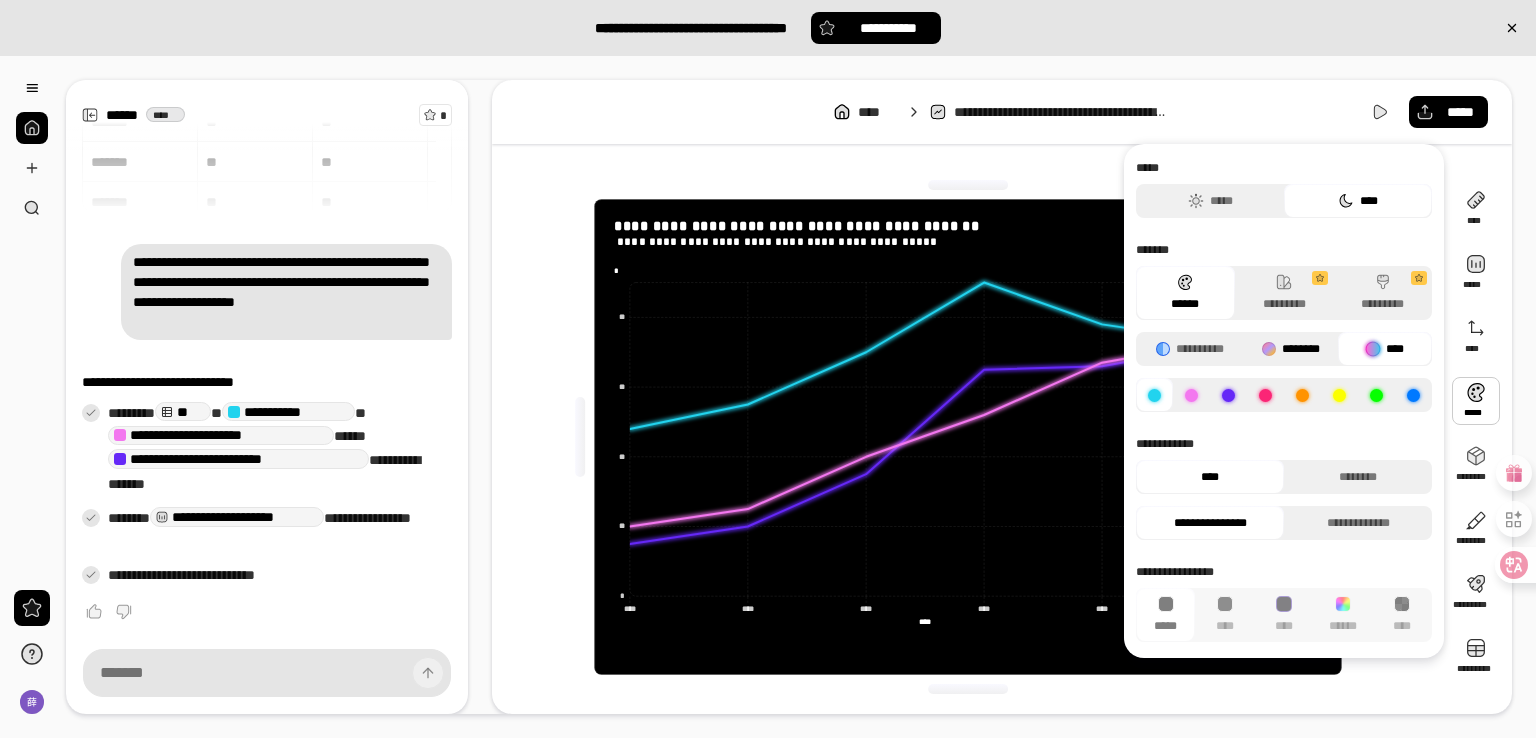 click on "********" at bounding box center (1291, 349) 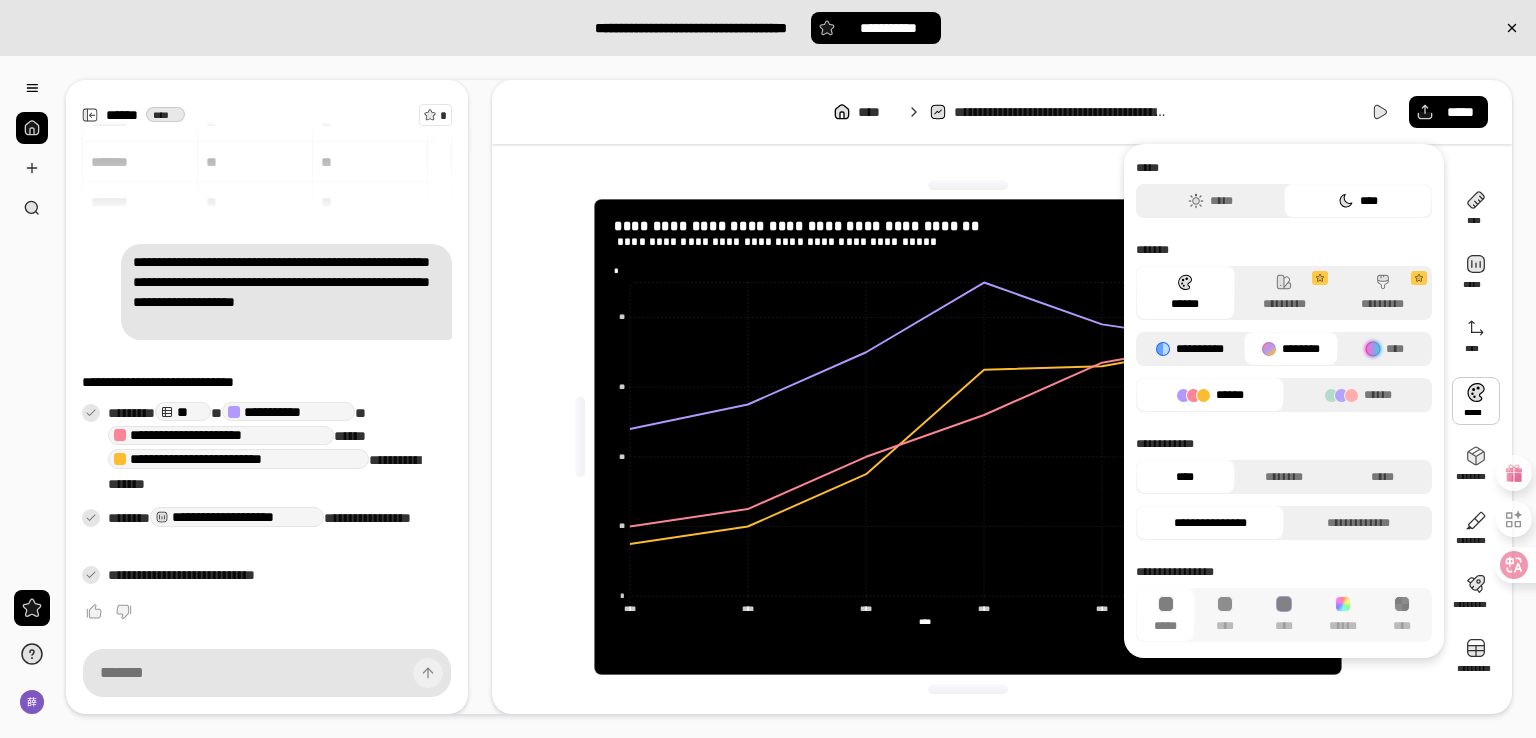 click on "**********" at bounding box center (1190, 349) 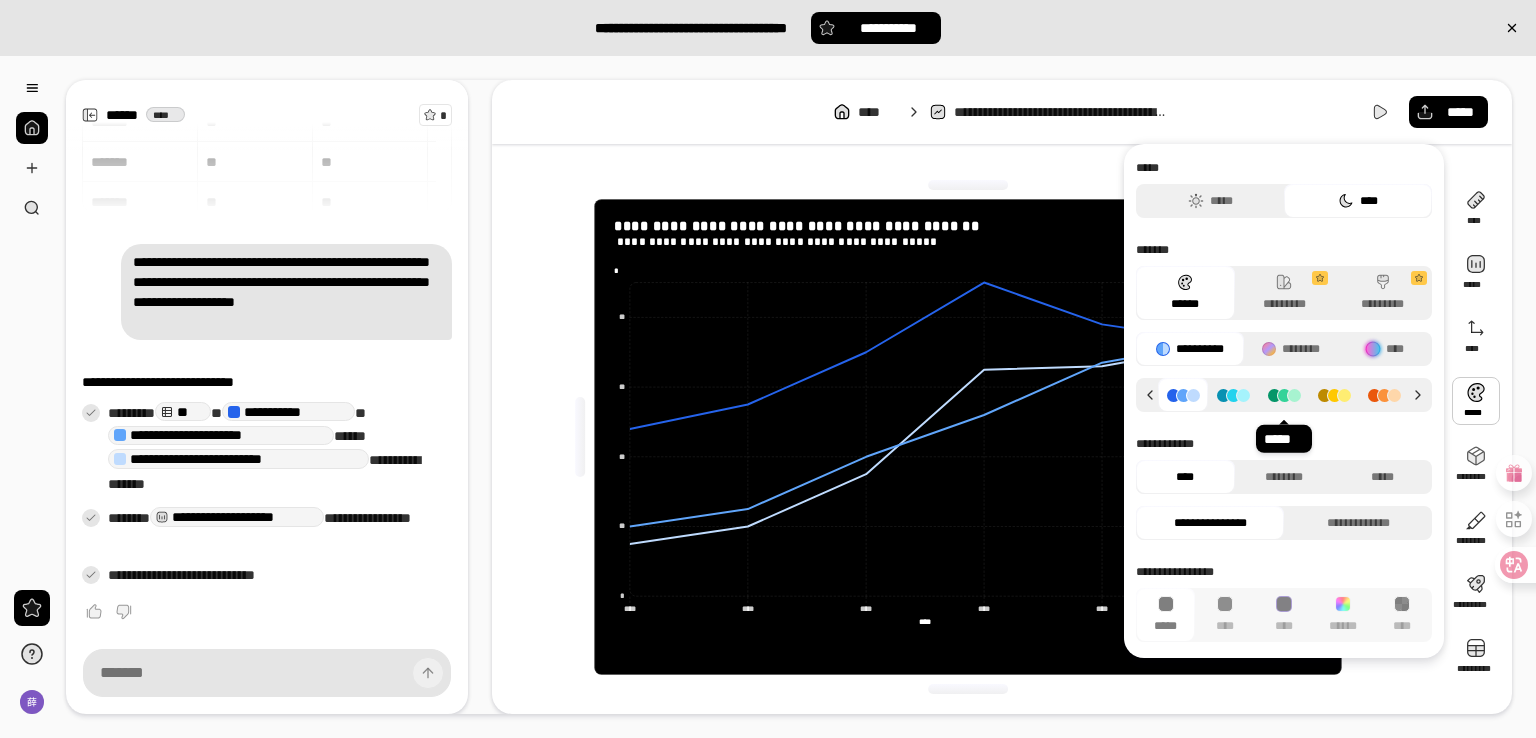 click at bounding box center [1284, 395] 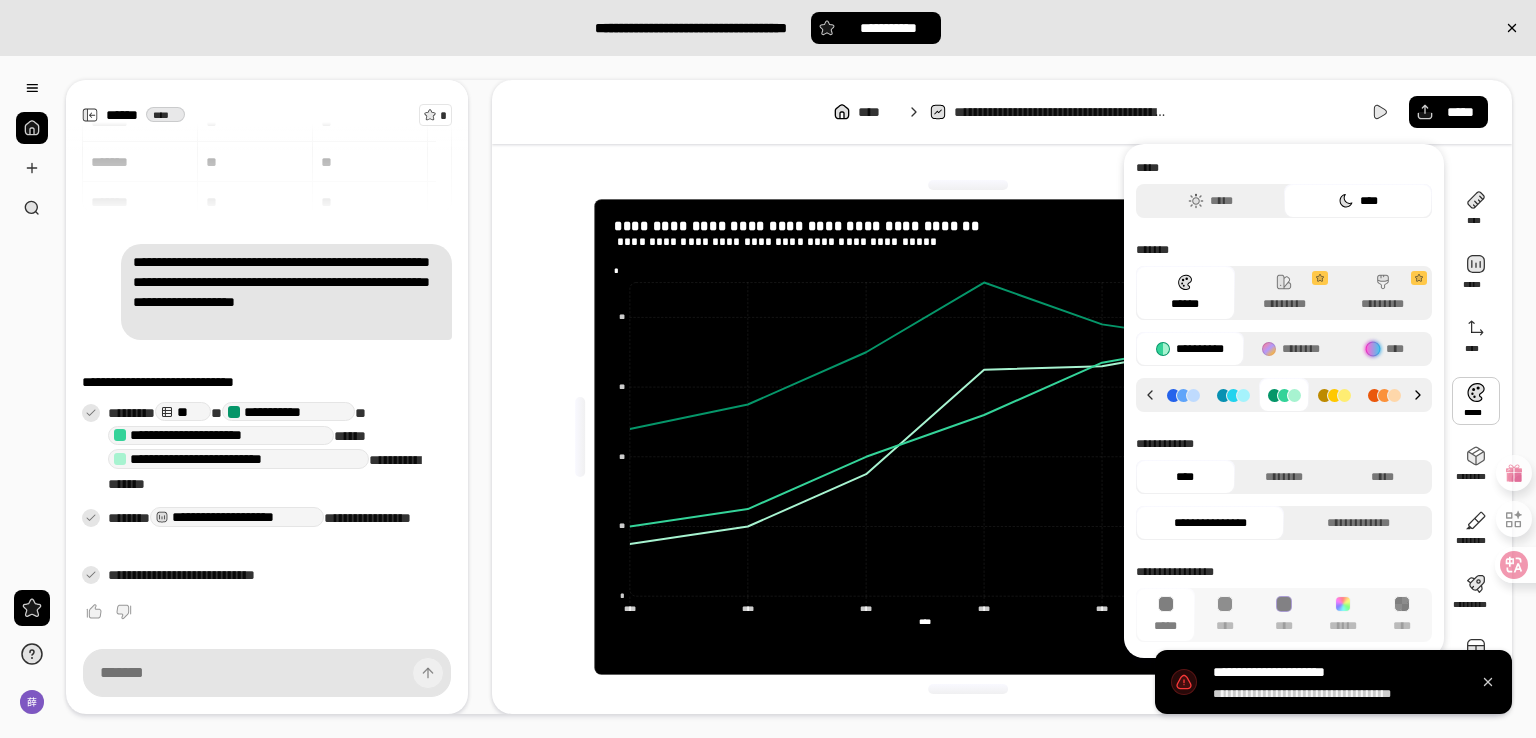 click 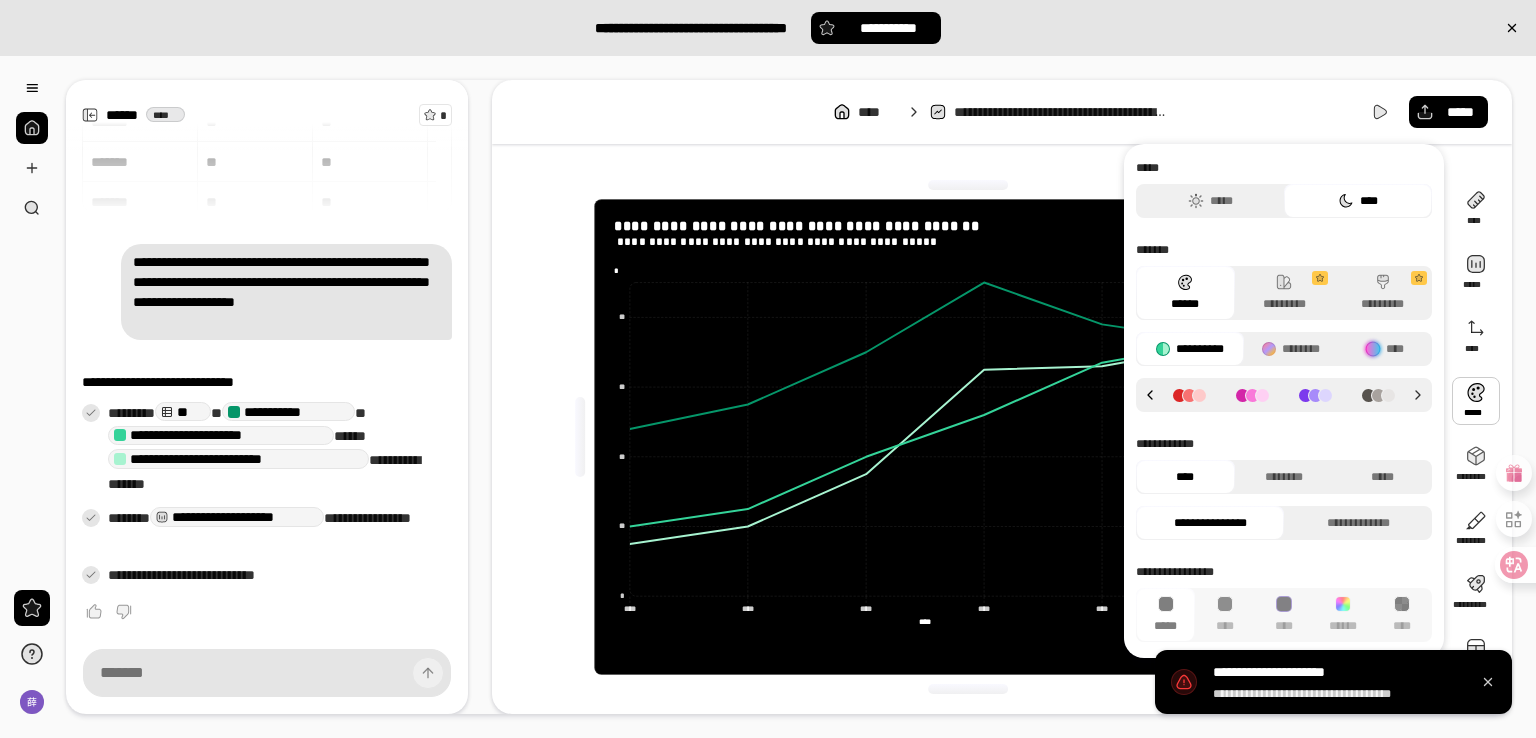 click 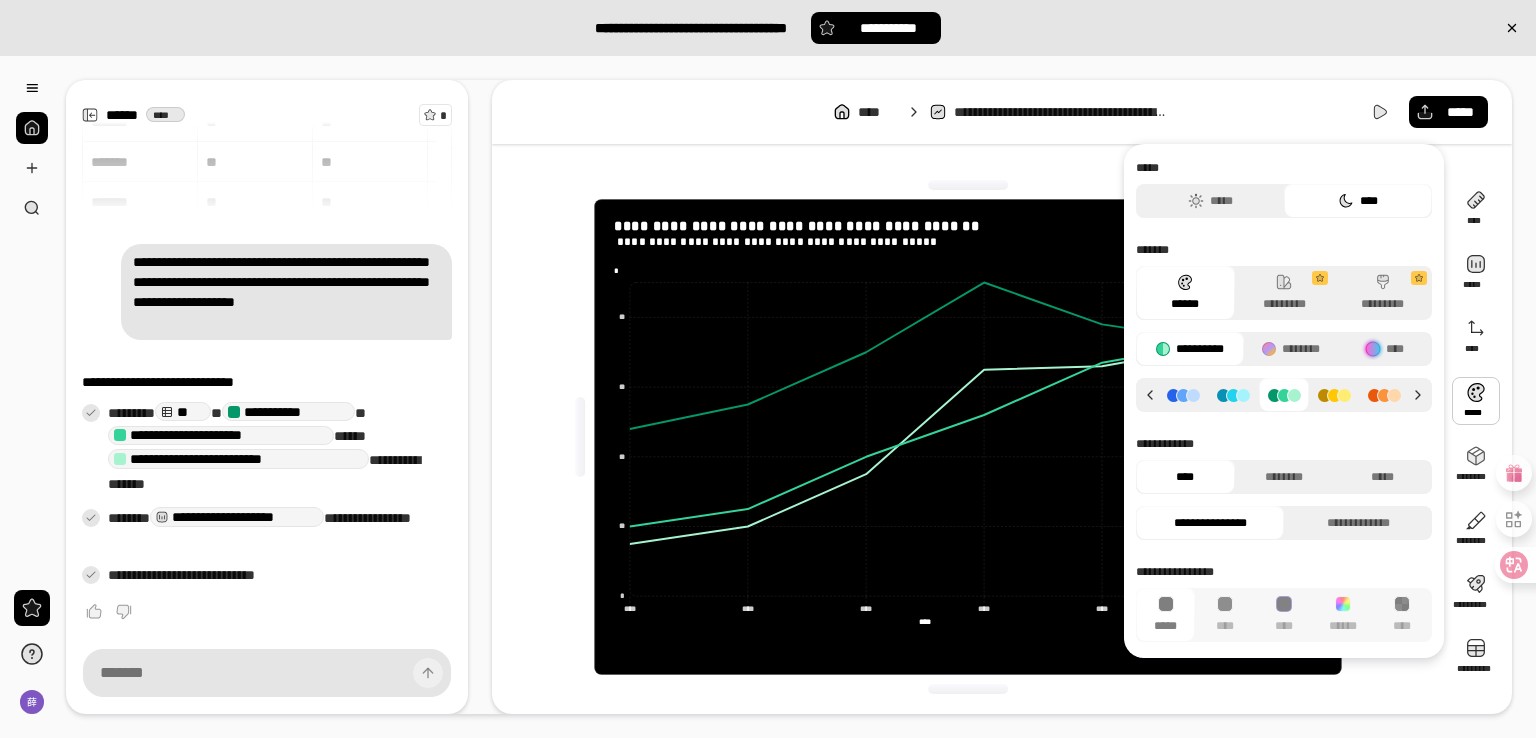 click 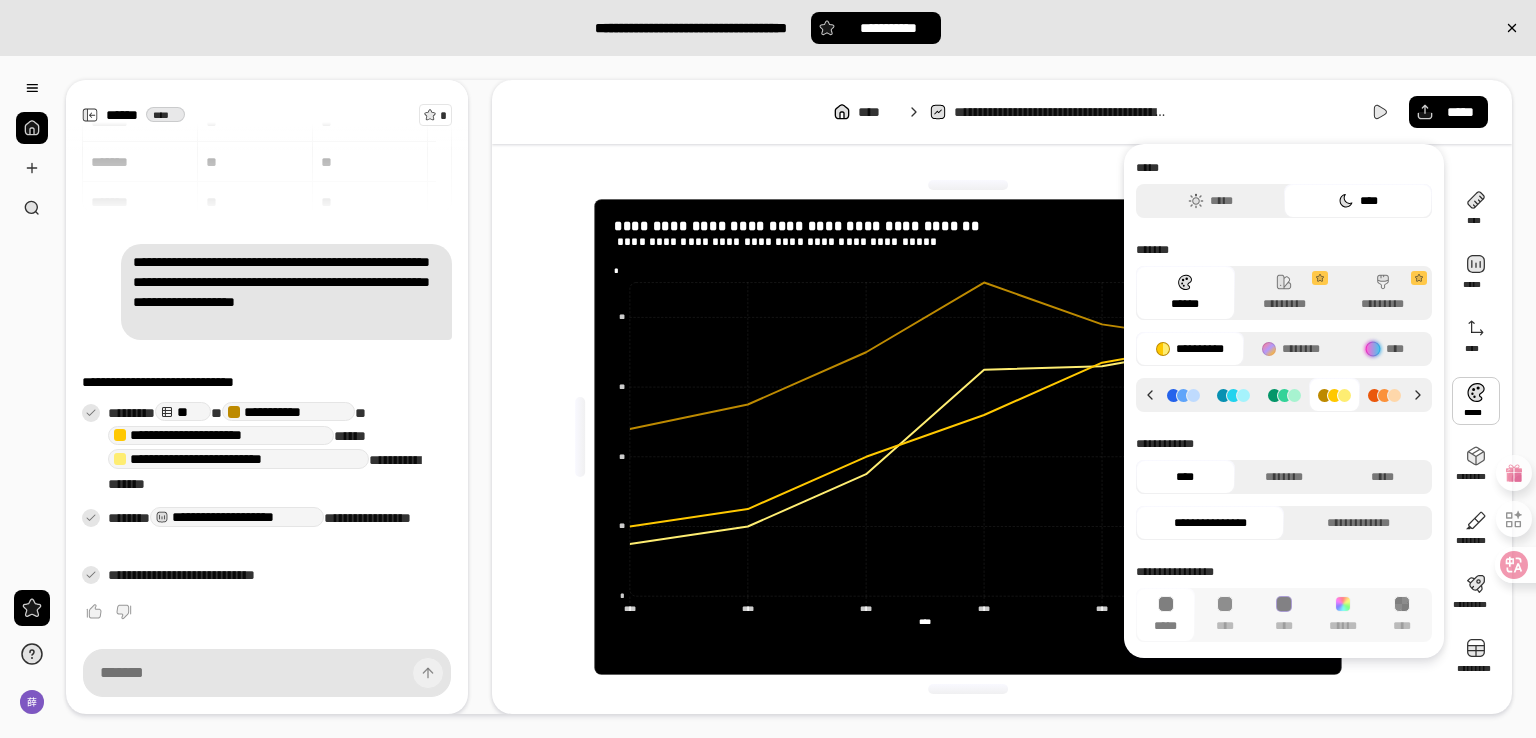 click 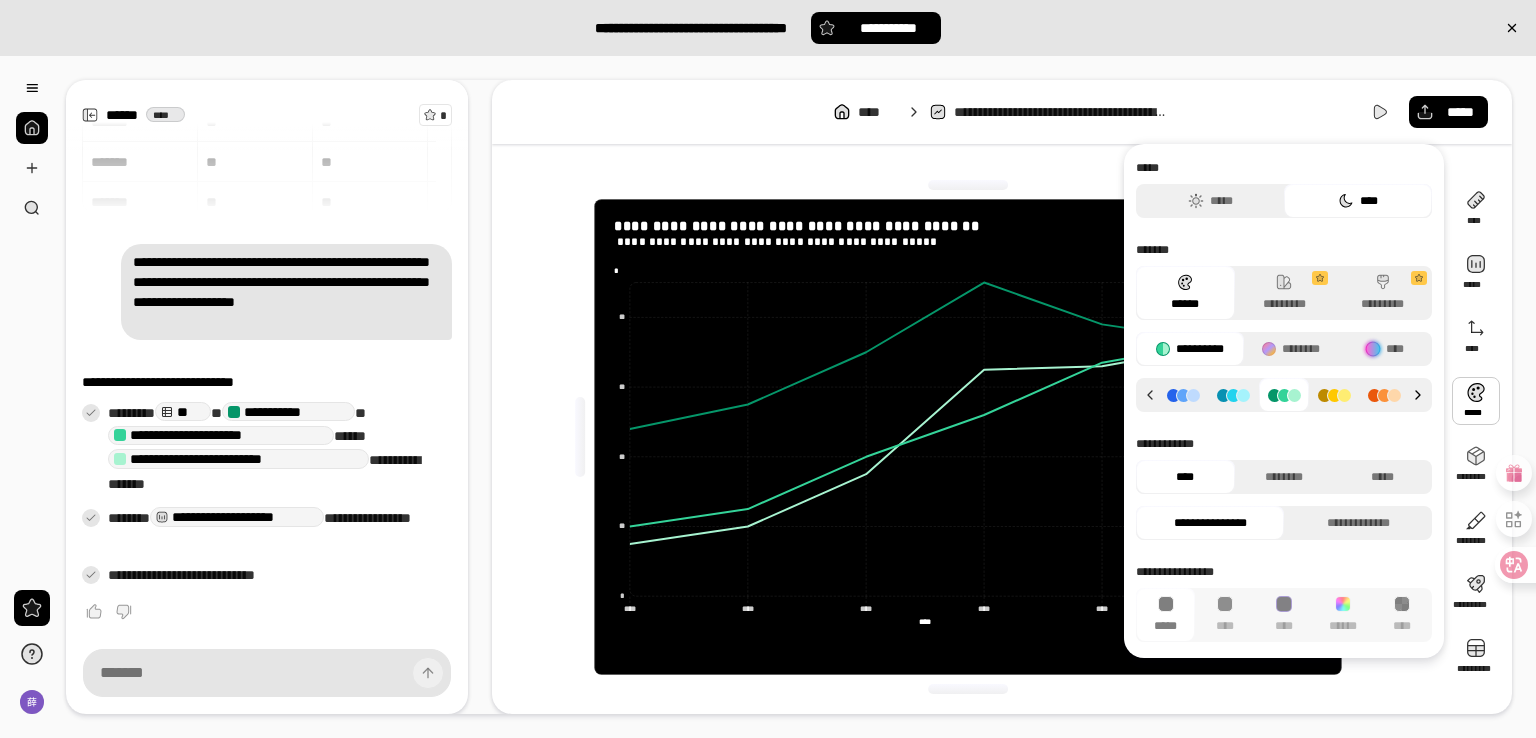 click at bounding box center (1421, 395) 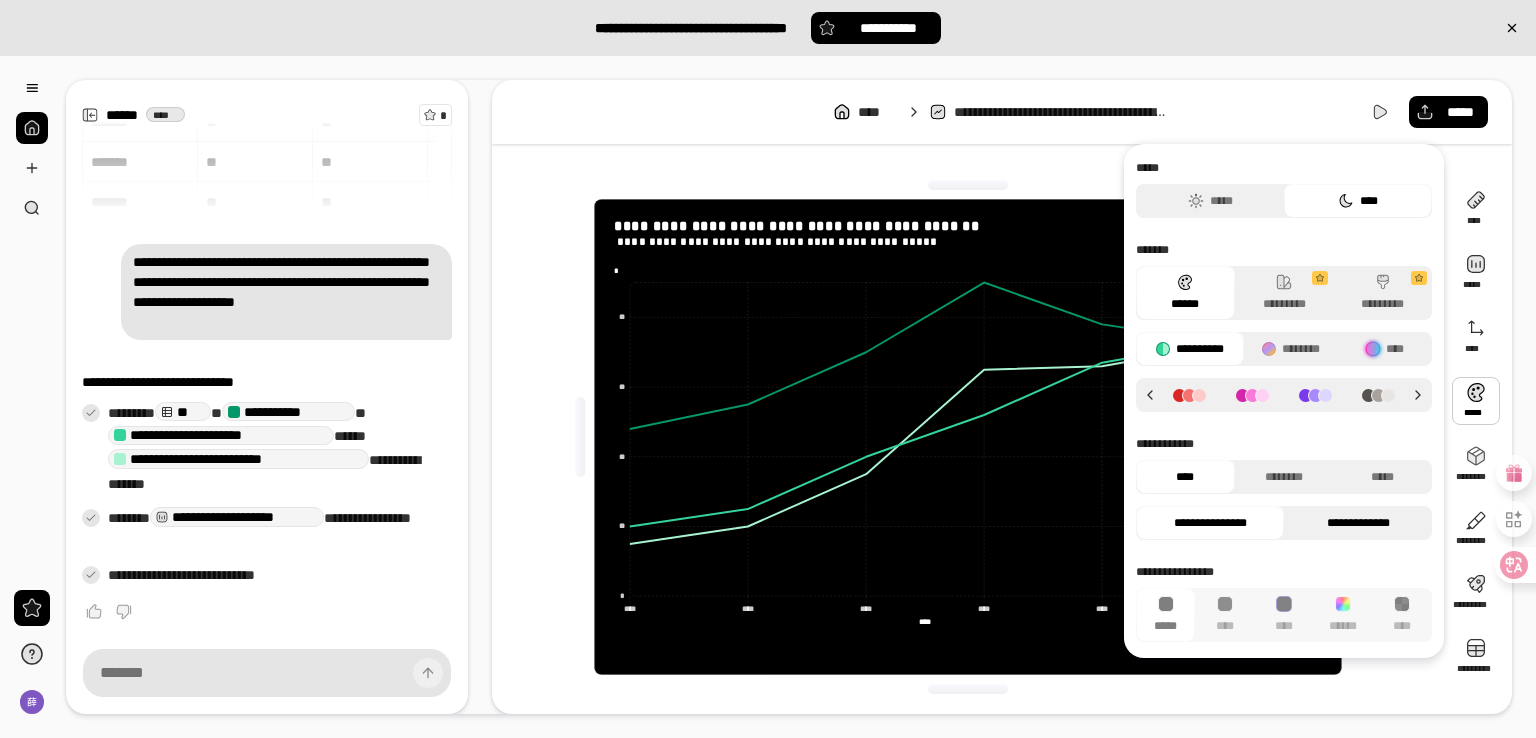 click on "**********" at bounding box center (1358, 523) 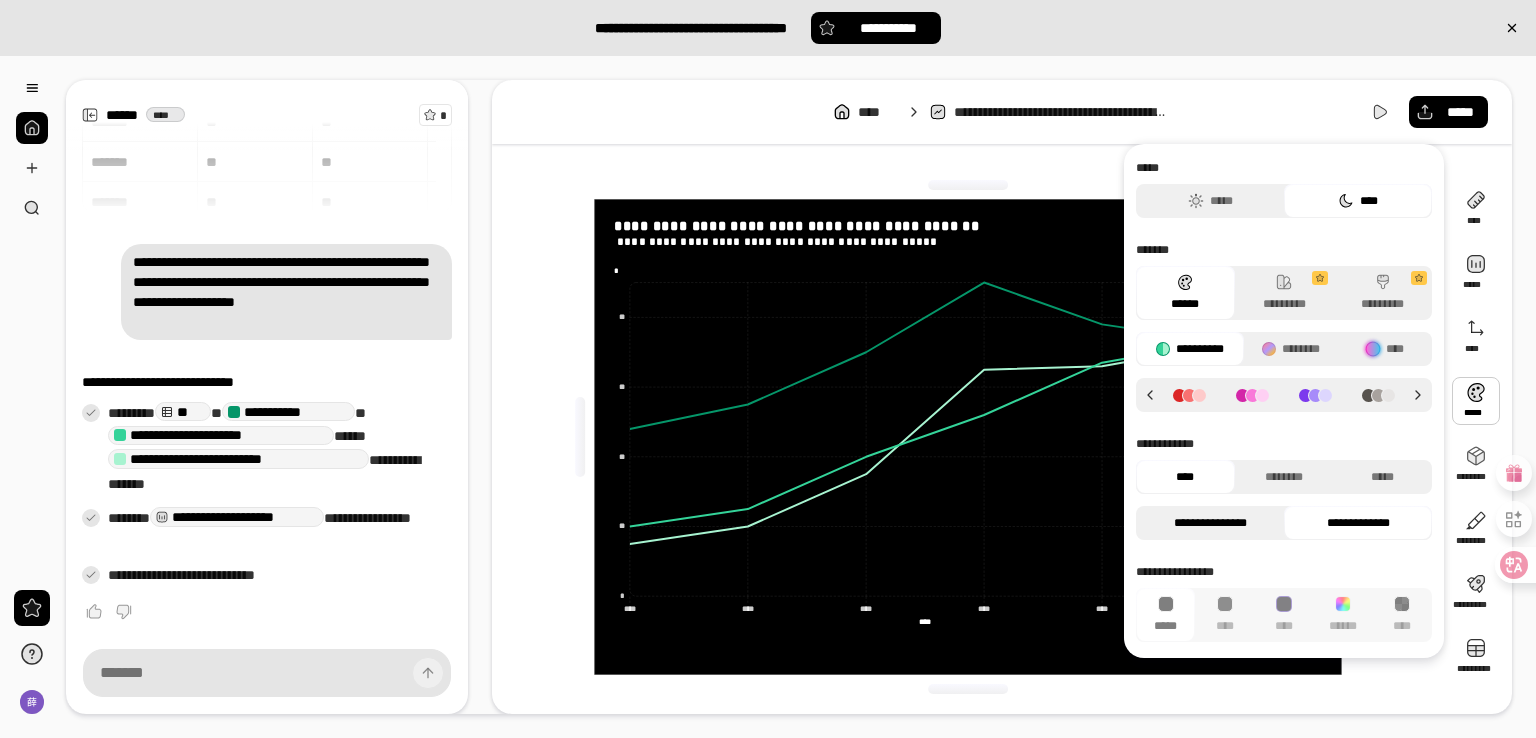 click on "**********" at bounding box center [1210, 523] 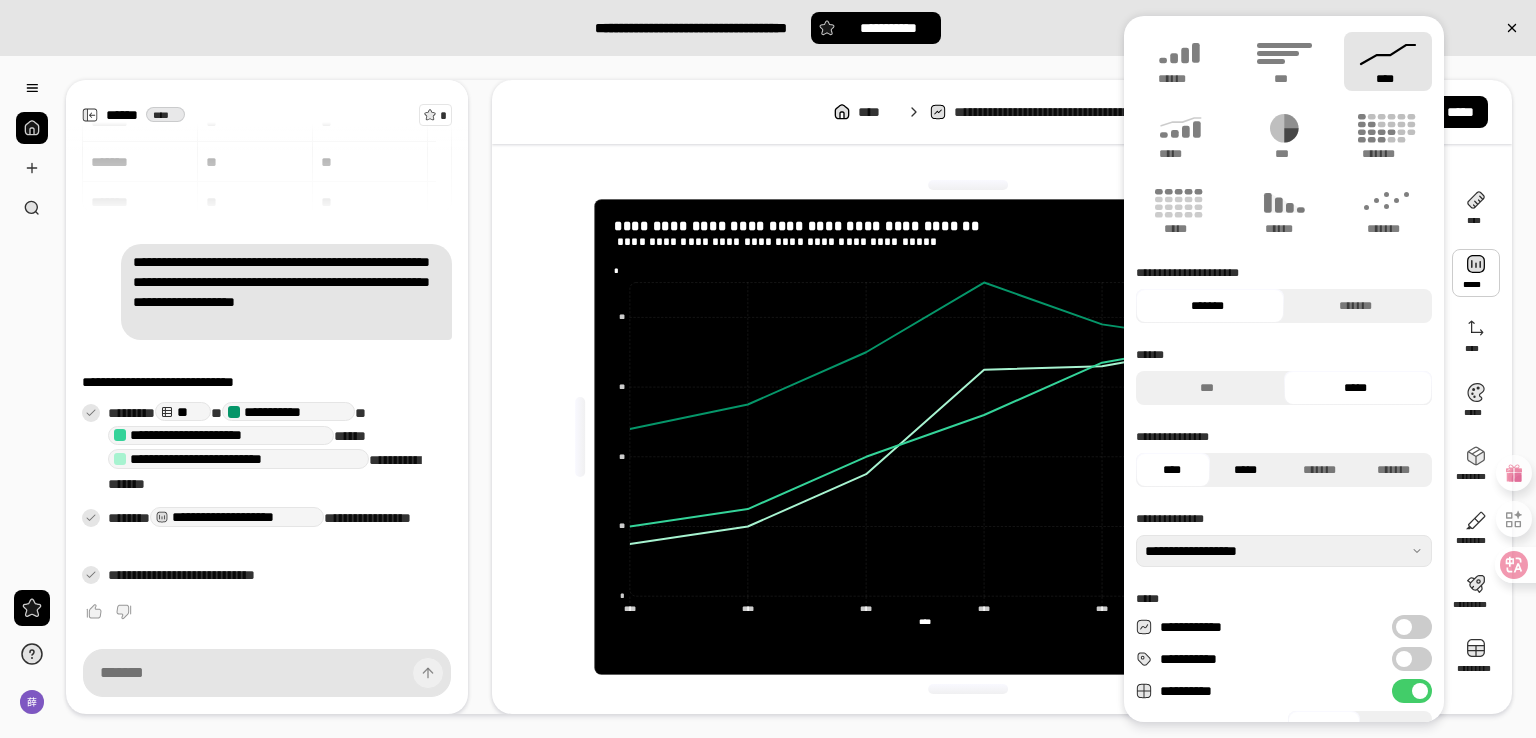 click on "*****" at bounding box center (1245, 470) 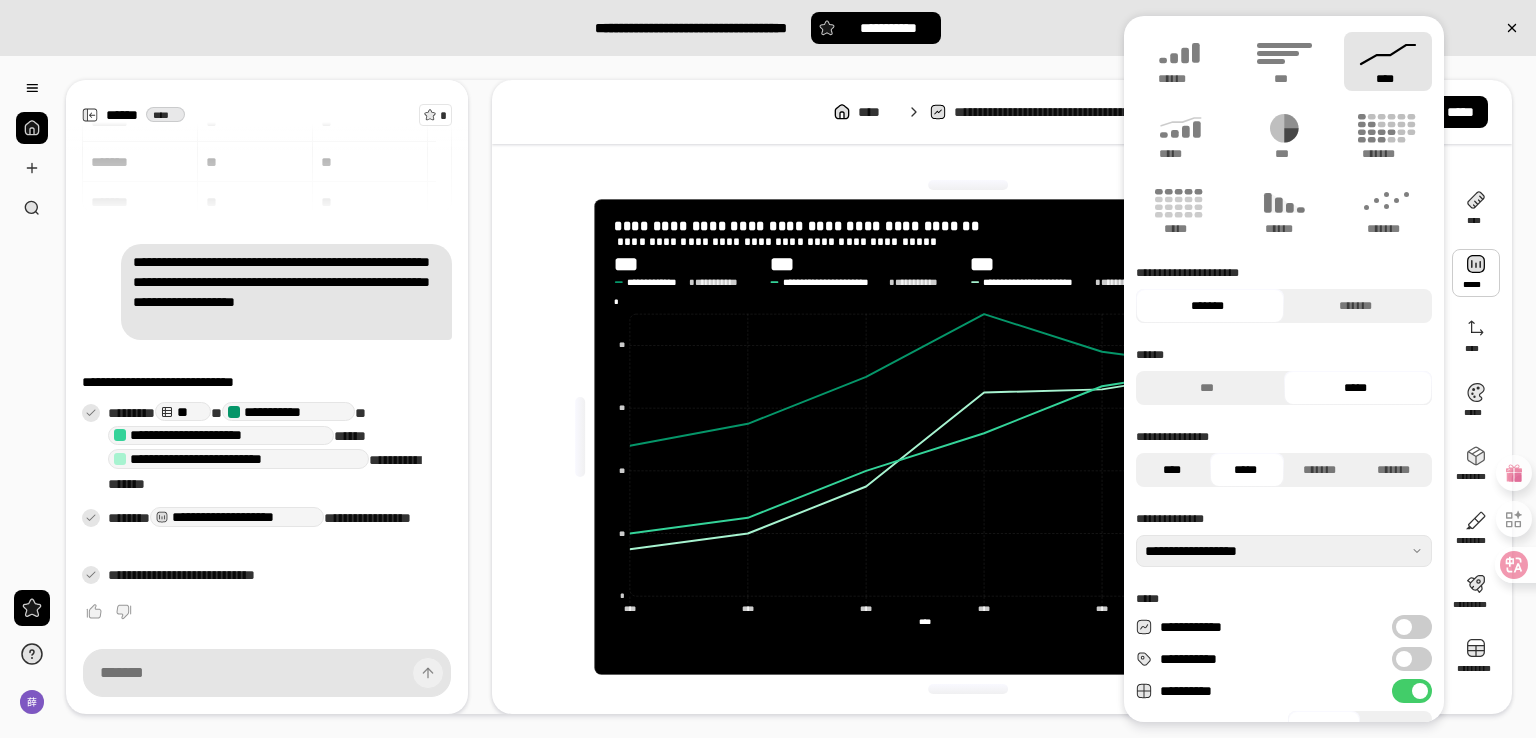 click on "****" at bounding box center [1171, 470] 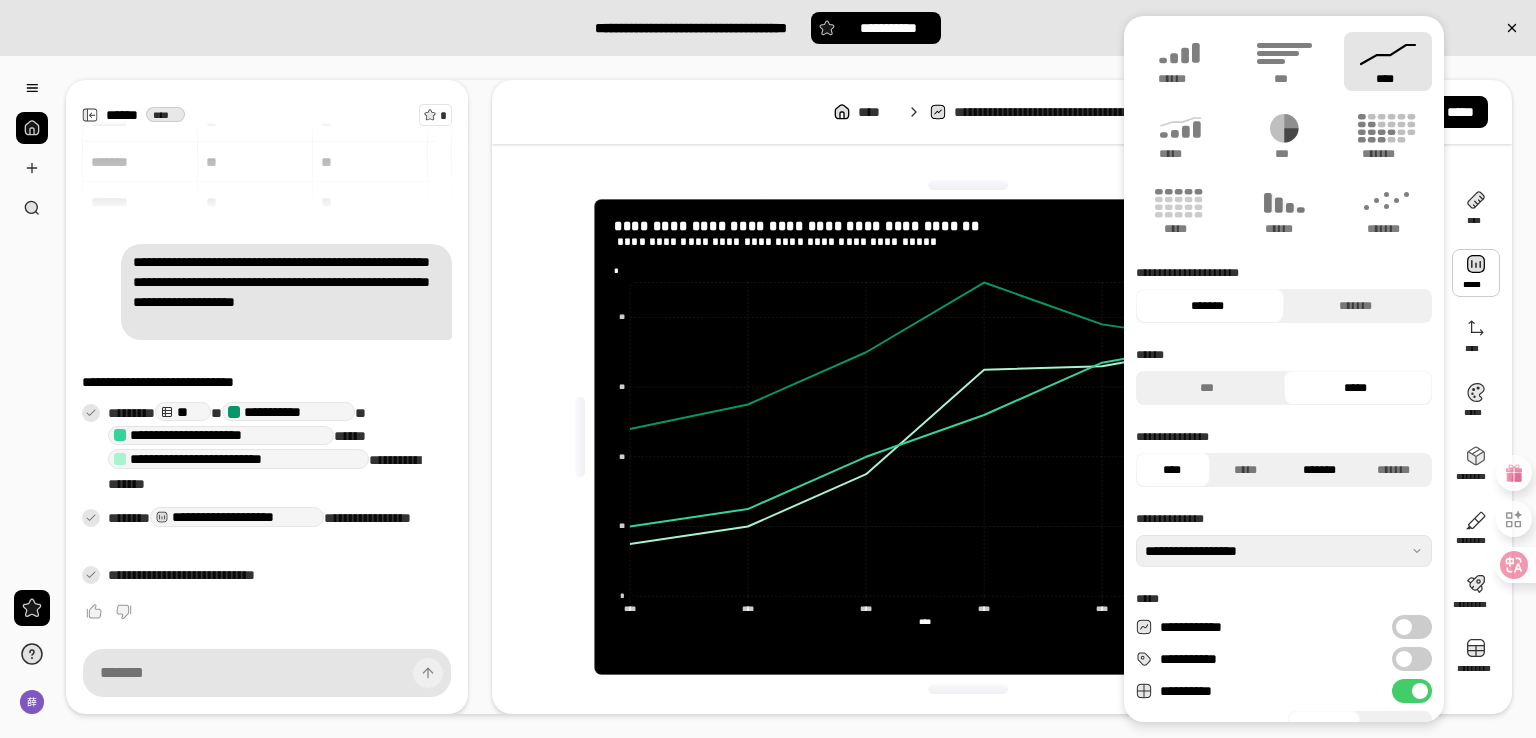 click on "*******" at bounding box center (1319, 470) 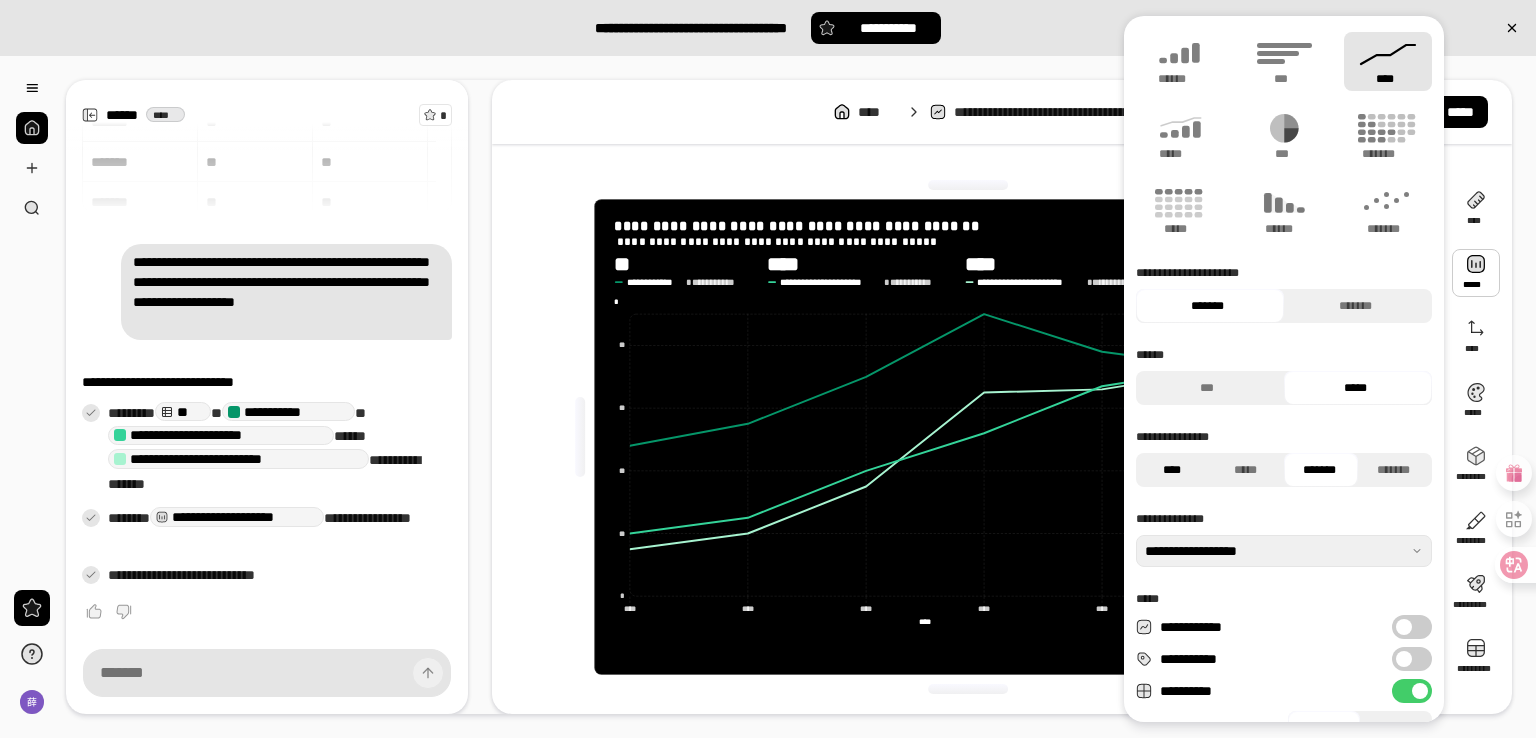 click on "****" at bounding box center [1171, 470] 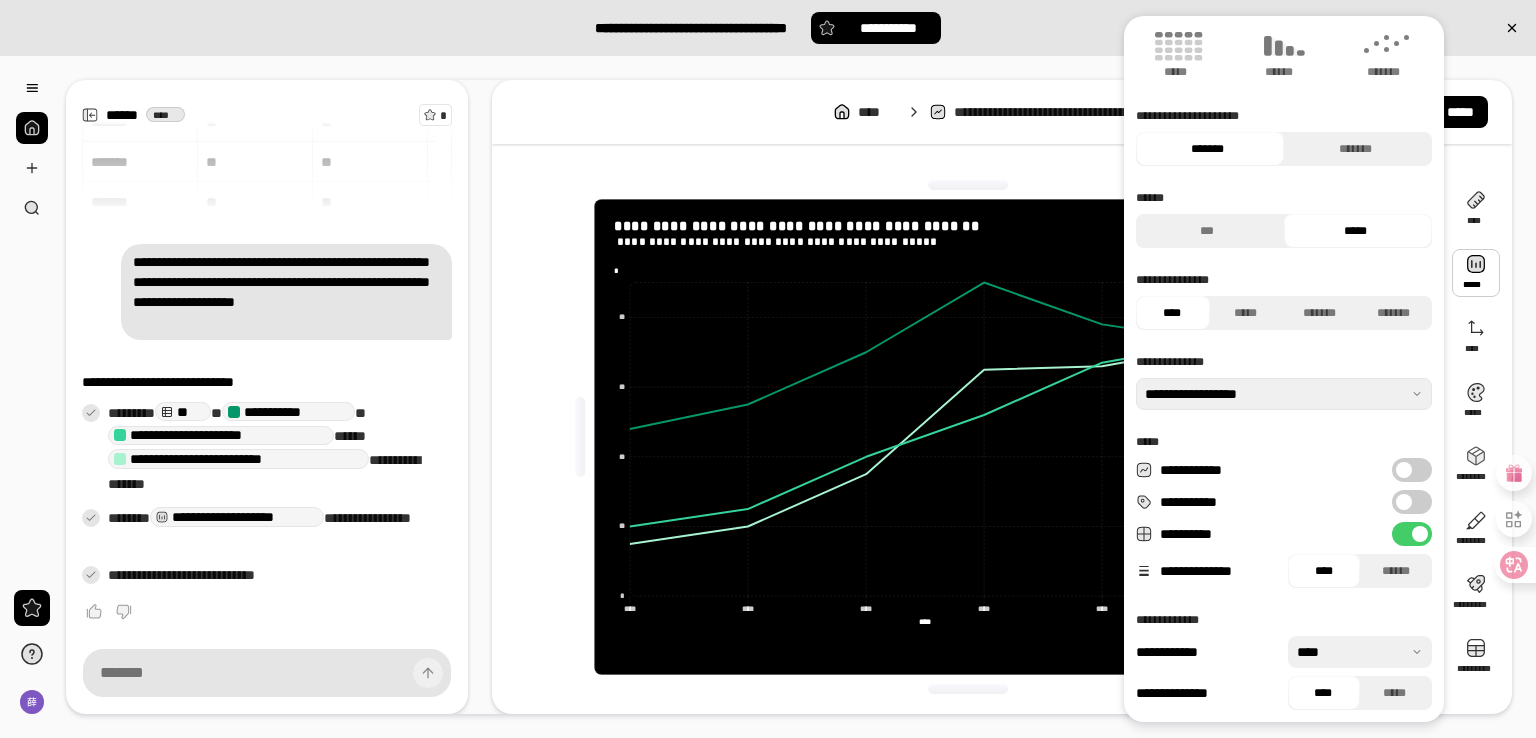 scroll, scrollTop: 161, scrollLeft: 0, axis: vertical 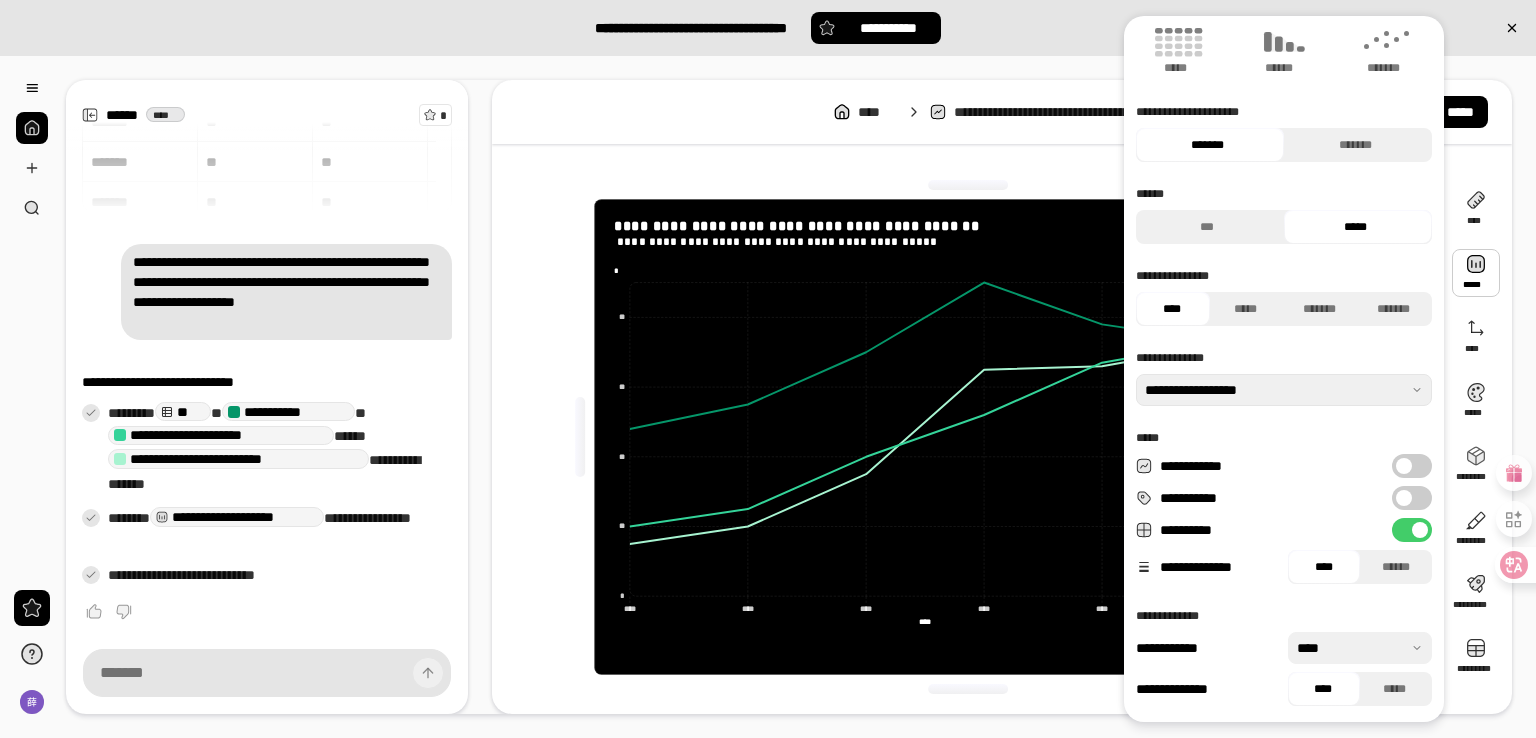 click on "**********" at bounding box center (1412, 466) 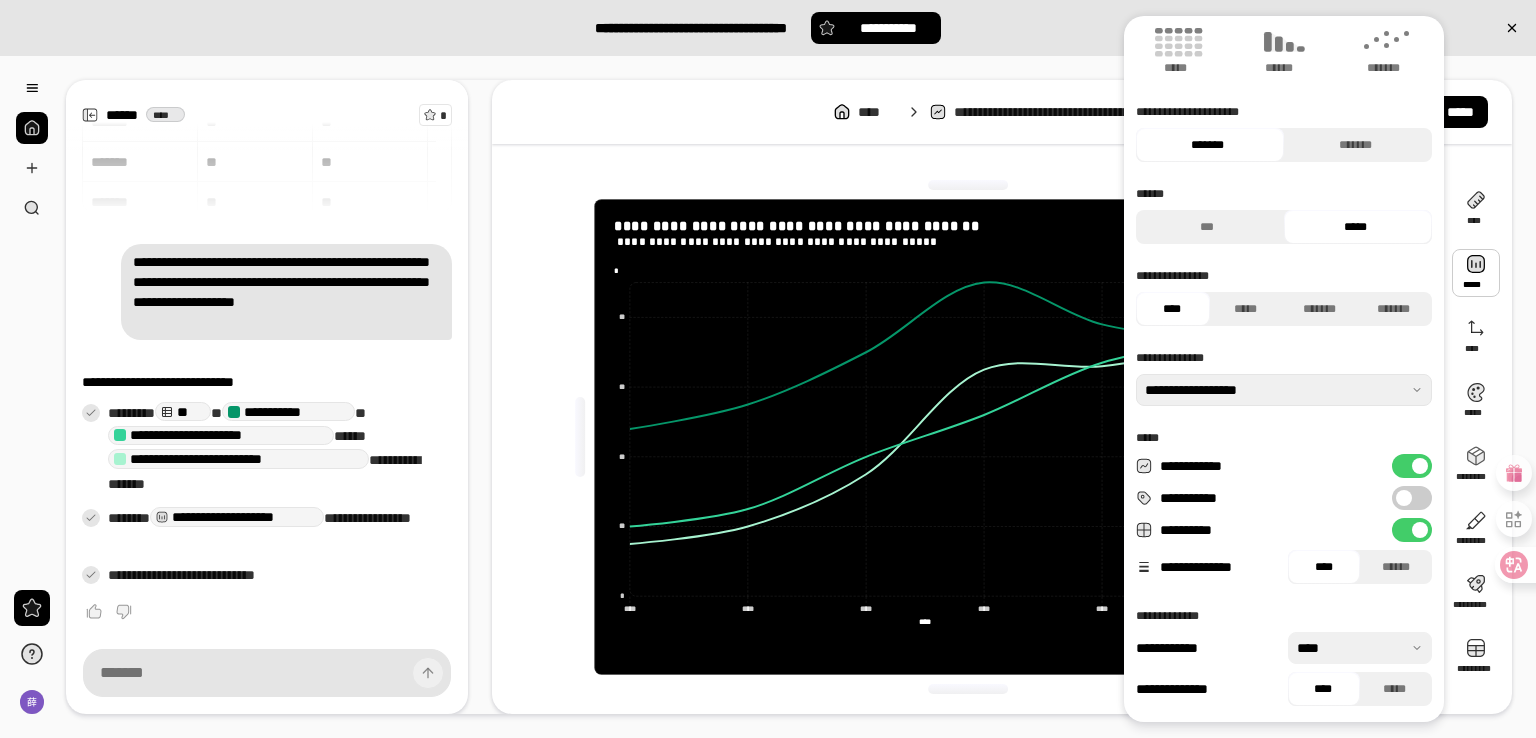 click at bounding box center (1420, 466) 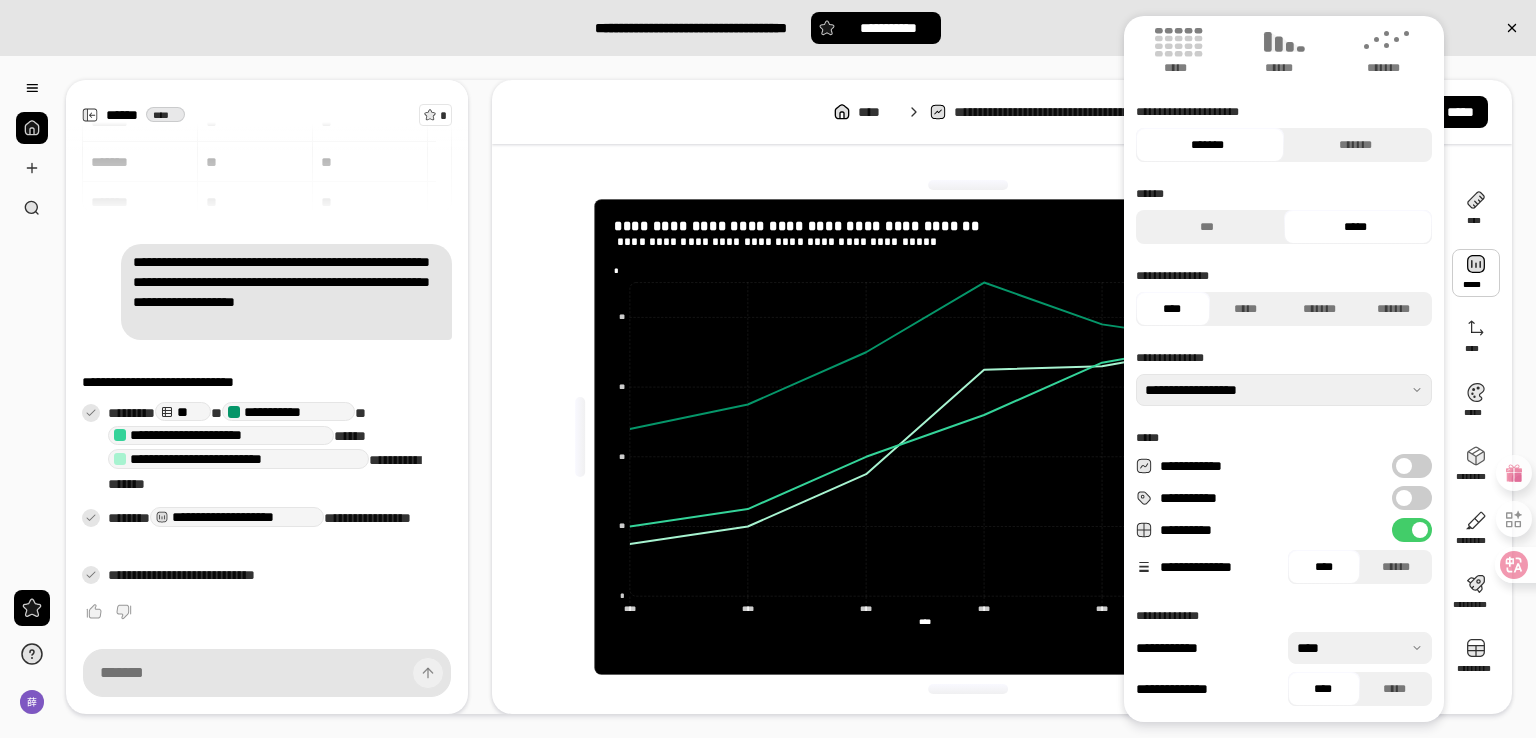 click on "**********" at bounding box center (1412, 498) 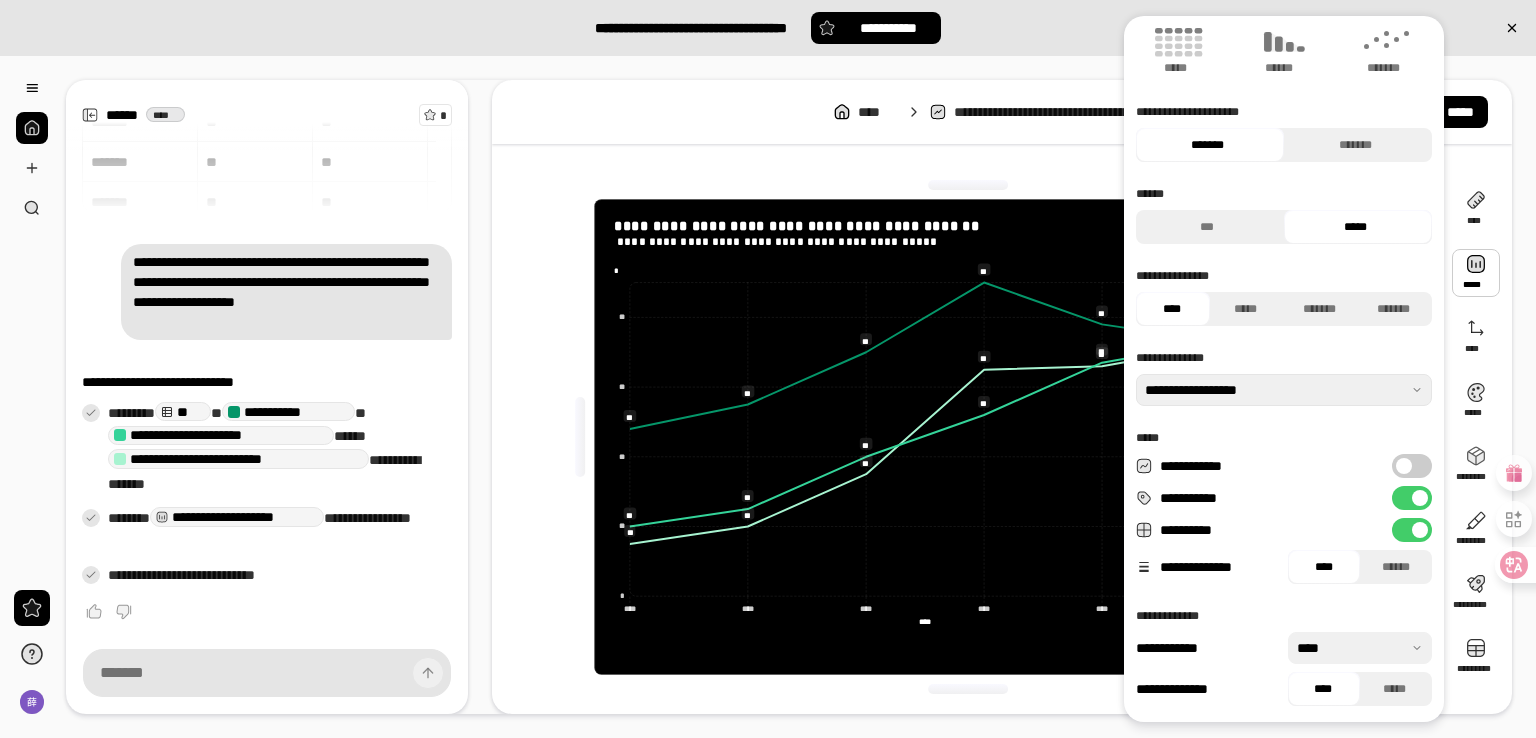 click at bounding box center [1420, 498] 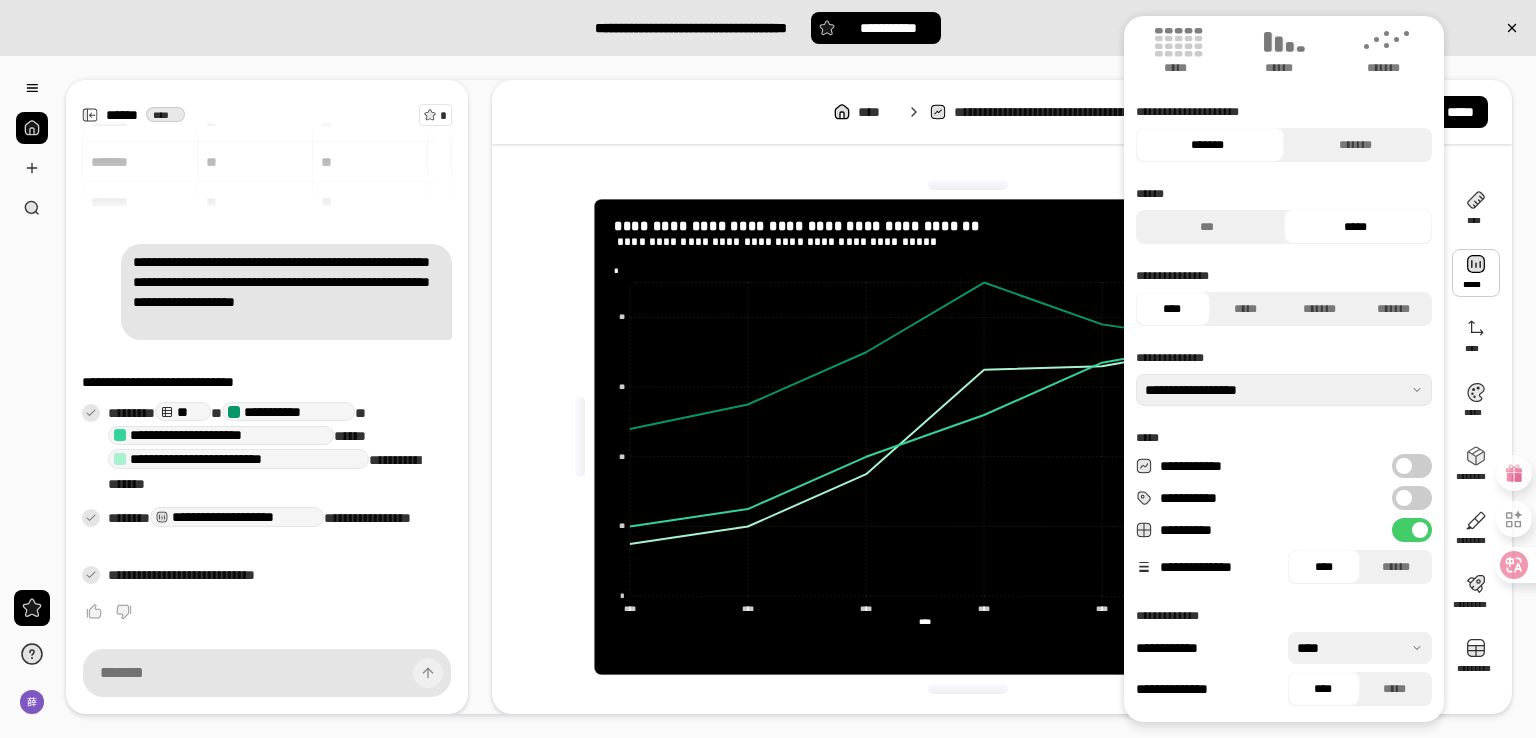 click at bounding box center [1420, 530] 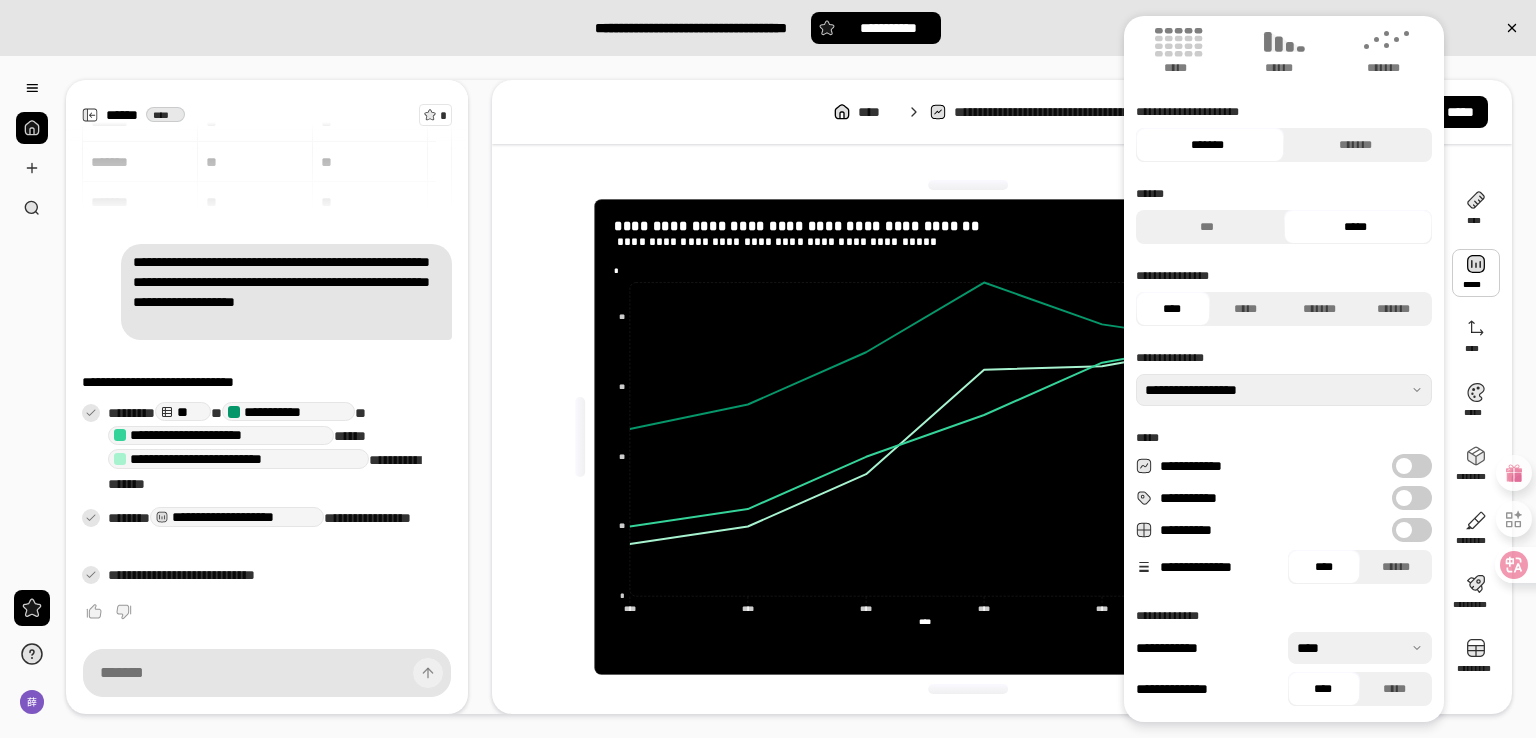 click on "**********" at bounding box center (1412, 530) 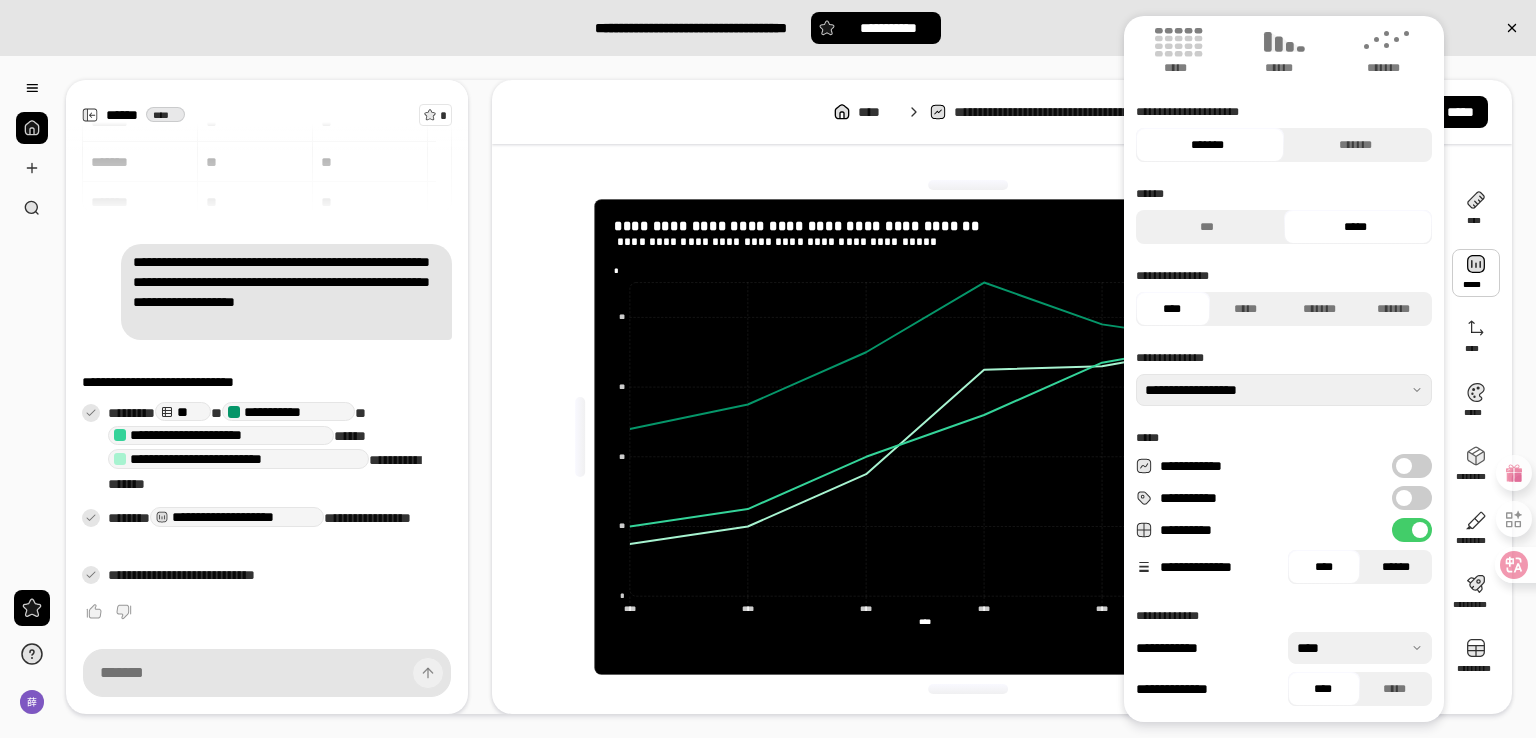 click on "******" at bounding box center [1396, 567] 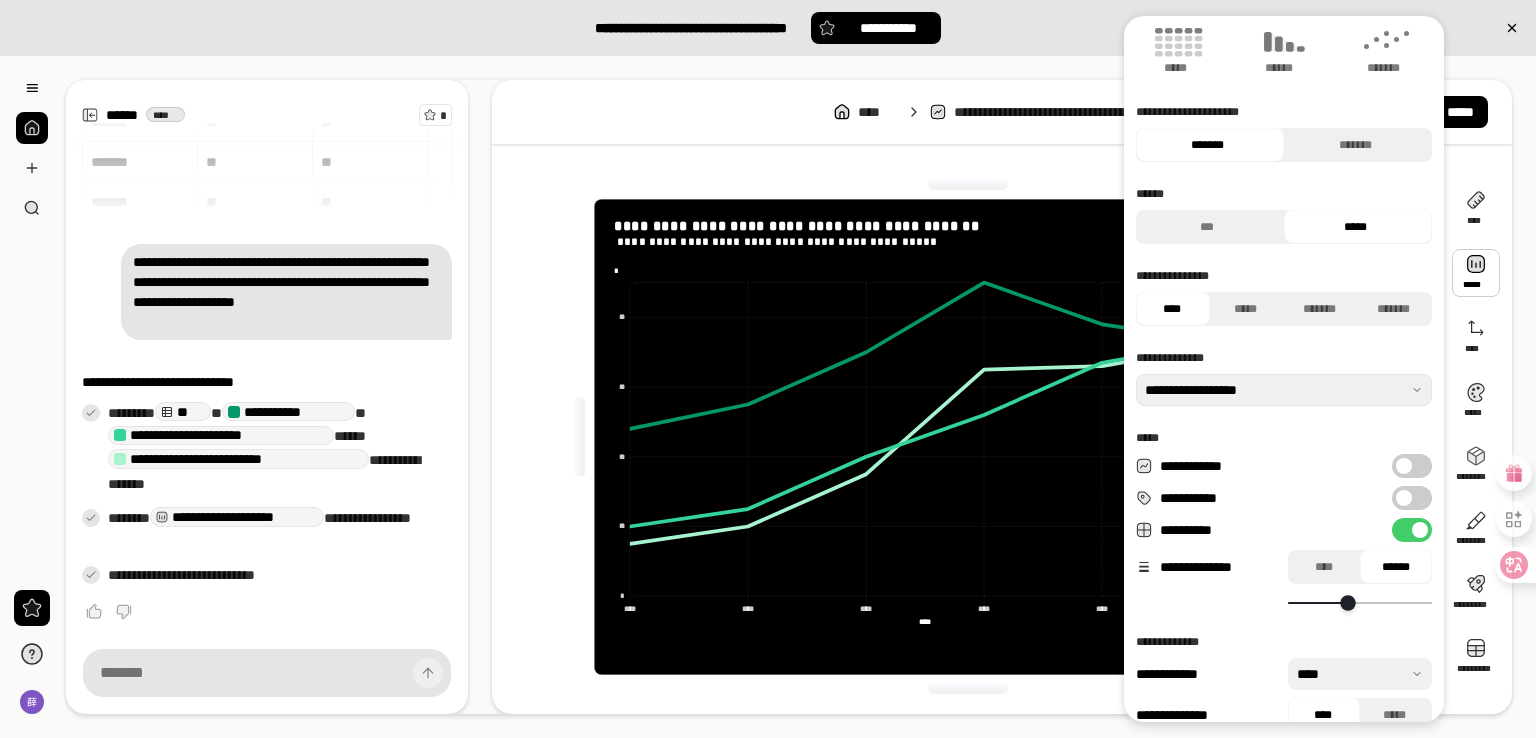 click at bounding box center [1348, 602] 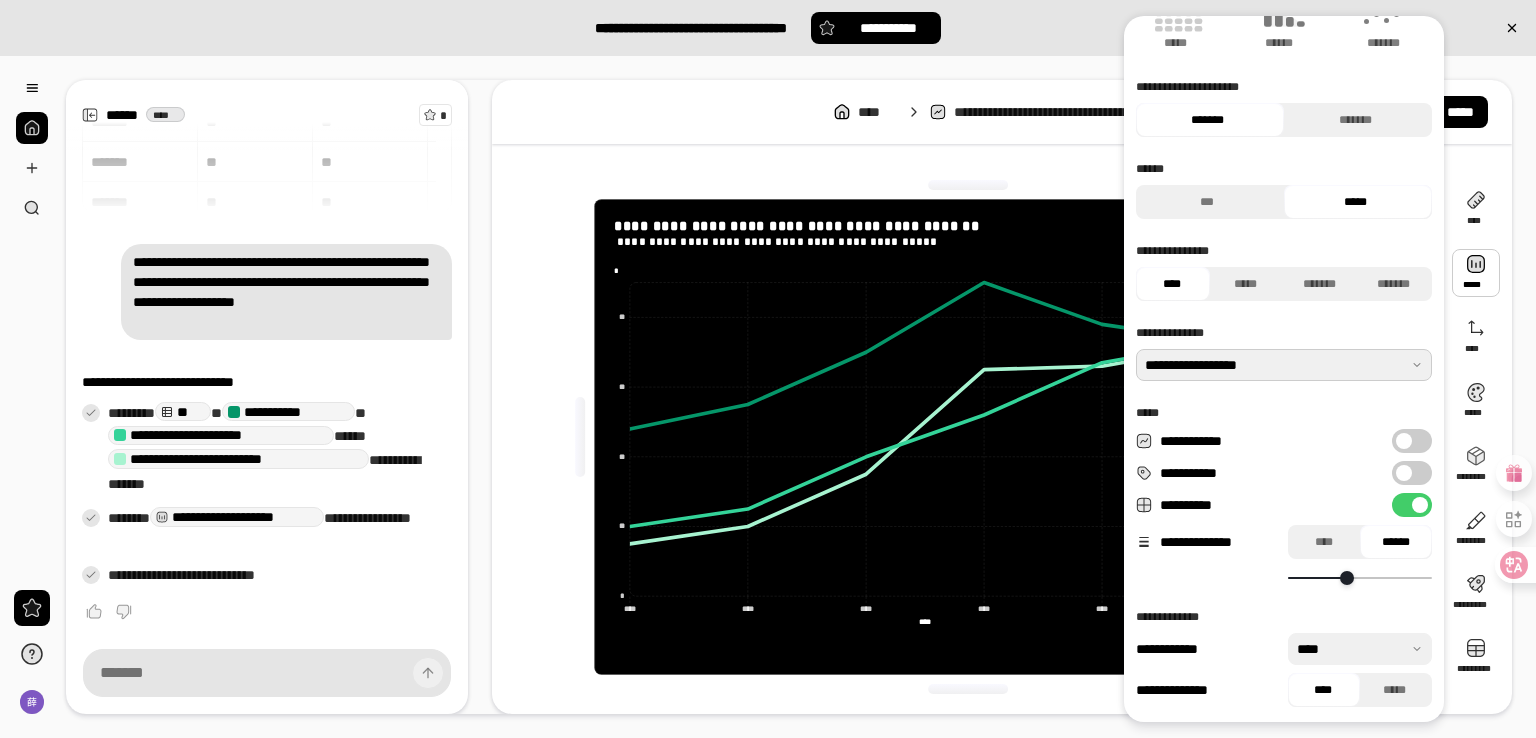 scroll, scrollTop: 187, scrollLeft: 0, axis: vertical 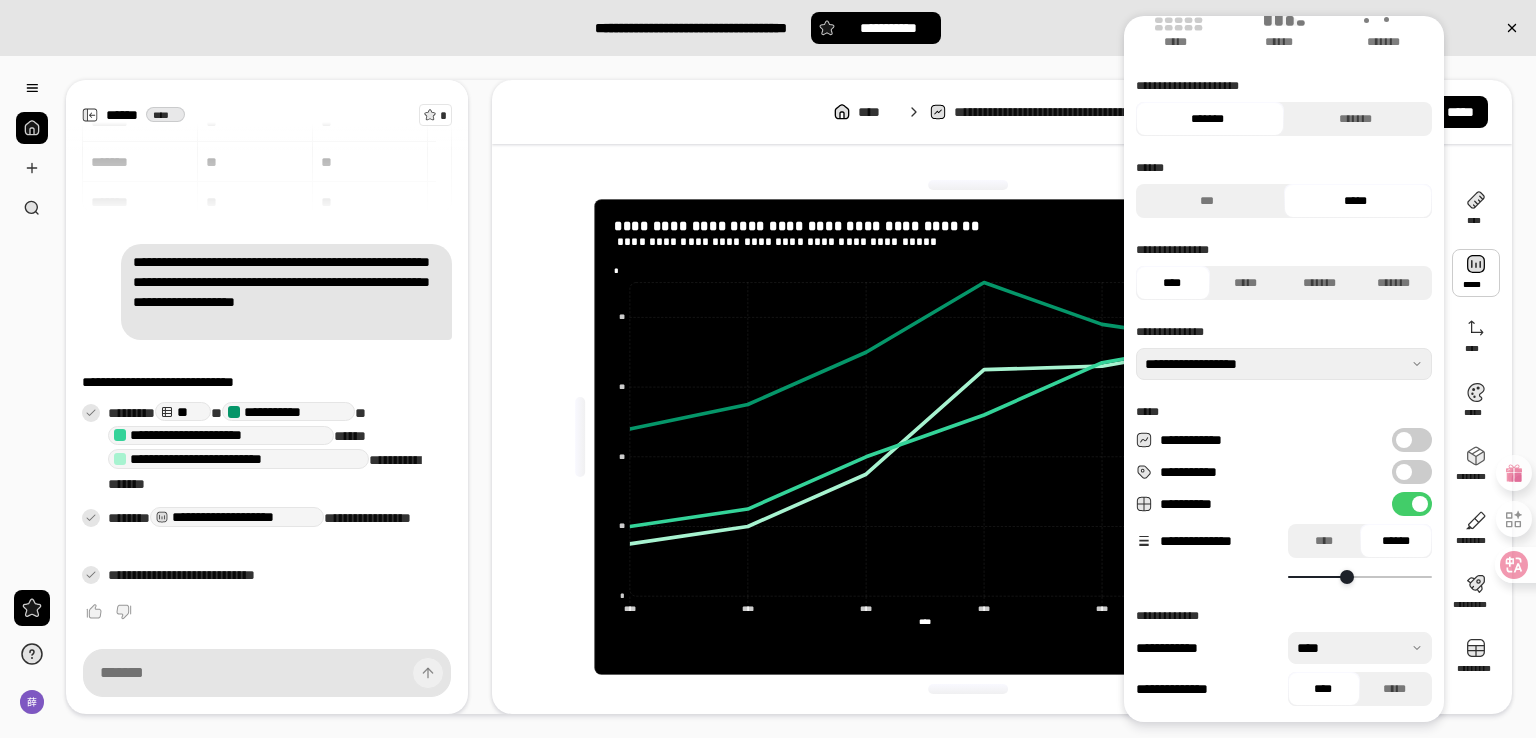 click at bounding box center (1360, 648) 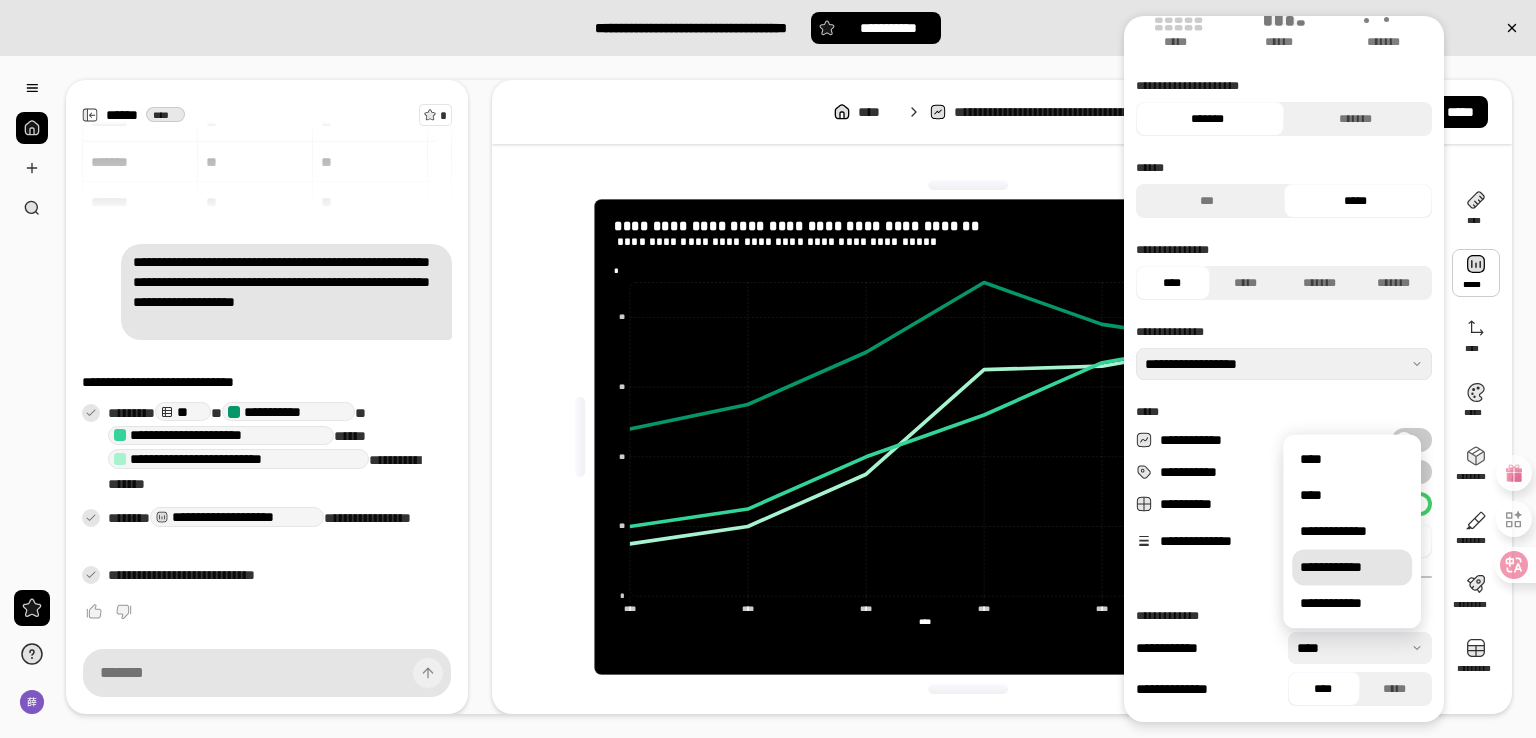 click on "**********" at bounding box center (1352, 567) 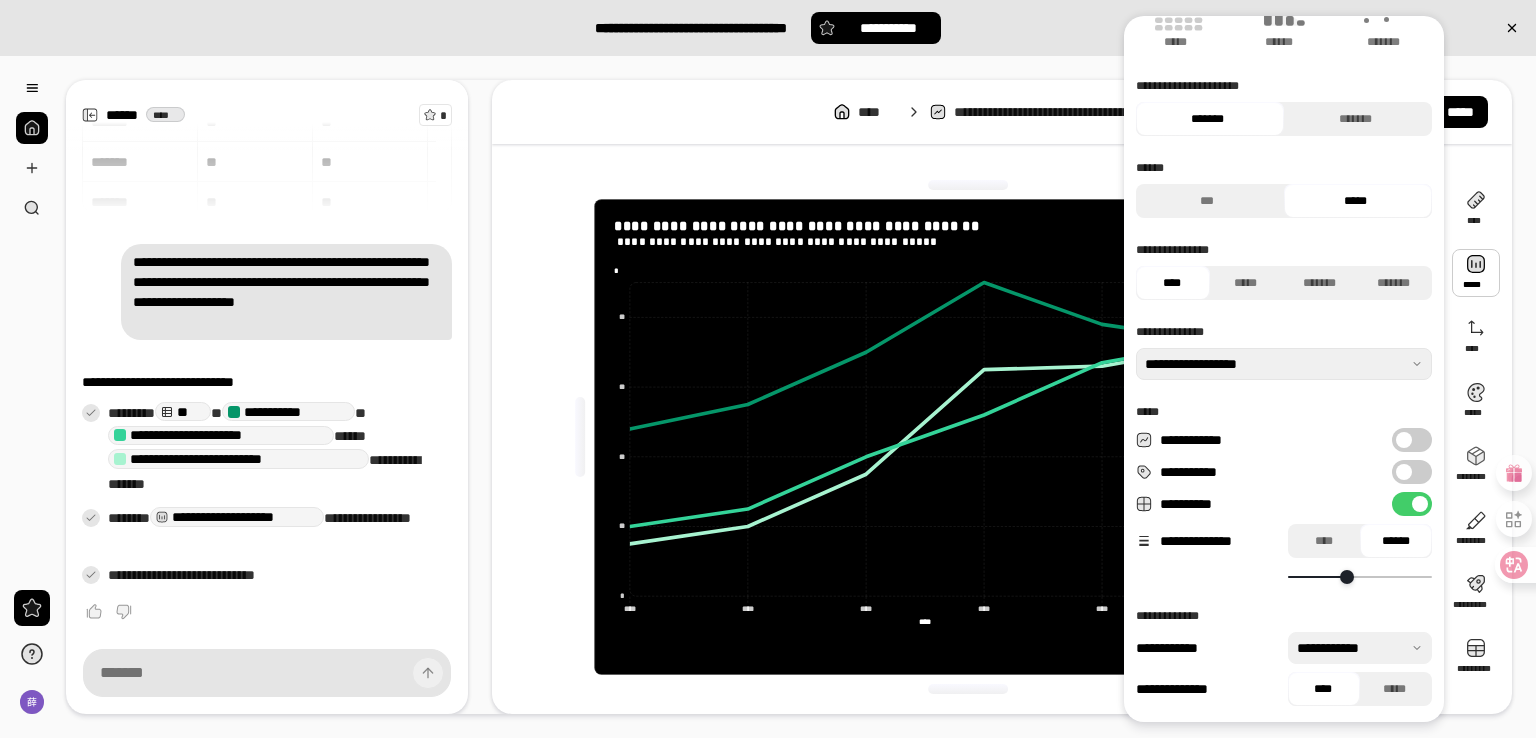 click at bounding box center [1360, 648] 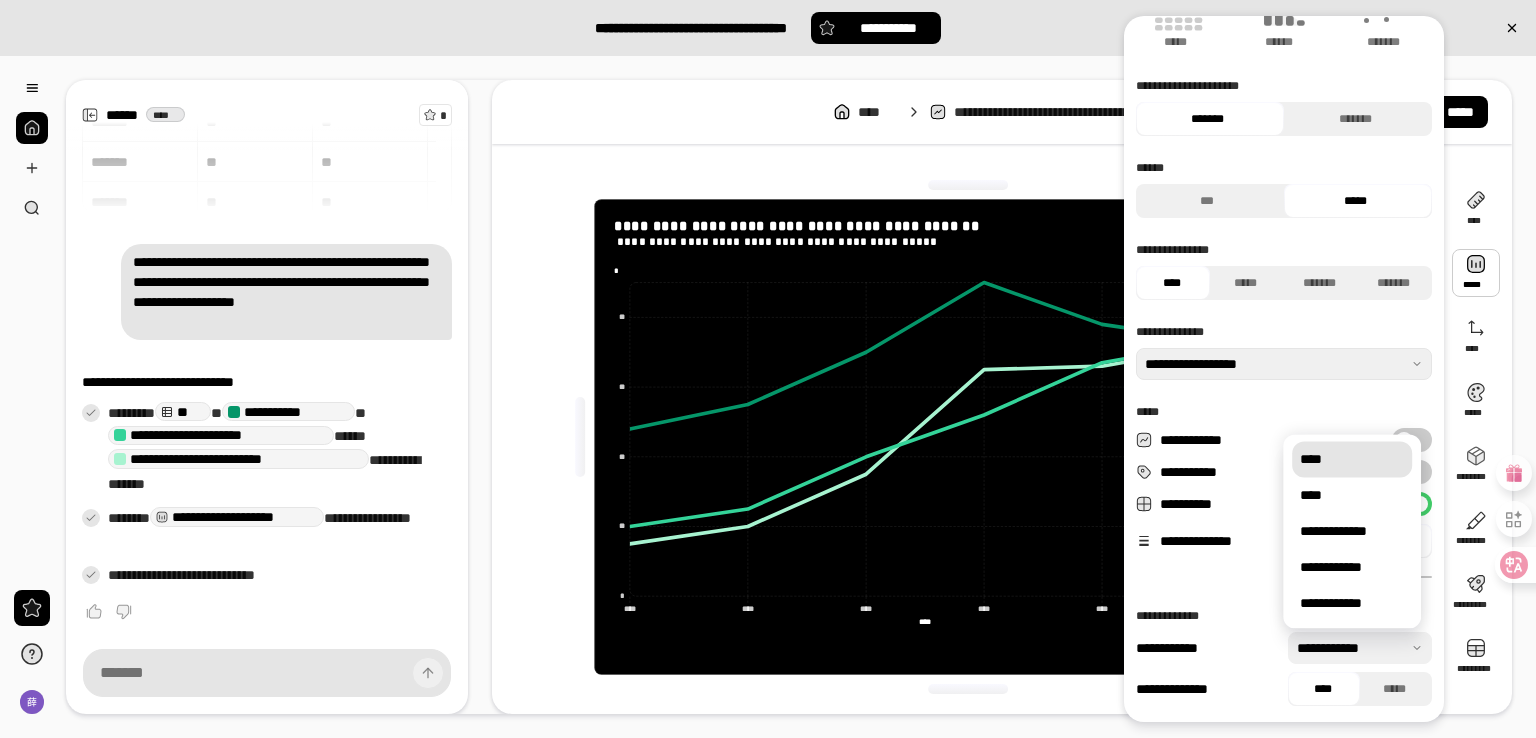click on "****" at bounding box center [1352, 459] 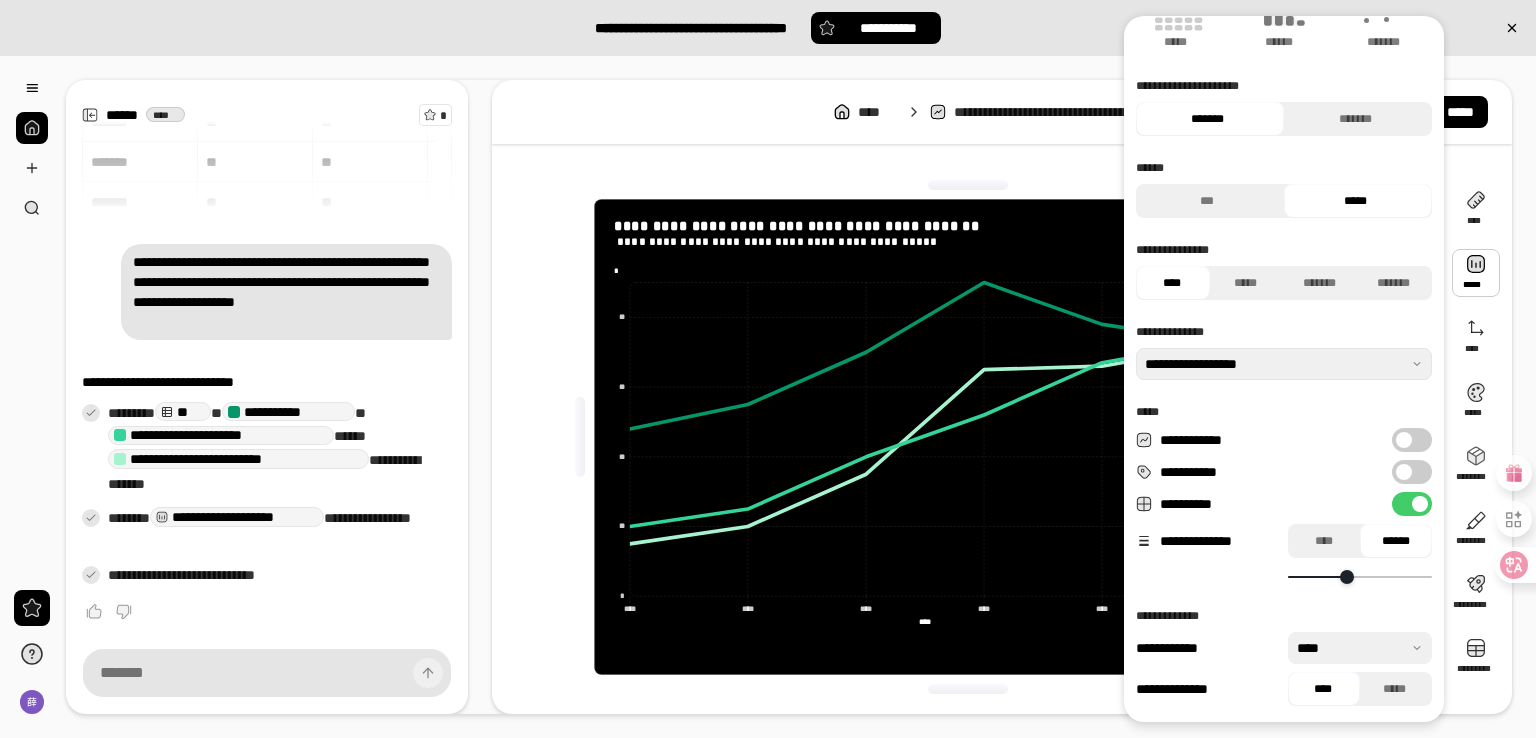 click at bounding box center [1404, 472] 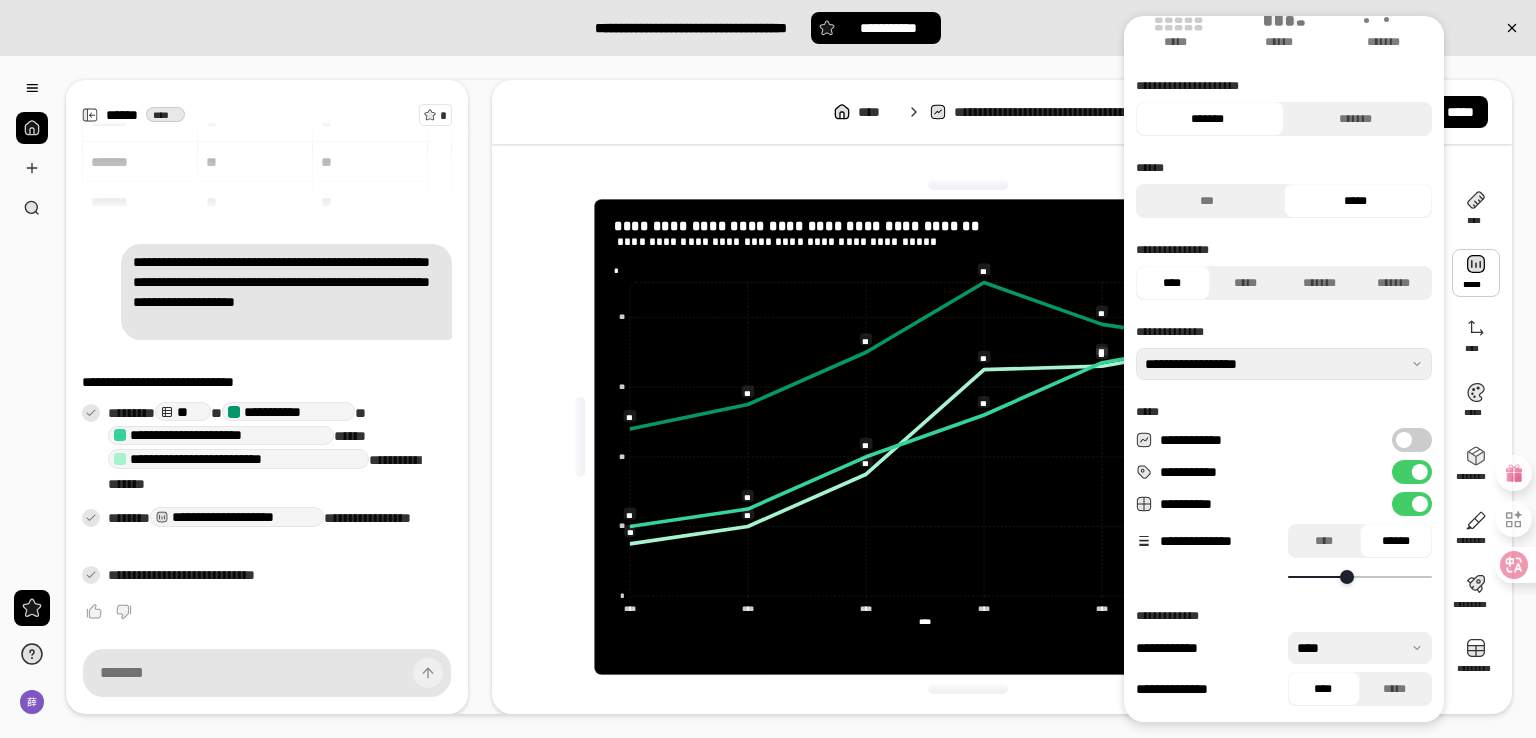 click on "**********" at bounding box center [1412, 472] 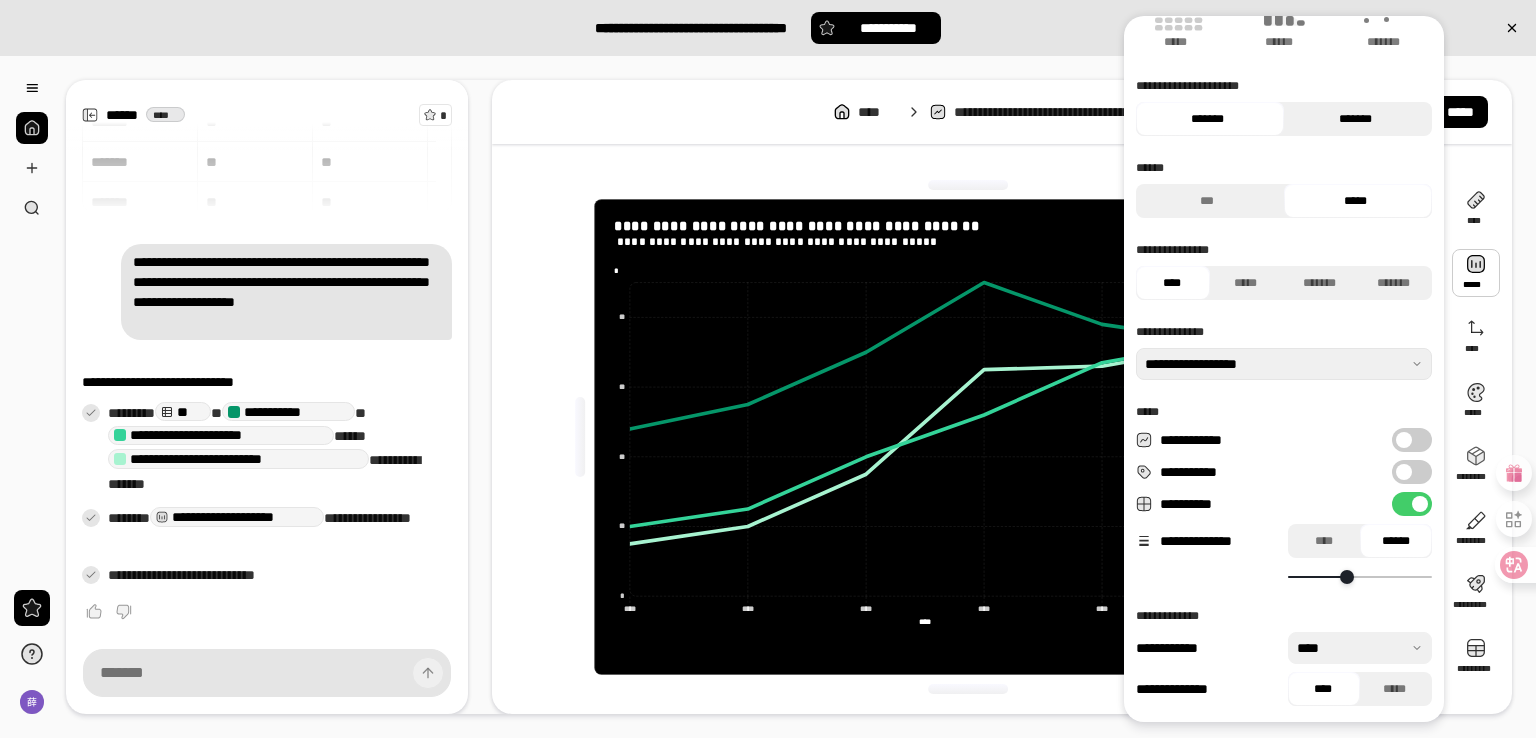 click on "*******" at bounding box center (1355, 119) 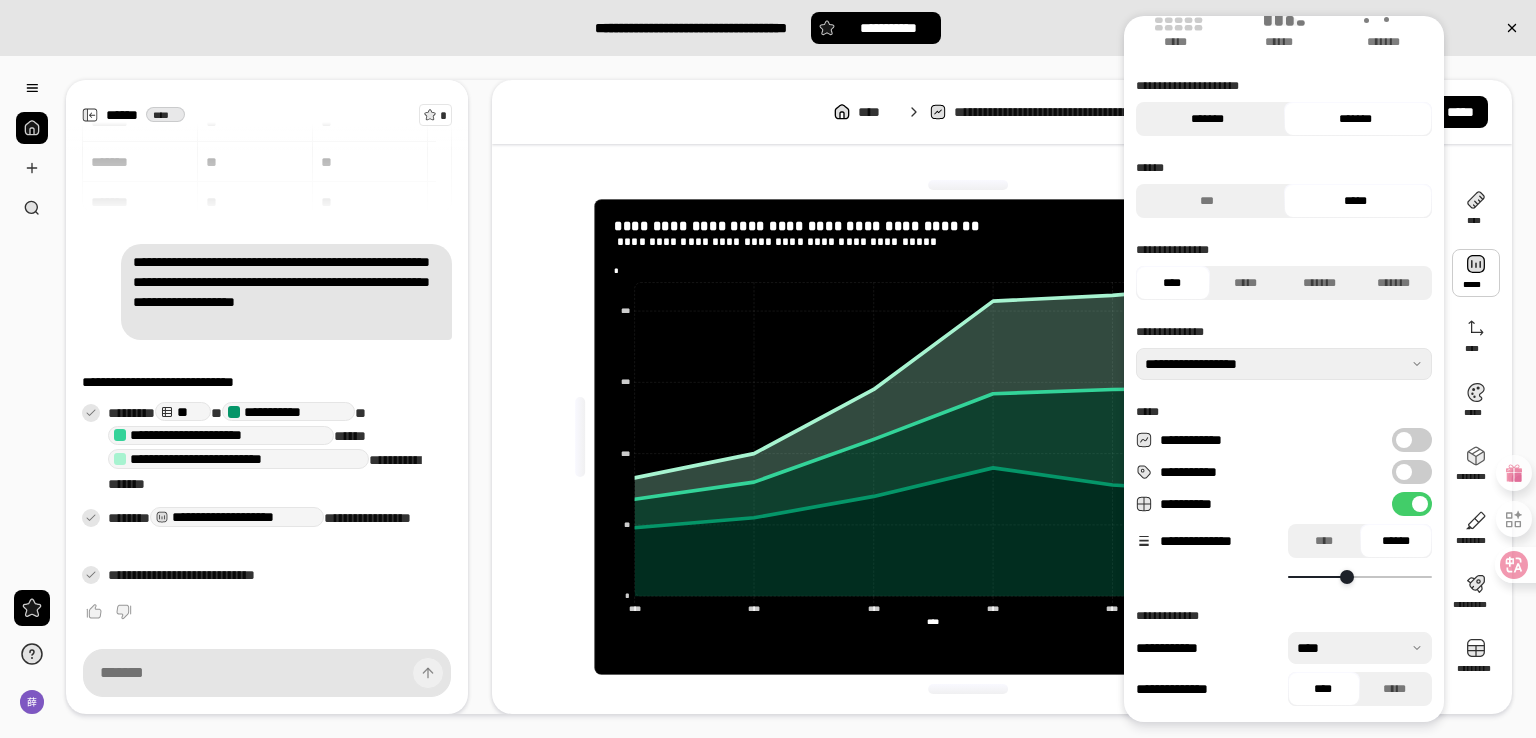 click on "*******" at bounding box center [1207, 119] 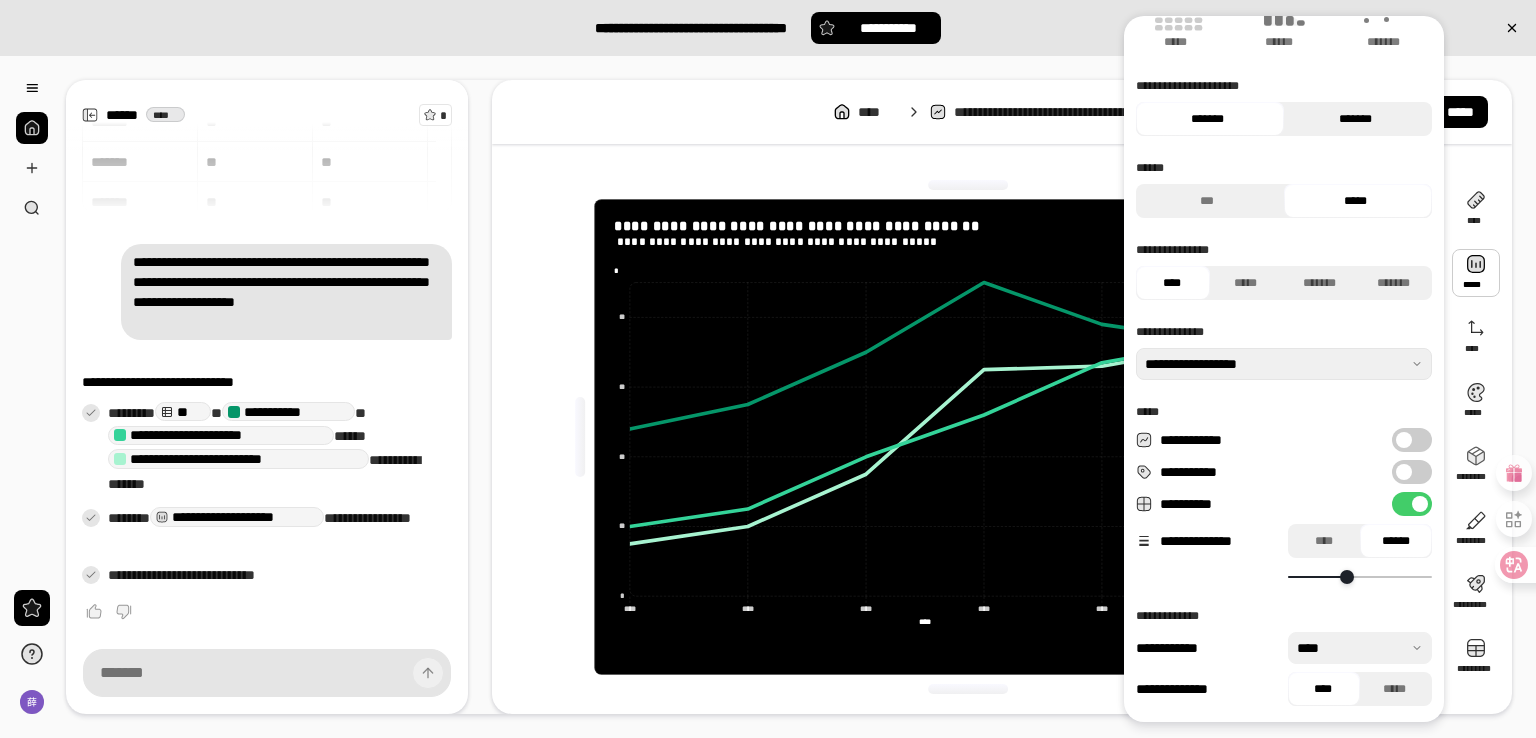 click on "*******" at bounding box center (1355, 119) 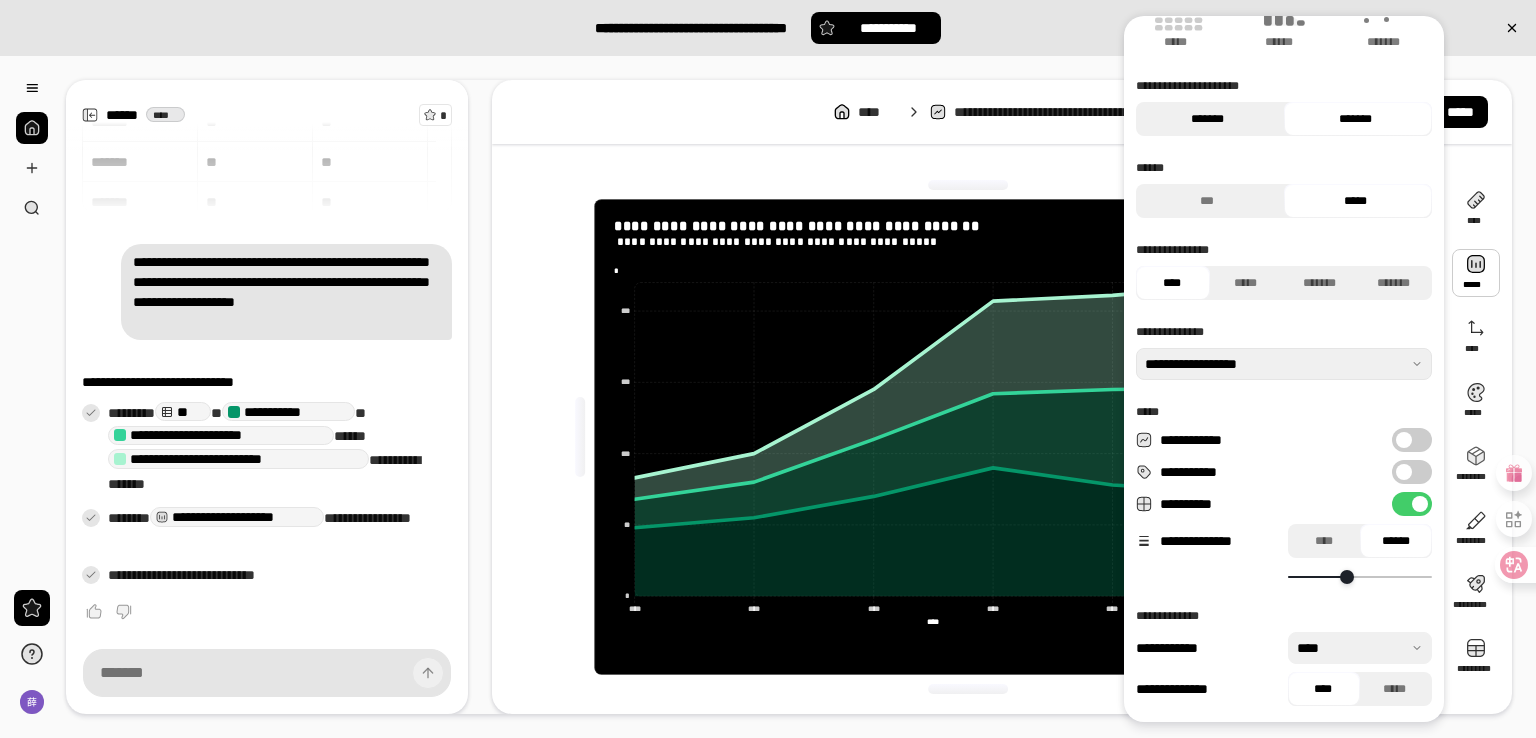 click on "*******" at bounding box center (1207, 119) 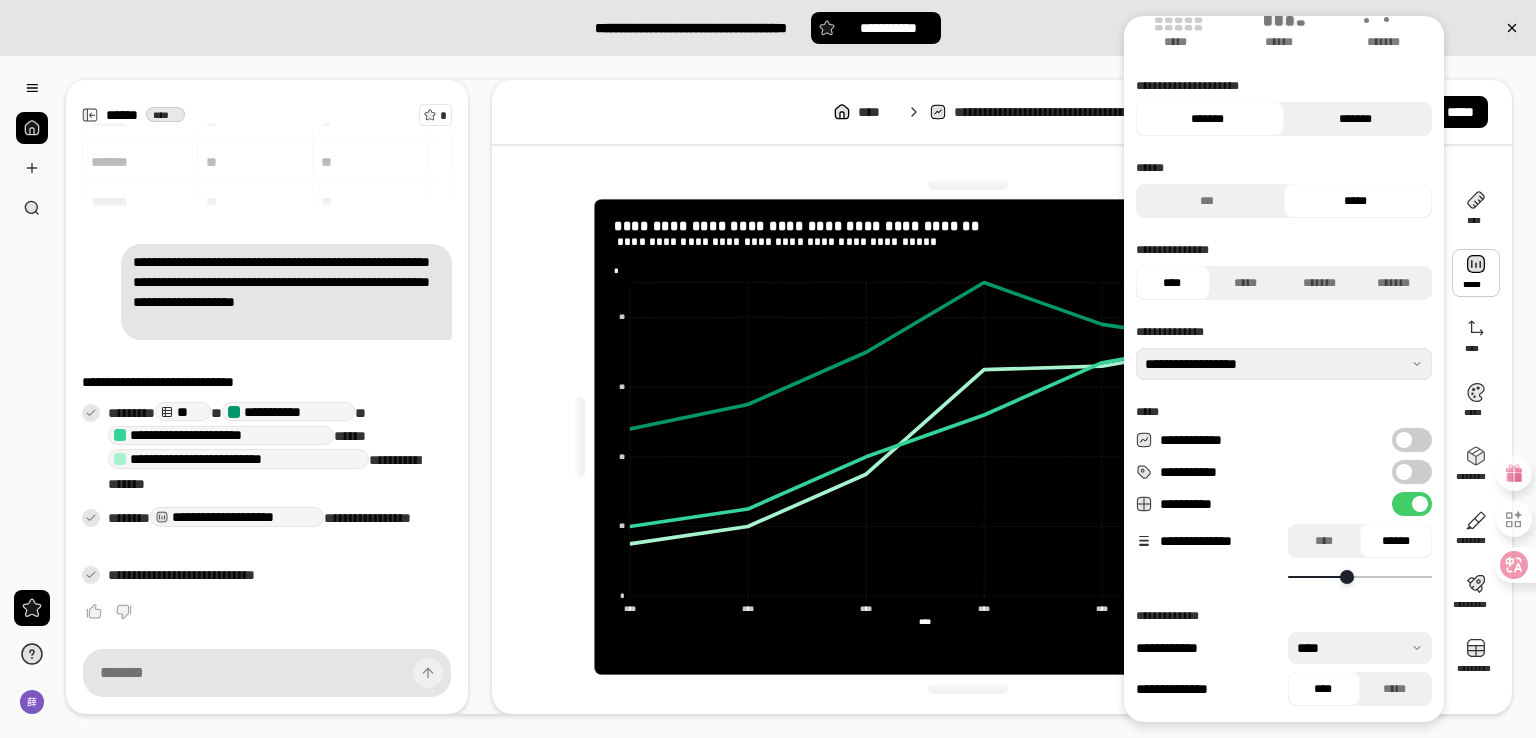 click on "*******" at bounding box center (1355, 119) 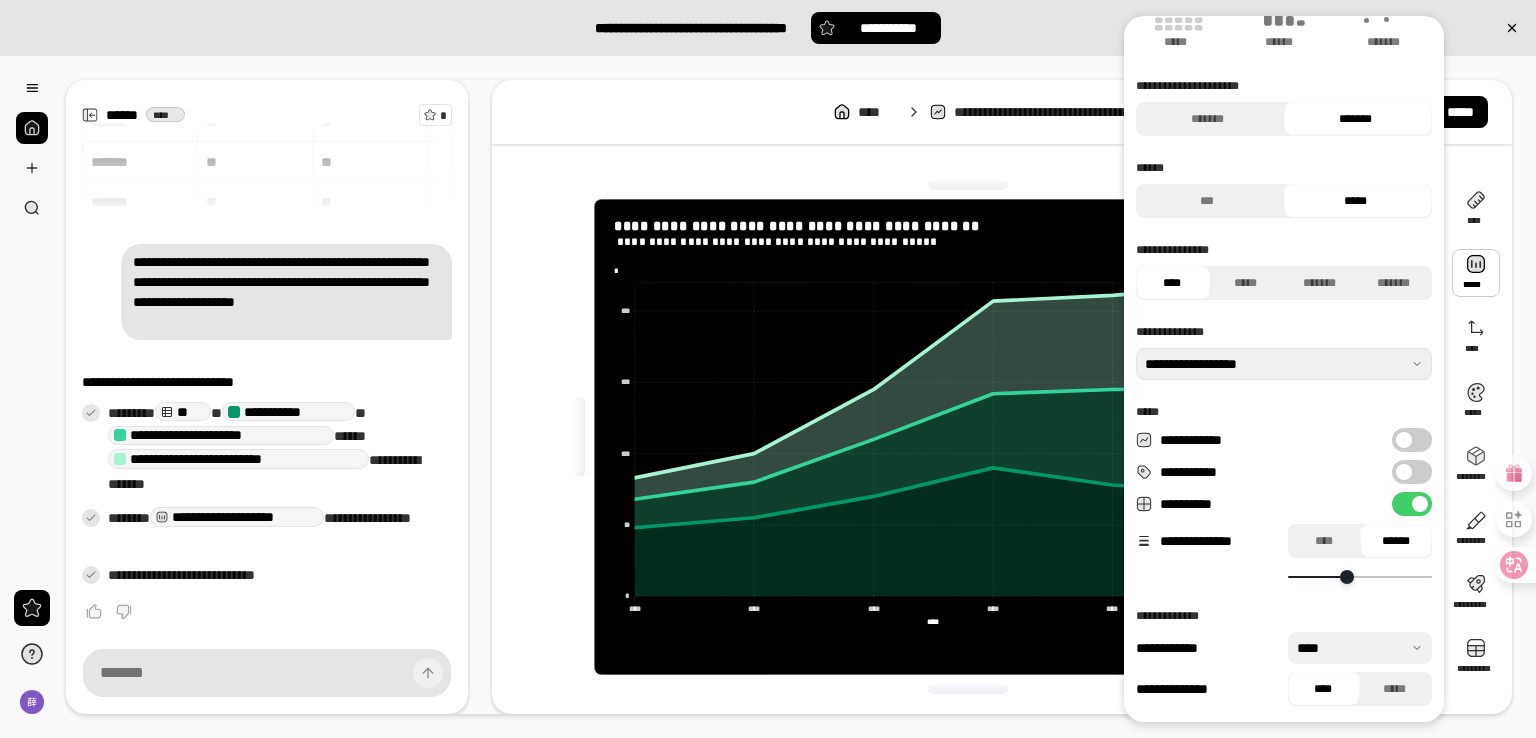 click at bounding box center (968, 185) 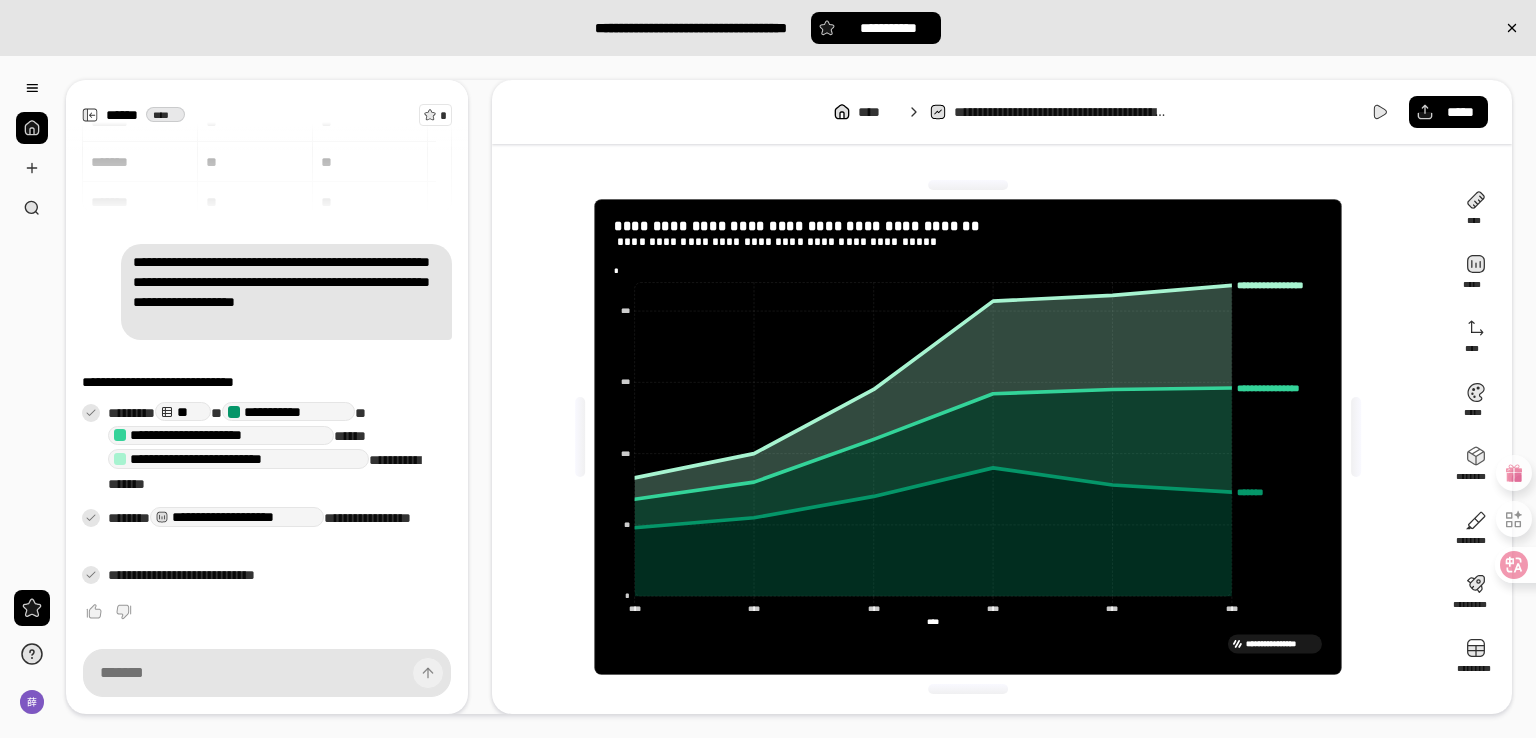 click on "**********" at bounding box center [768, 397] 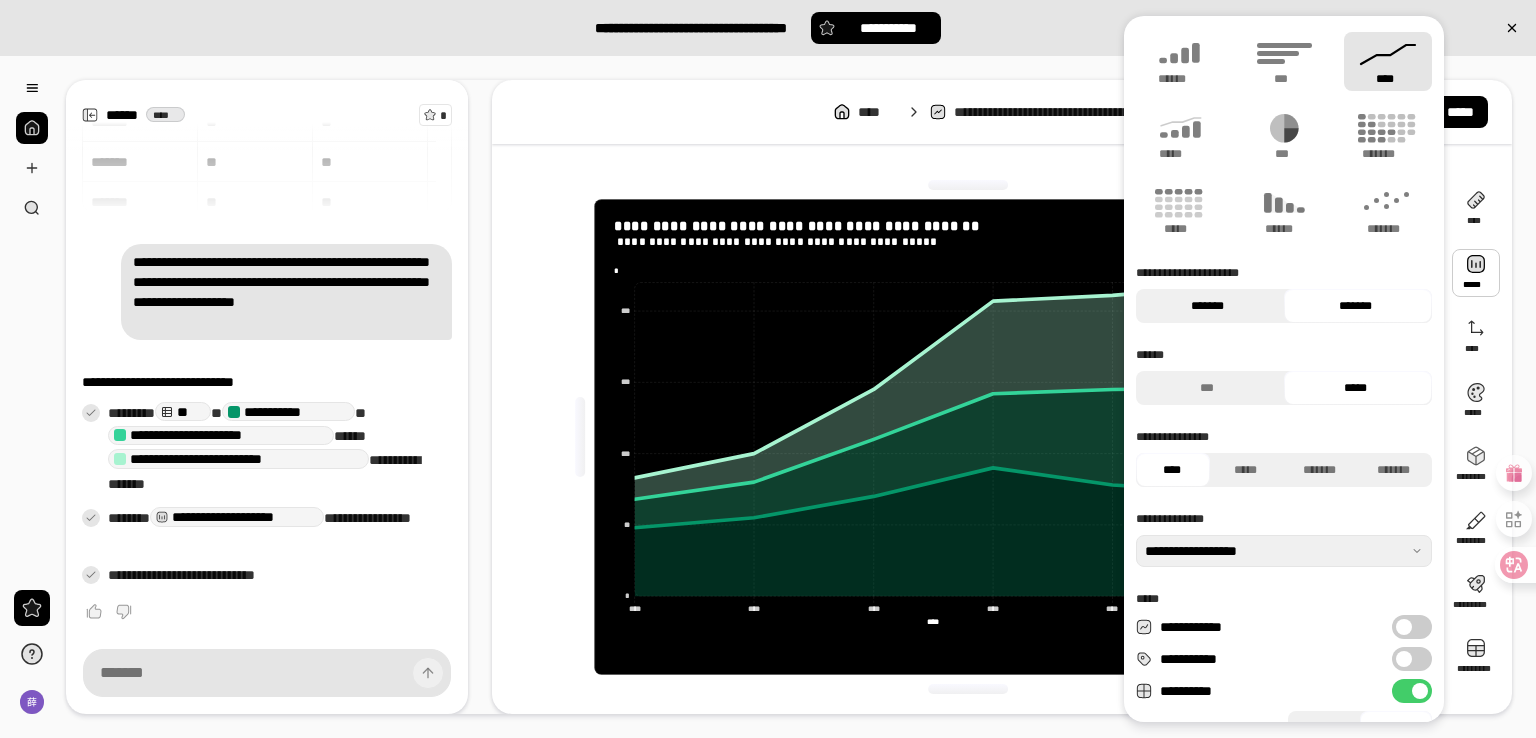 click on "*******" at bounding box center [1207, 306] 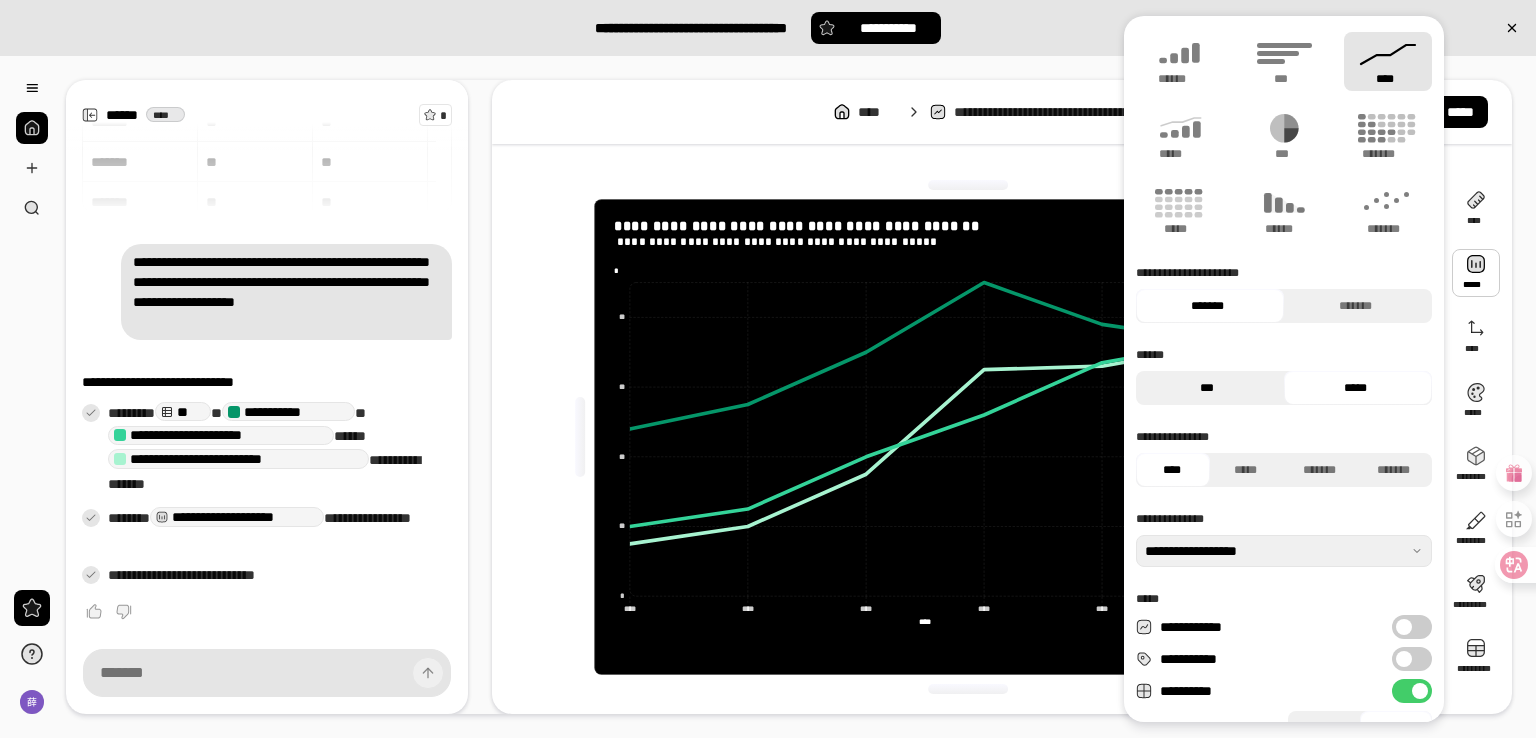 click on "***" at bounding box center [1207, 388] 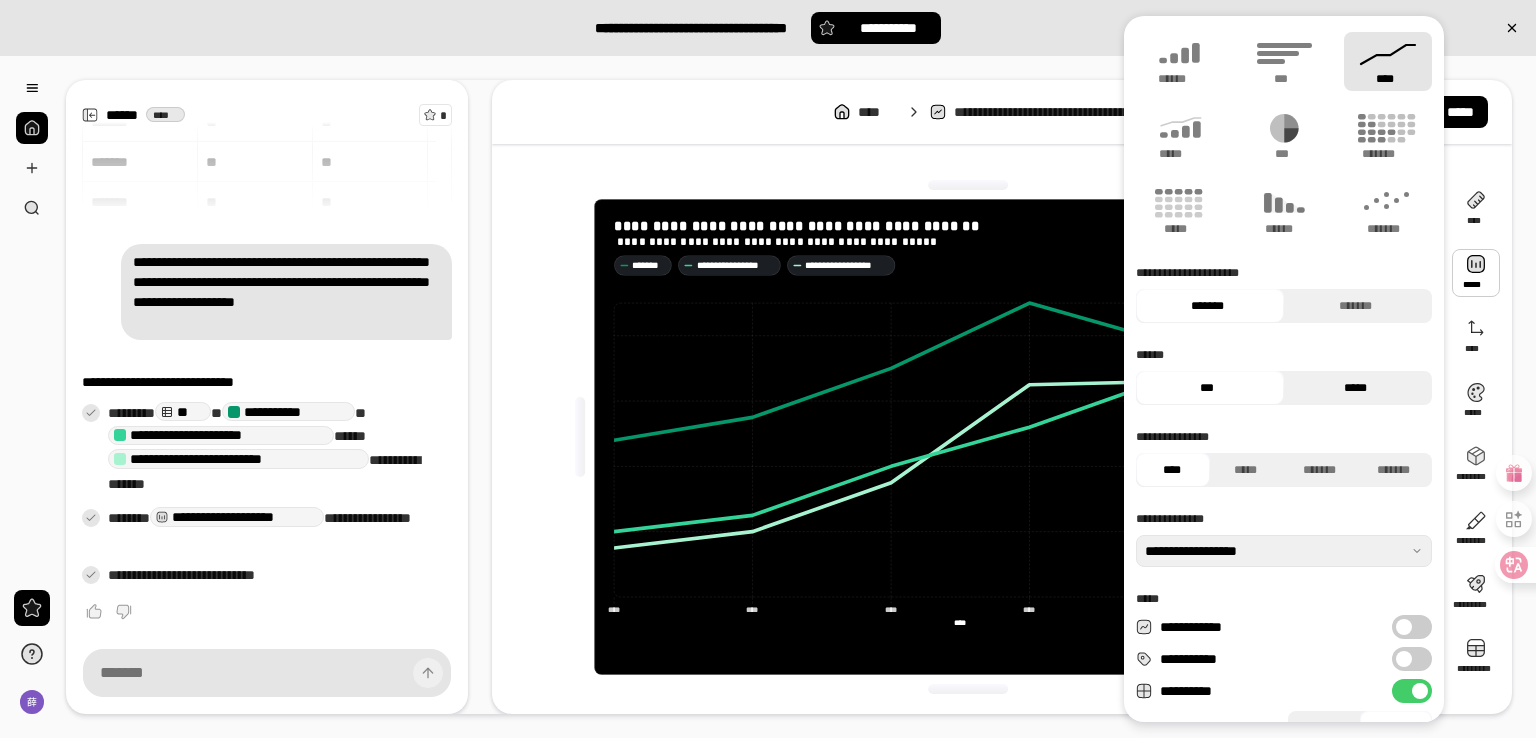 click on "*****" at bounding box center [1355, 388] 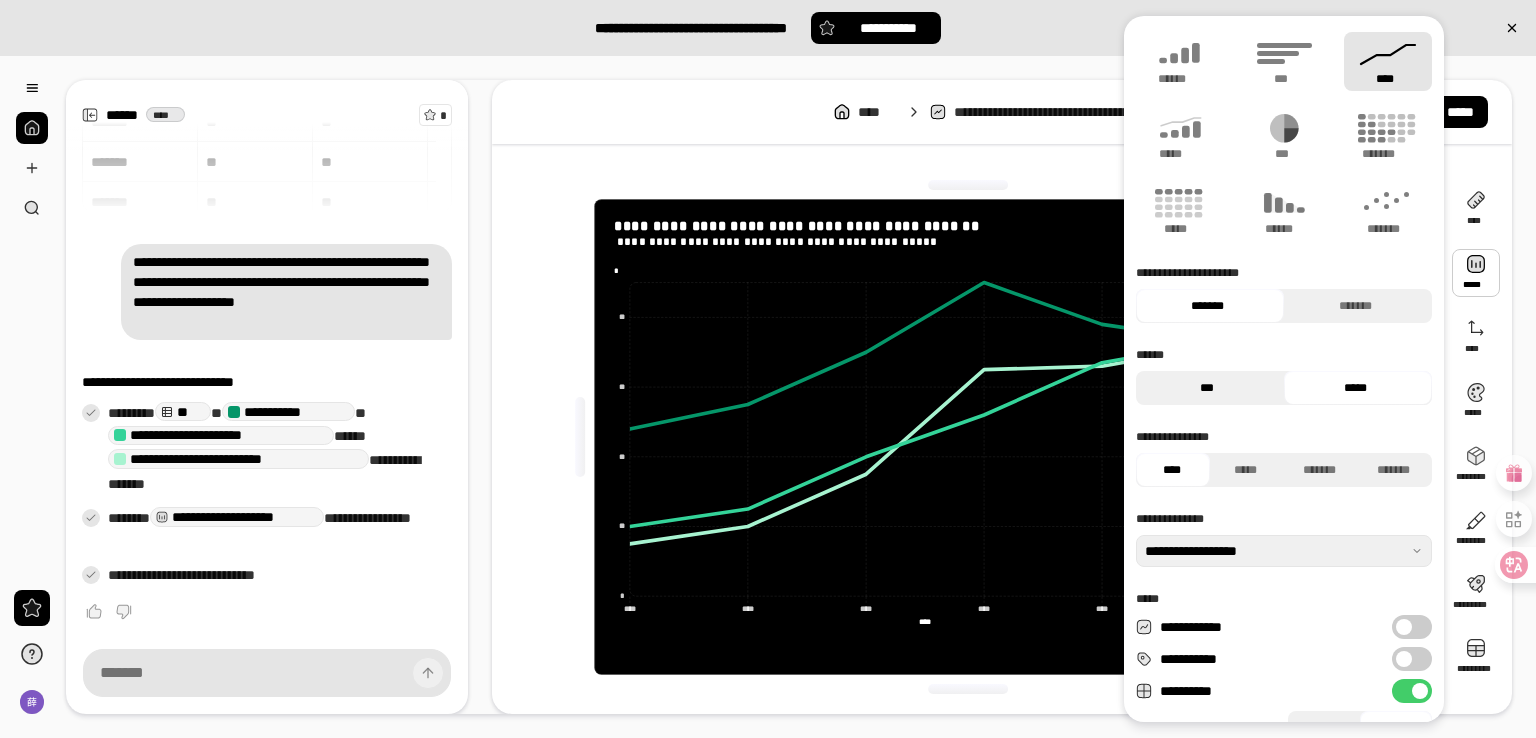 click on "***" at bounding box center (1207, 388) 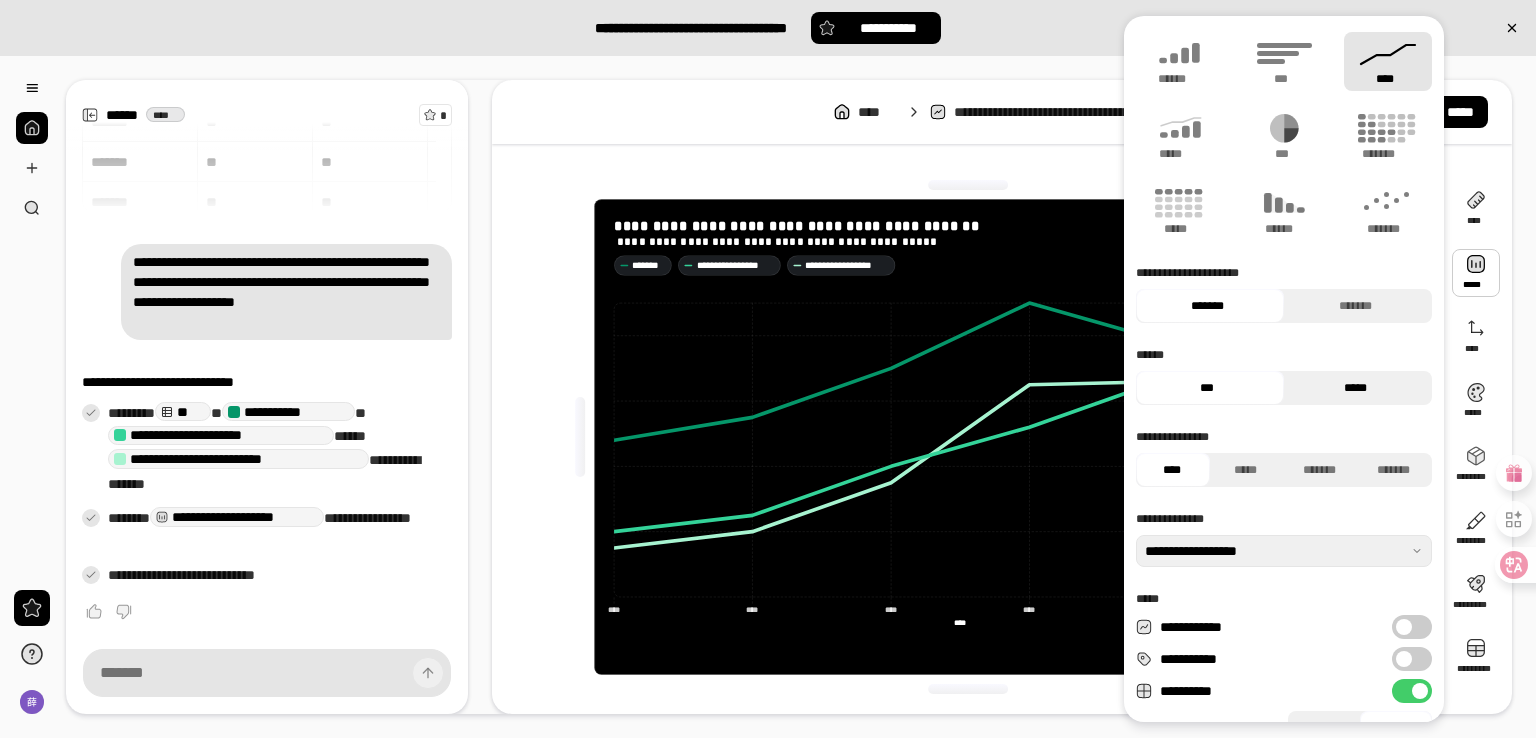 click on "*****" at bounding box center [1355, 388] 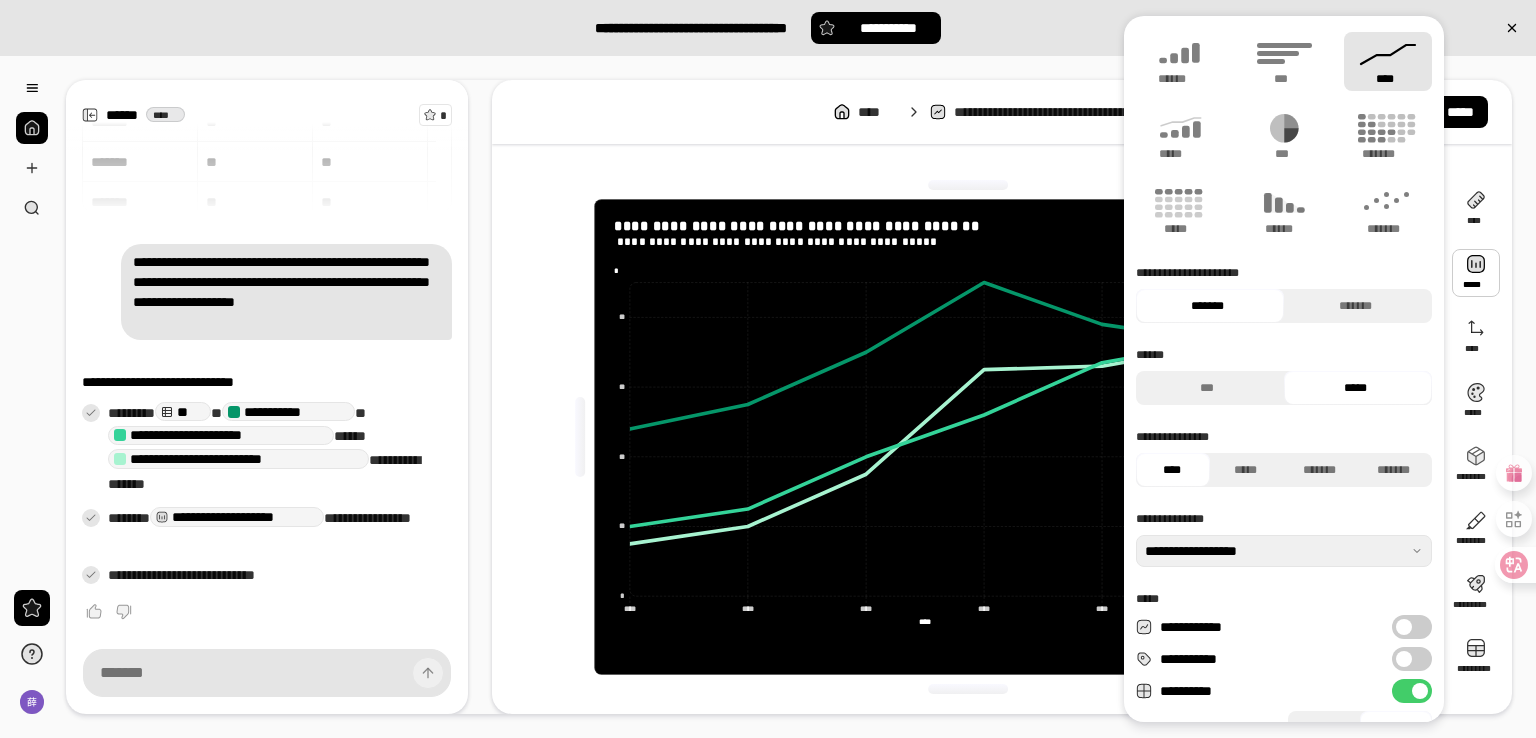 click at bounding box center [968, 185] 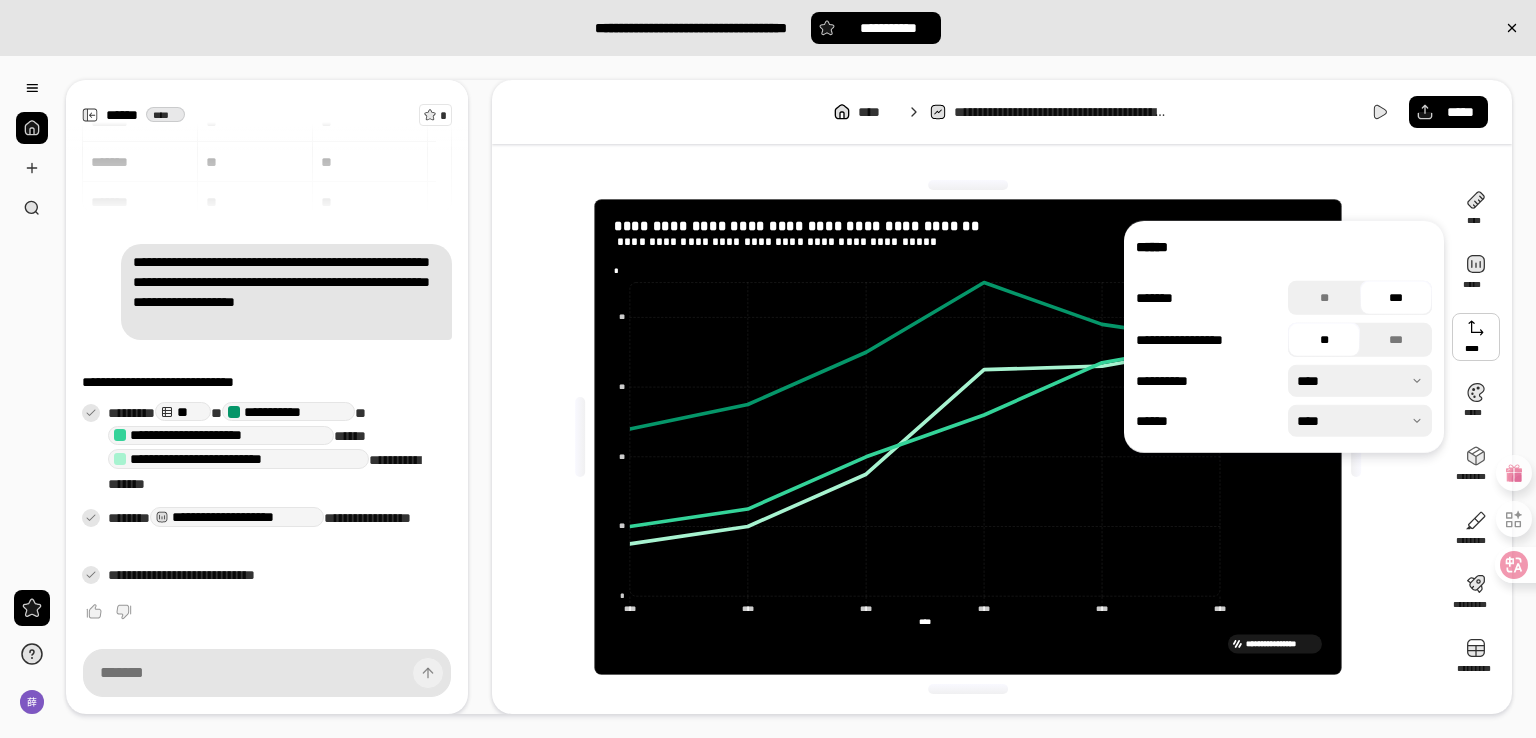 click at bounding box center [1476, 337] 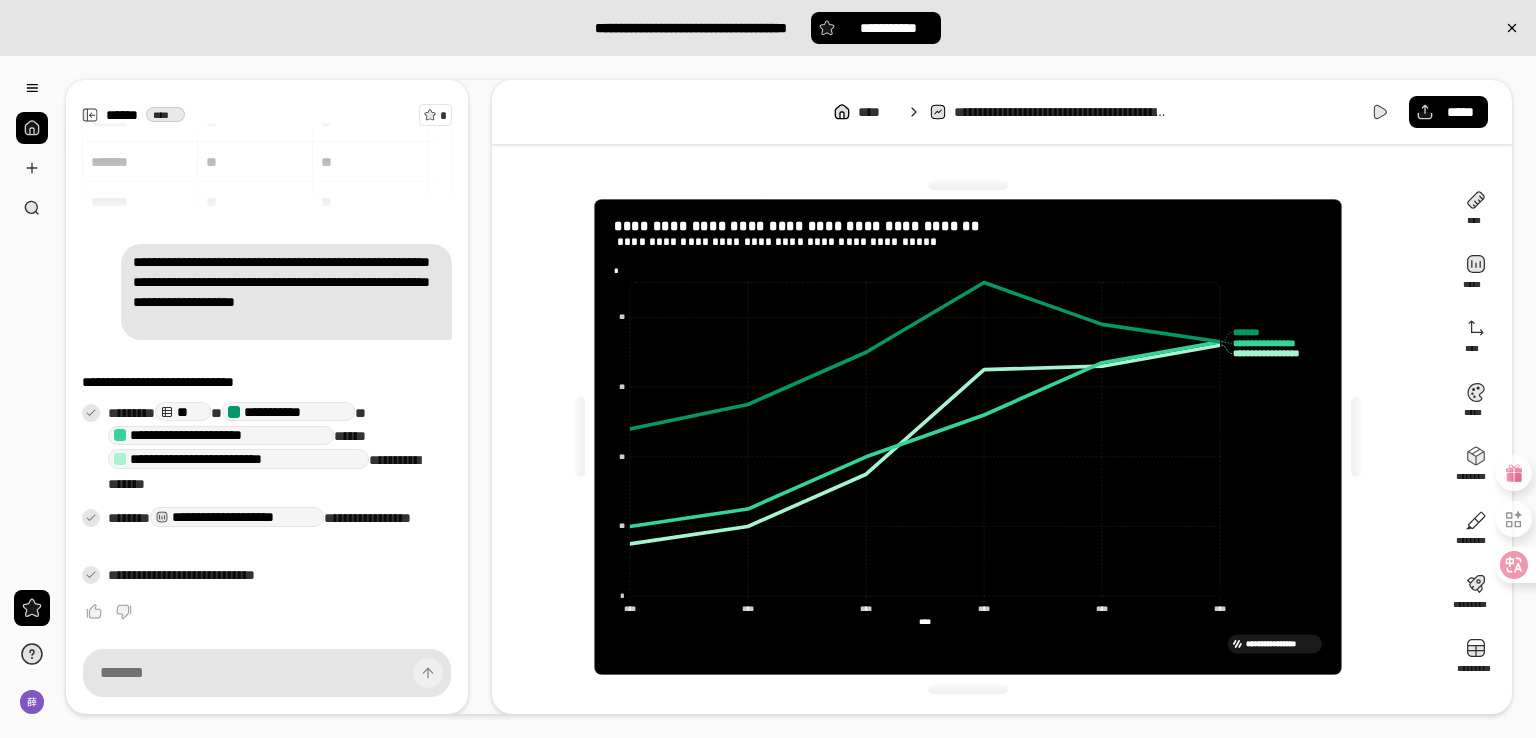 click on "**********" at bounding box center (968, 437) 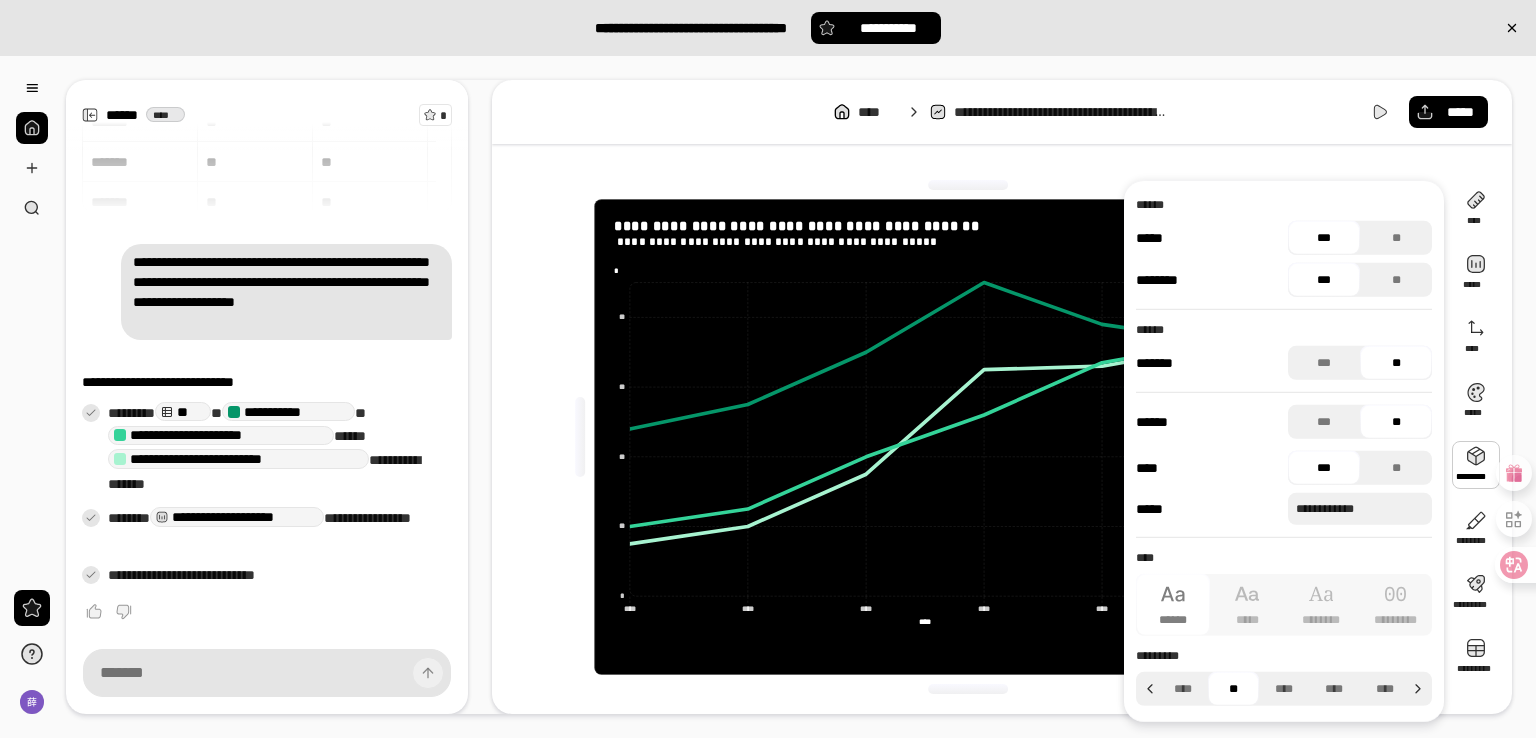 click on "**********" at bounding box center [968, 437] 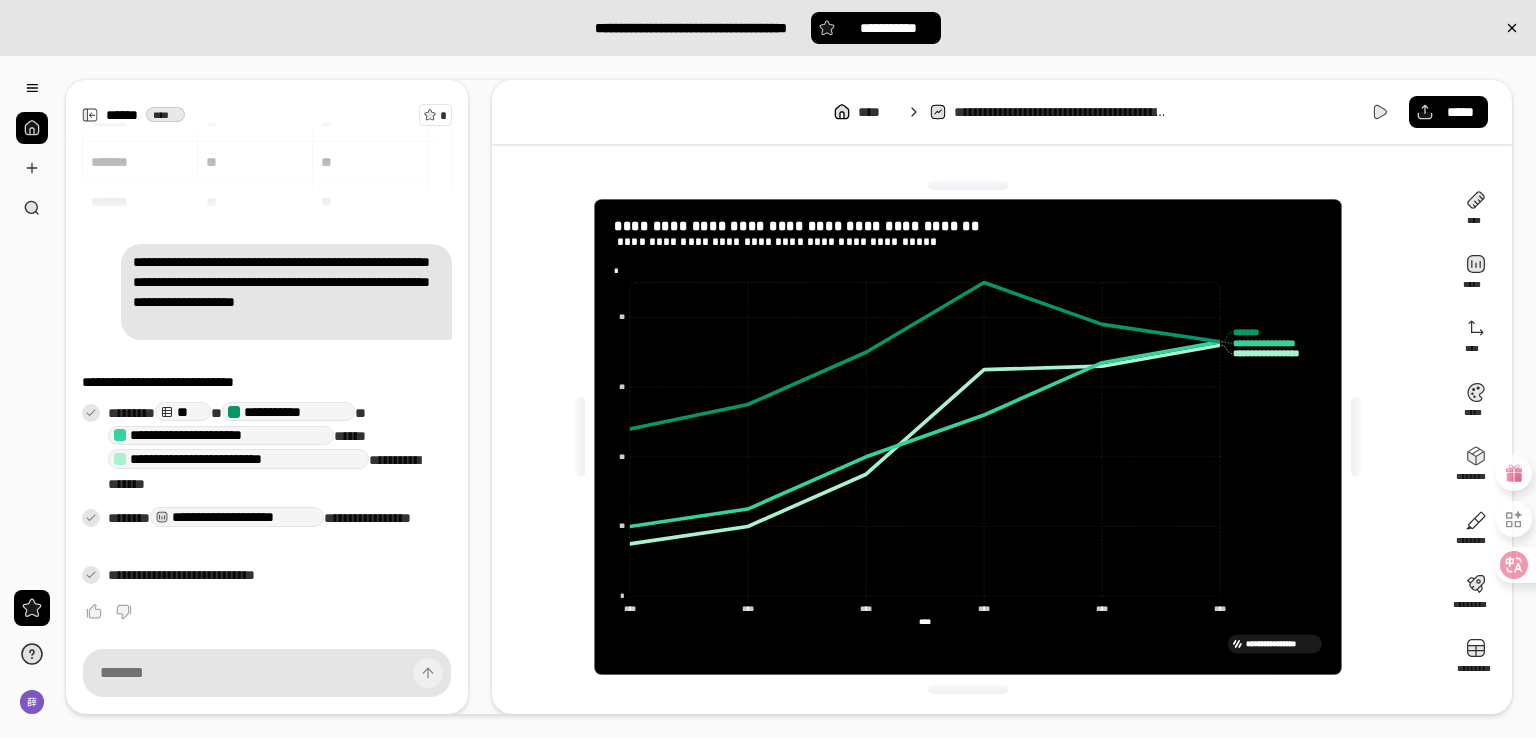 click on "**** ****" 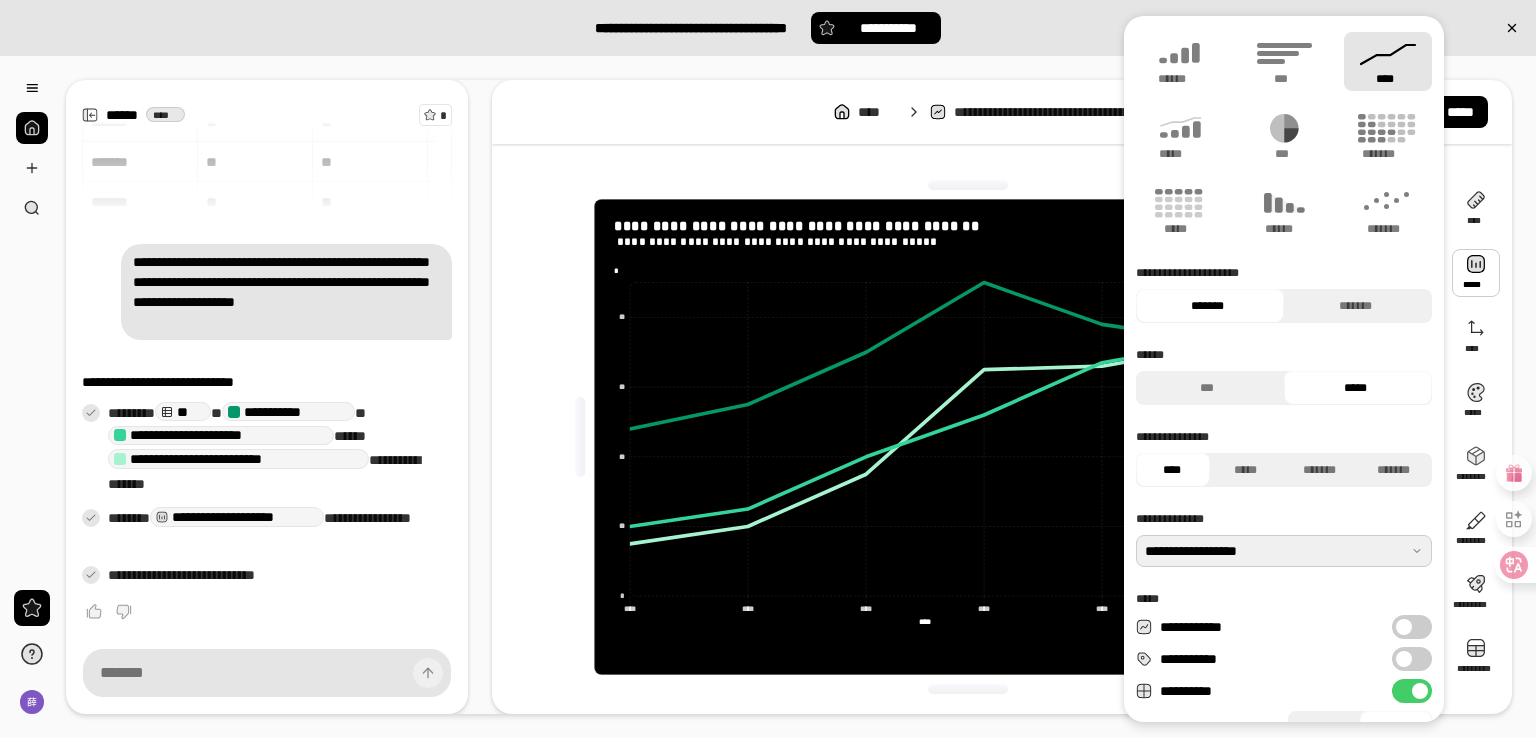 click at bounding box center [1284, 551] 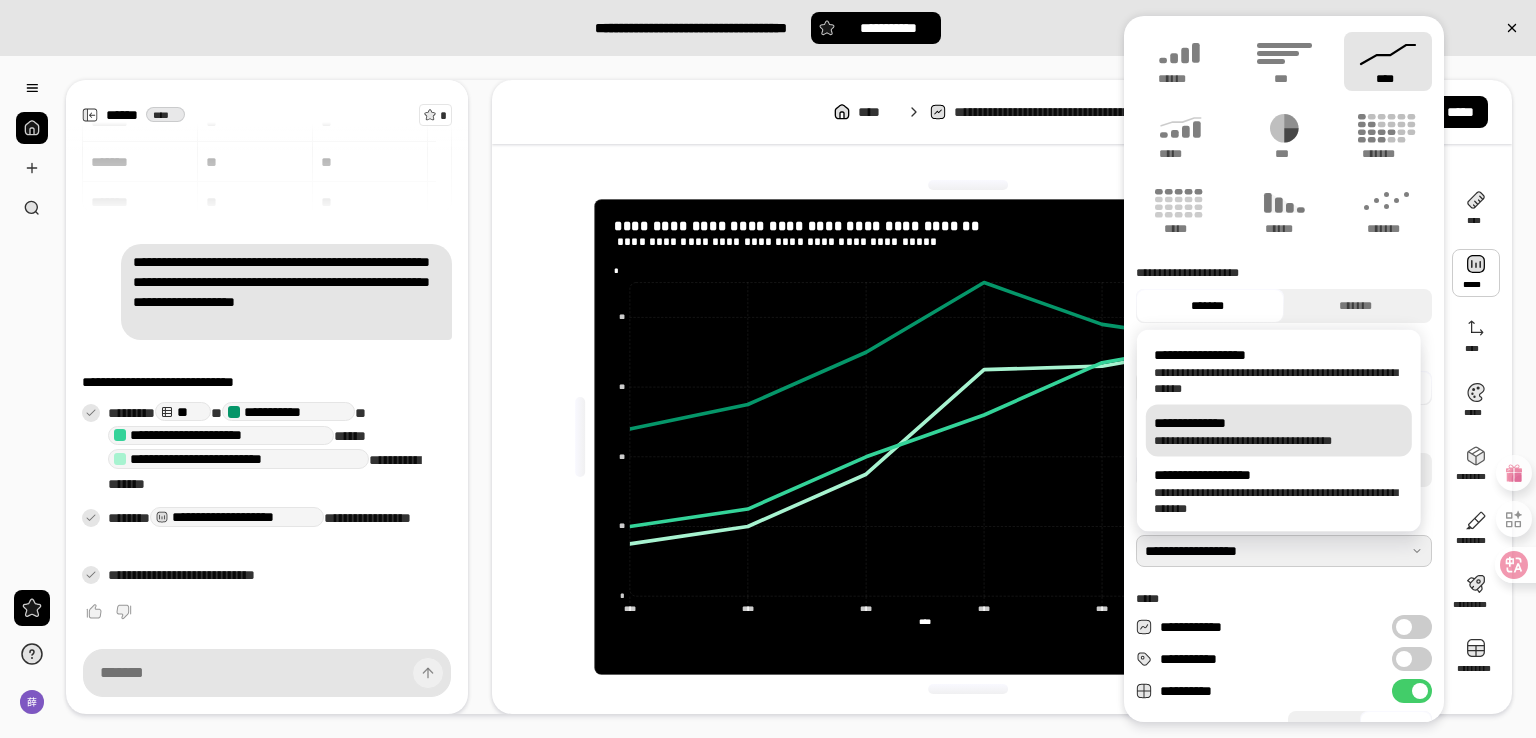 click on "**********" at bounding box center (1279, 440) 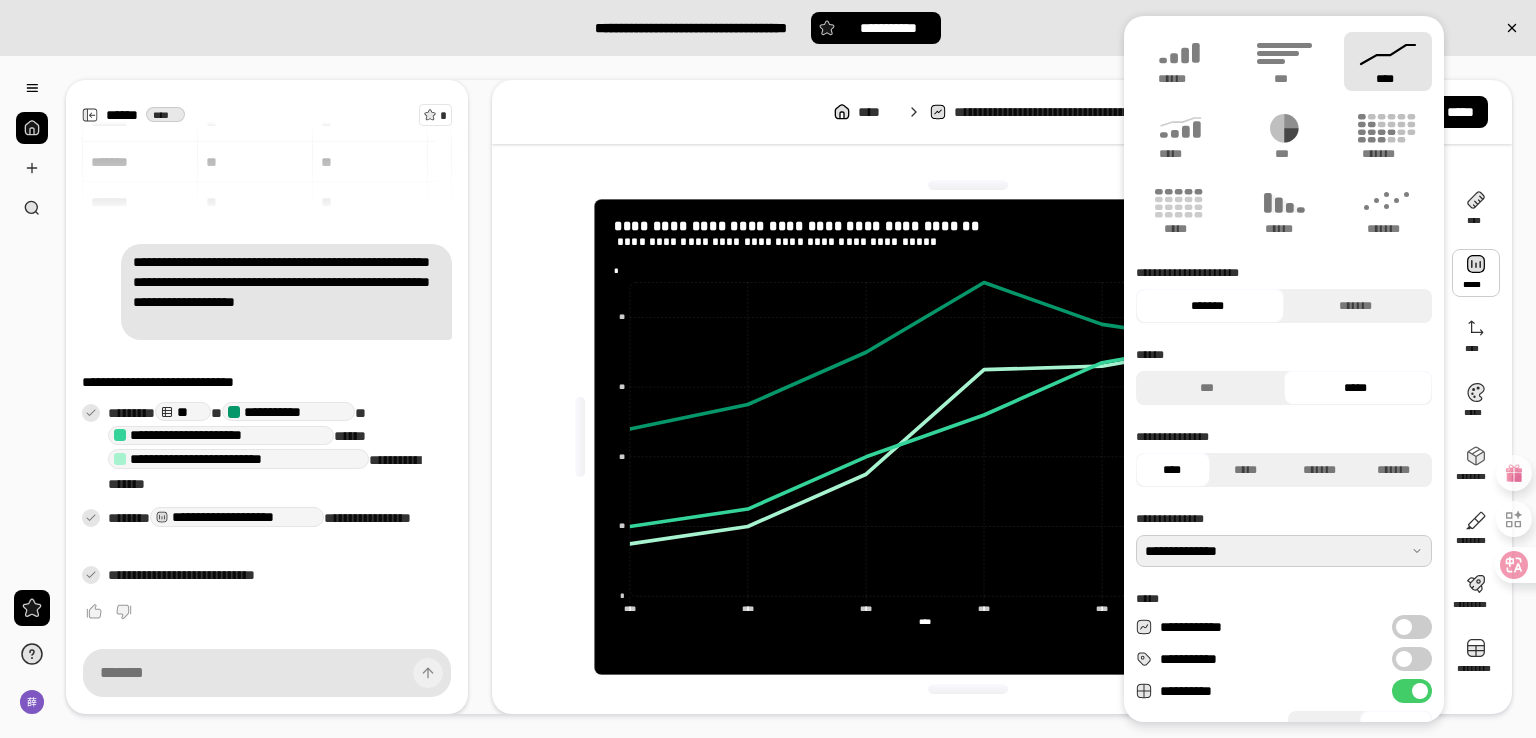 click at bounding box center [1284, 551] 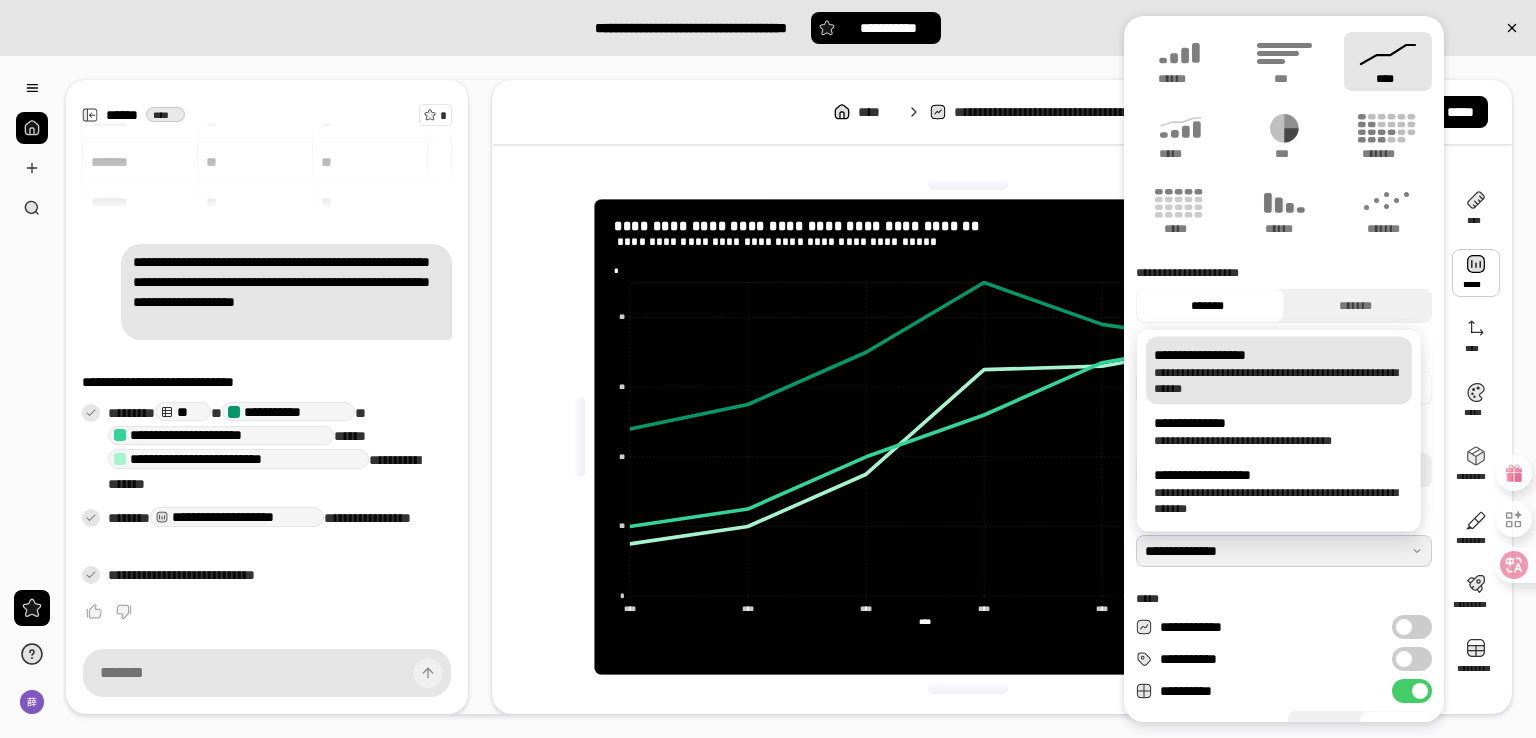 click on "**********" at bounding box center (1279, 380) 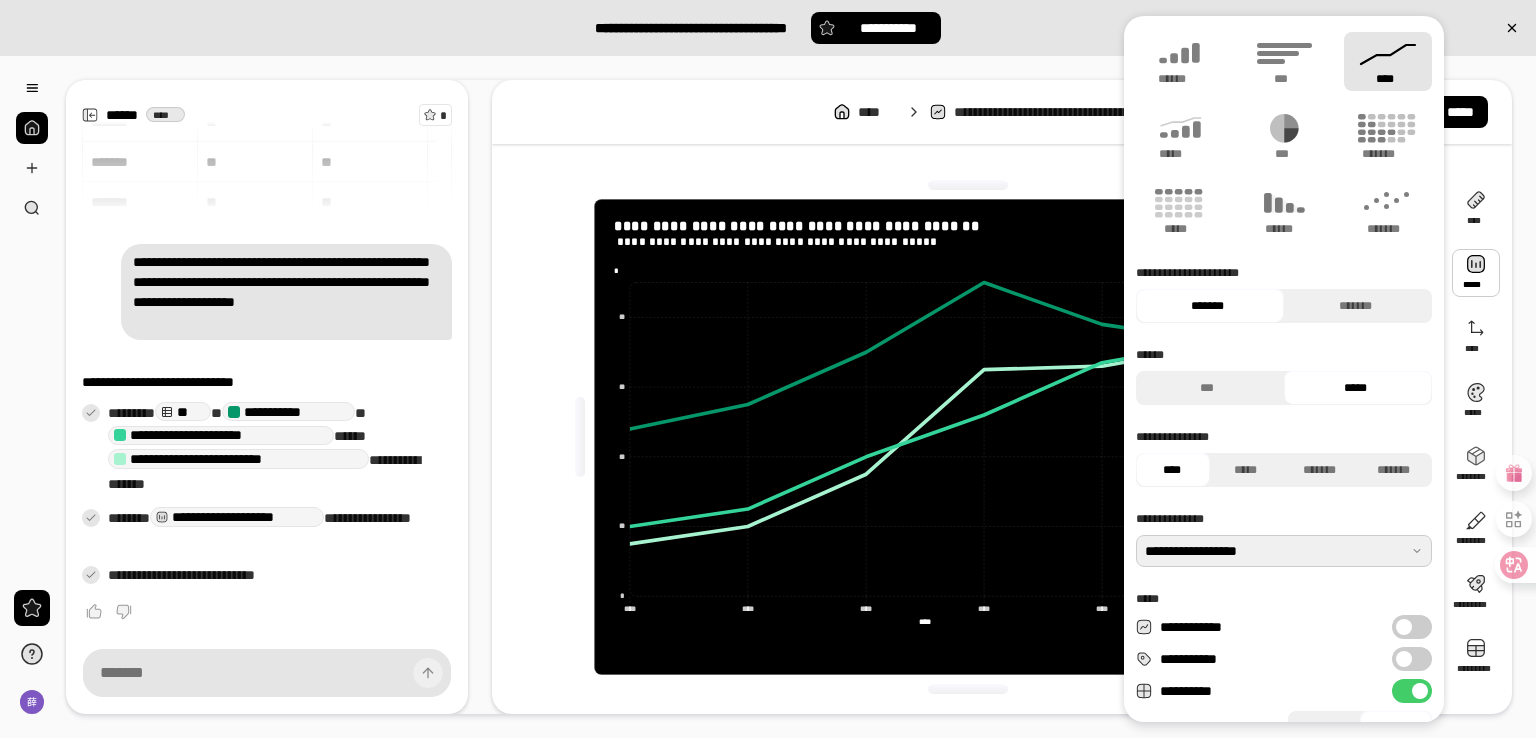 click on "**********" at bounding box center [1284, 462] 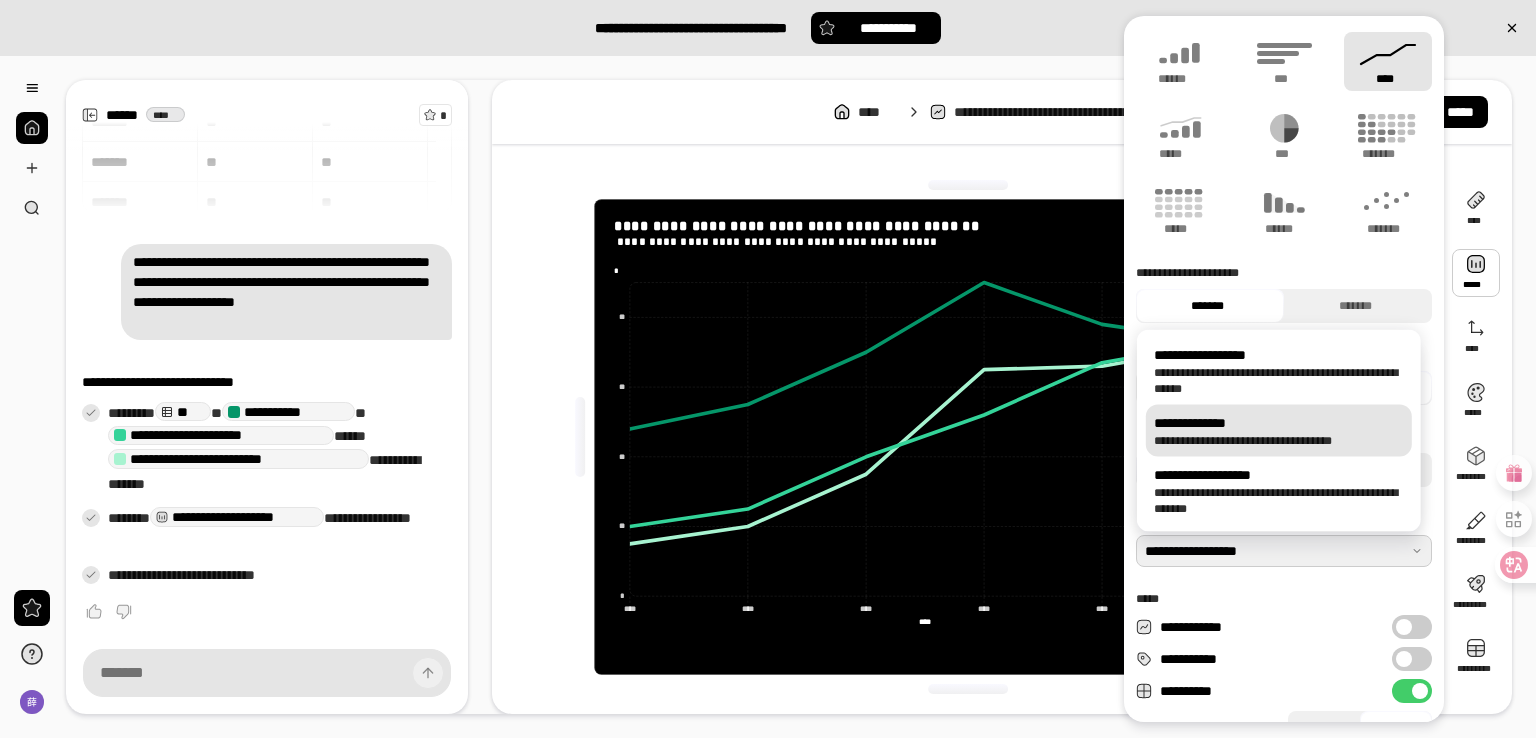 click on "**********" at bounding box center (1279, 440) 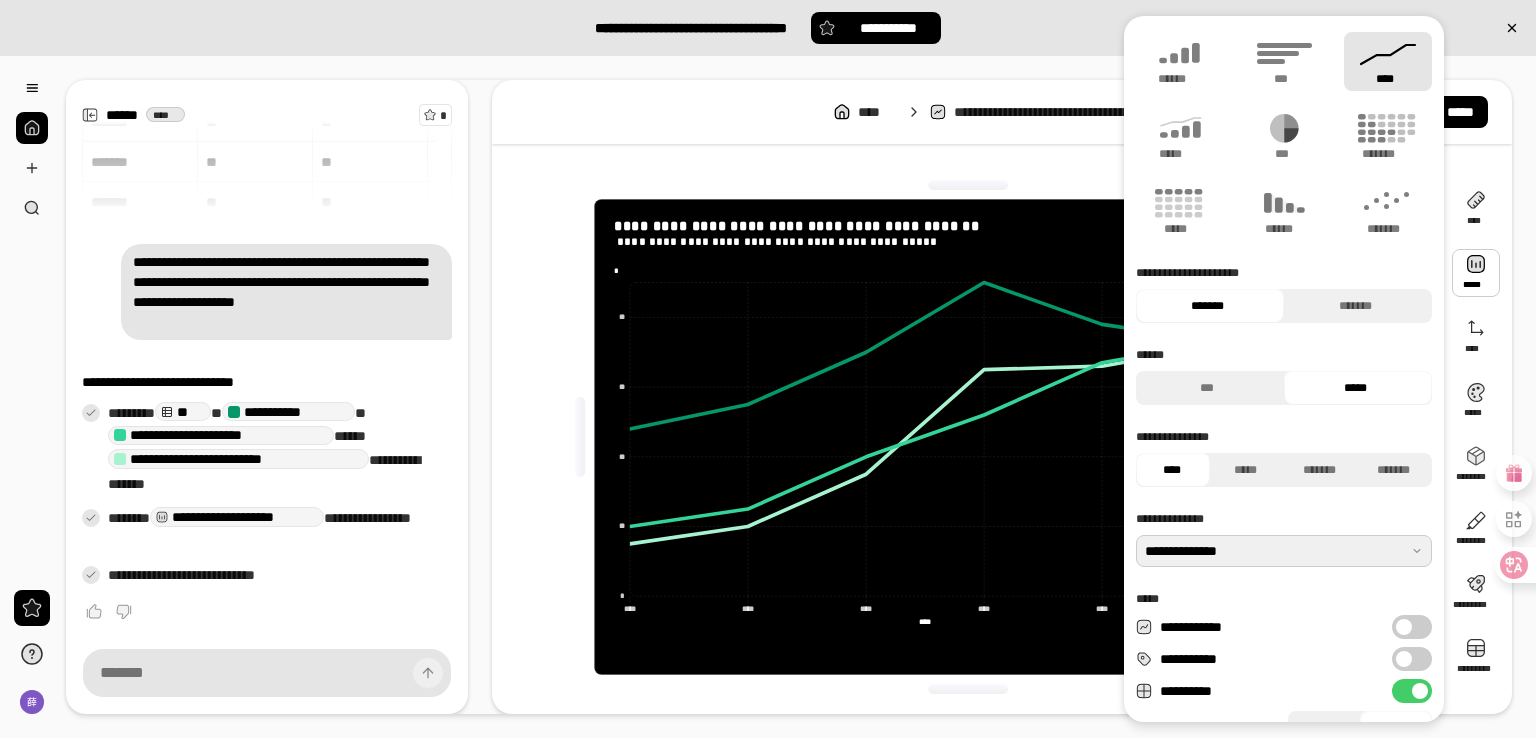 click at bounding box center (1284, 551) 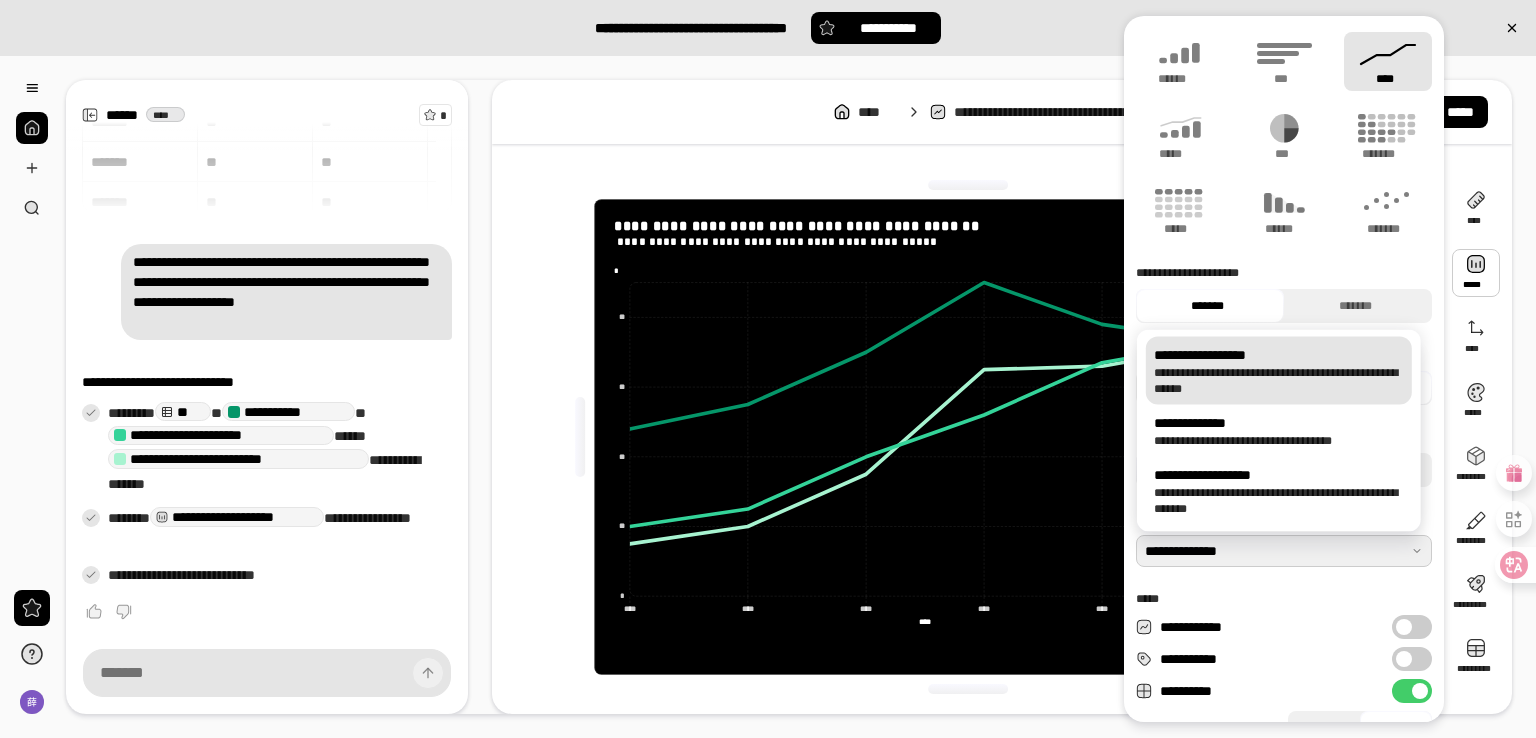 click on "**********" at bounding box center (1279, 380) 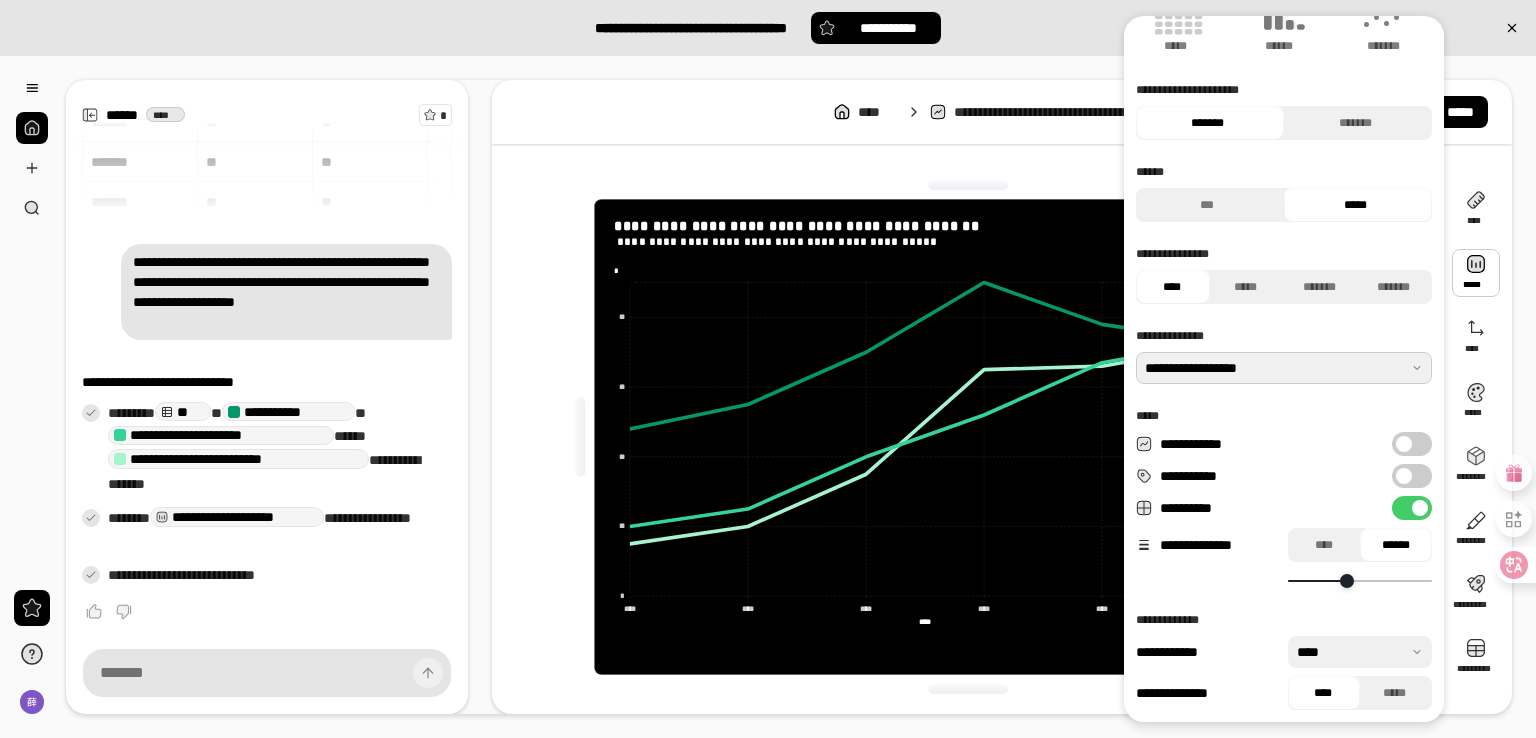 scroll, scrollTop: 187, scrollLeft: 0, axis: vertical 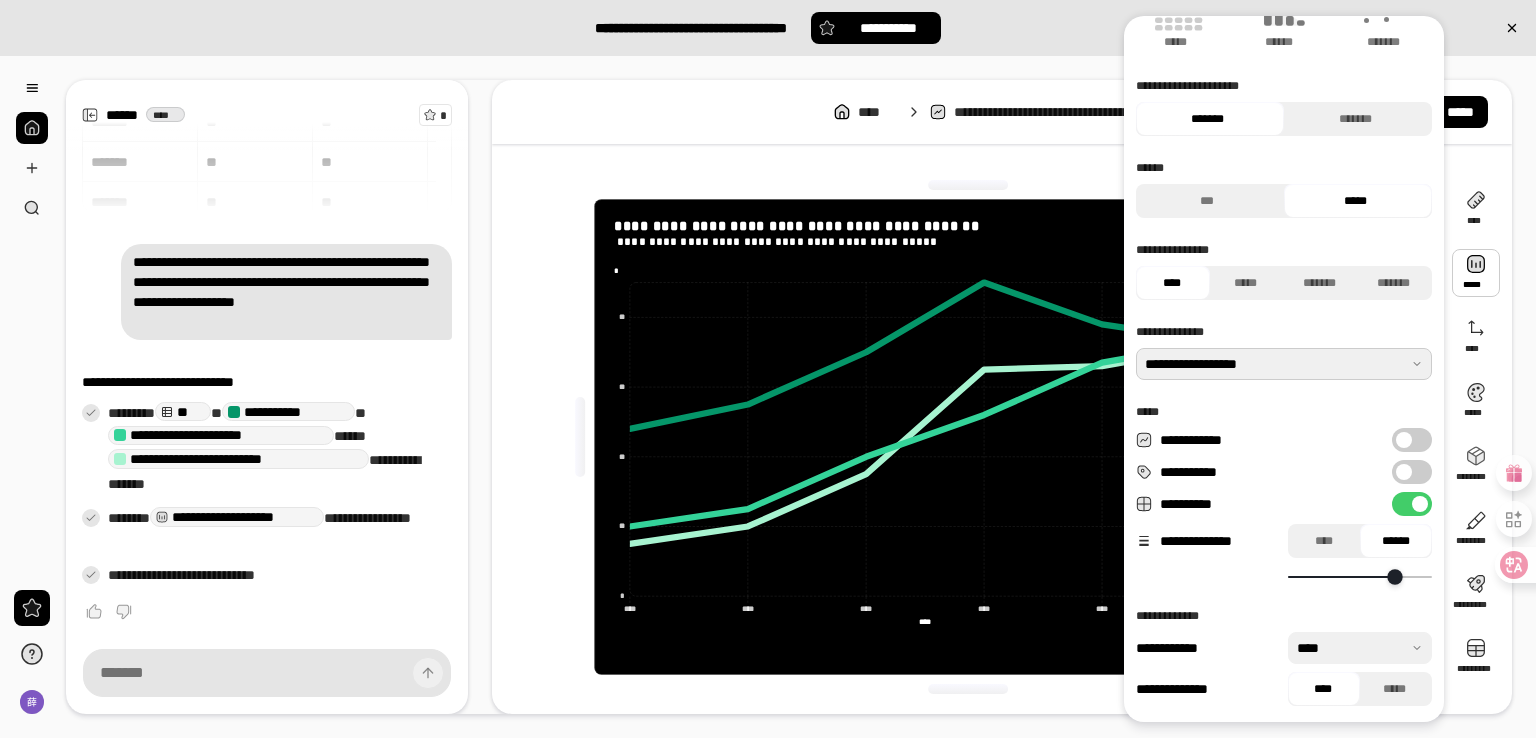 click at bounding box center (1395, 576) 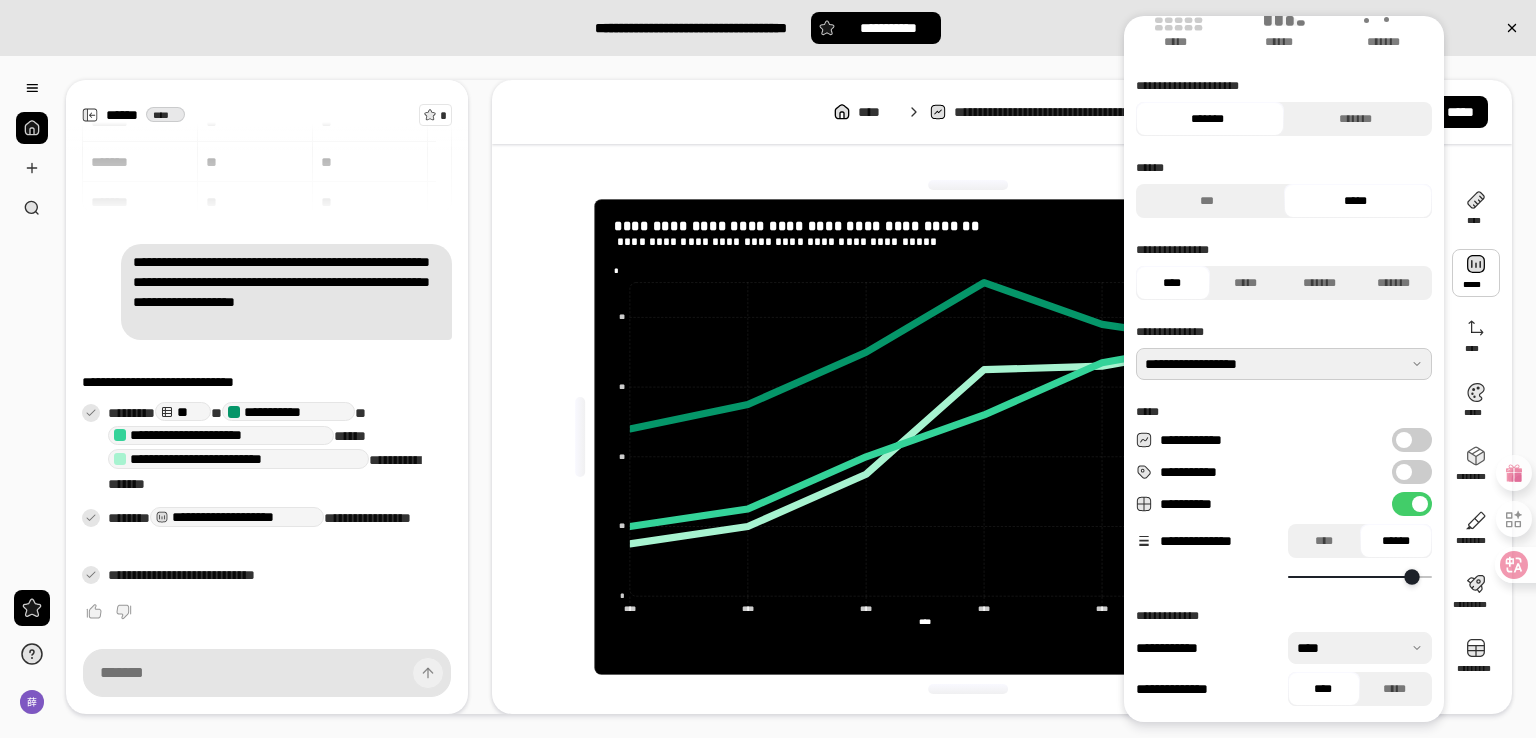 click at bounding box center [1411, 576] 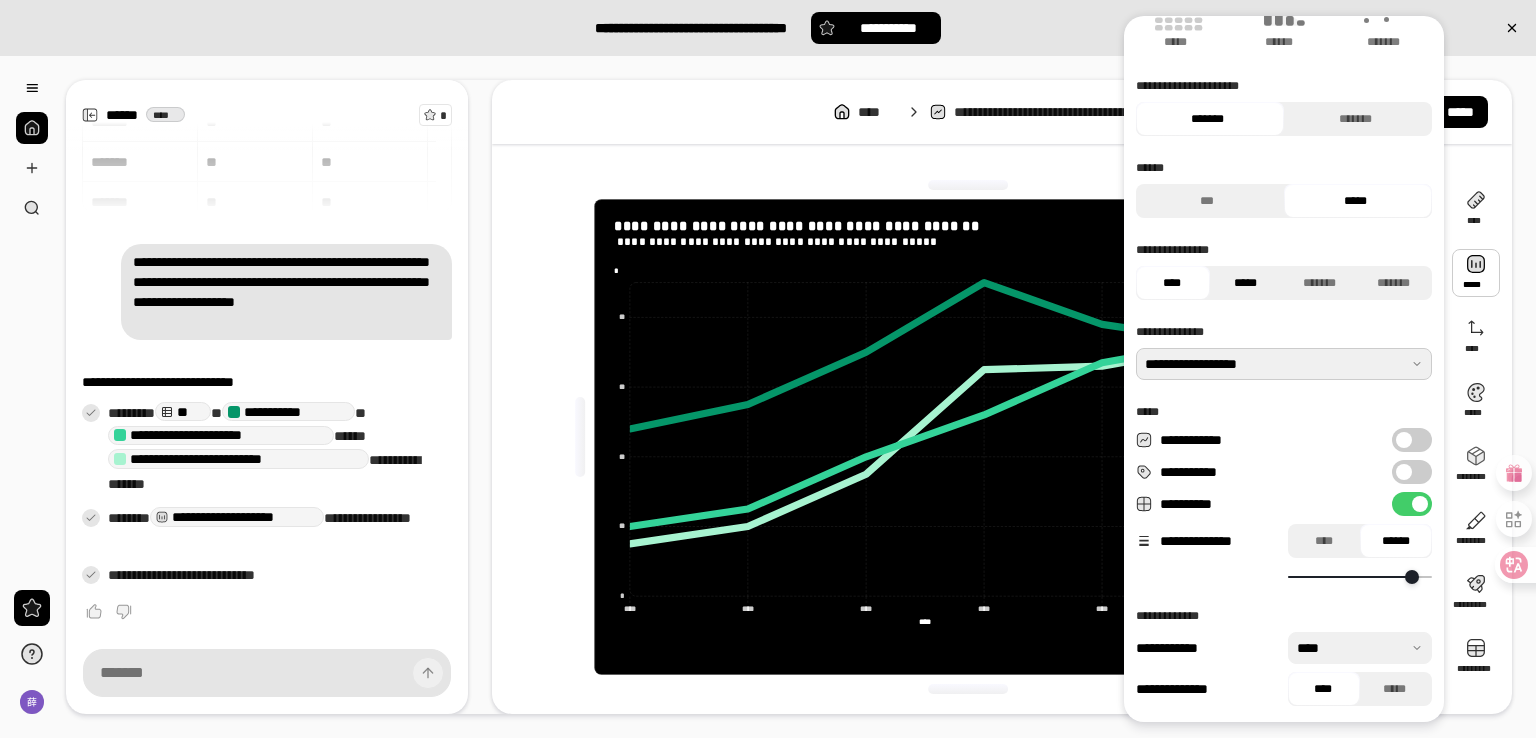 click on "*****" at bounding box center (1245, 283) 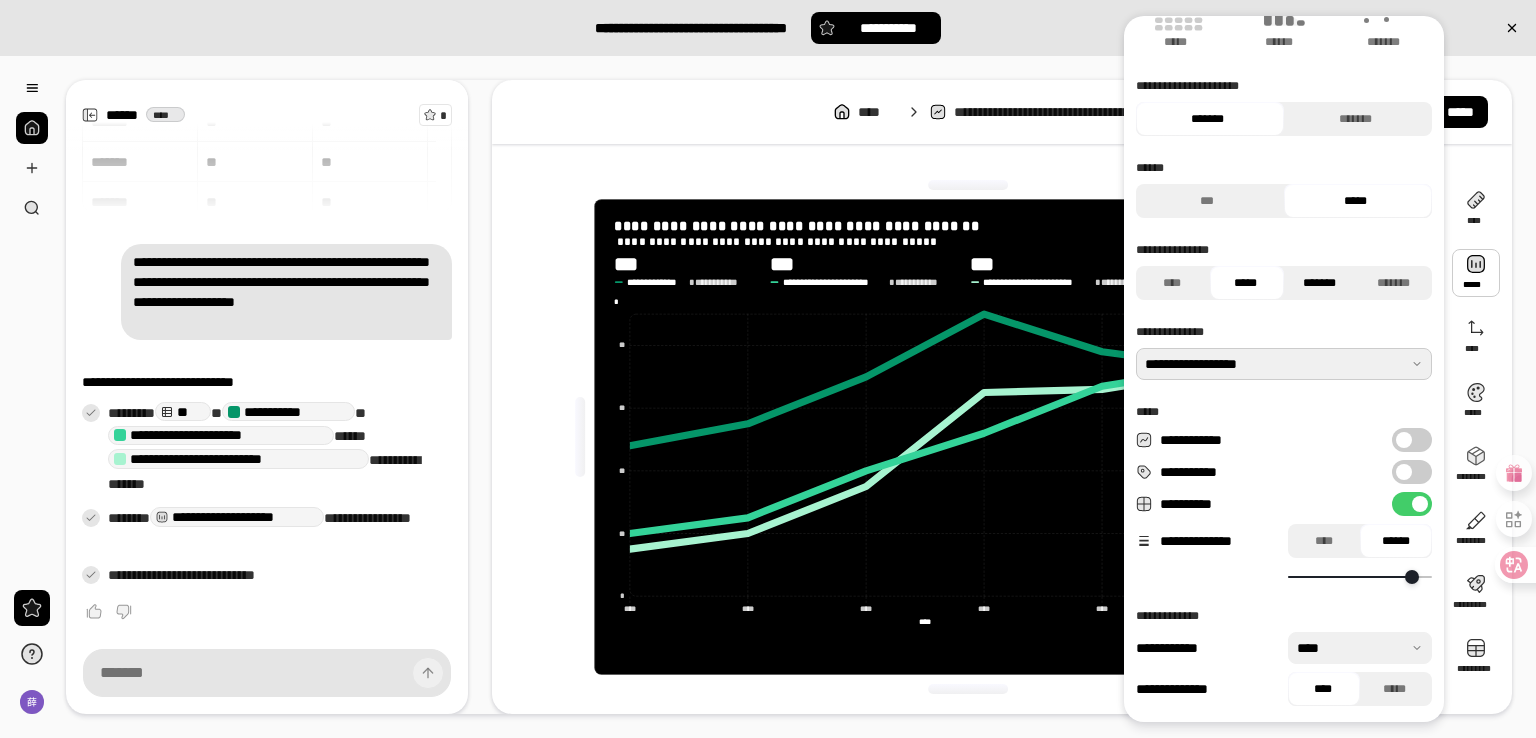 click on "*******" at bounding box center [1319, 283] 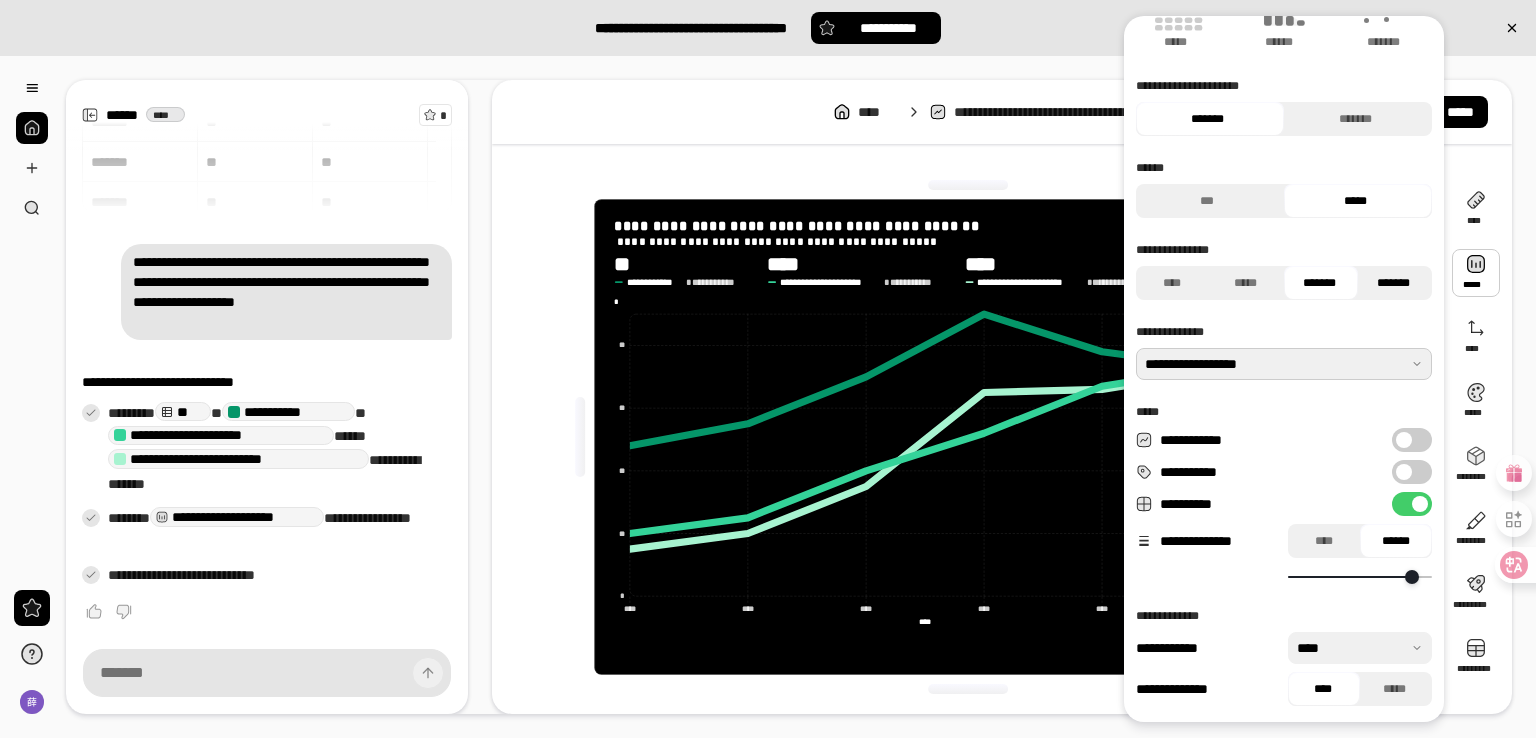 click on "*******" at bounding box center (1393, 283) 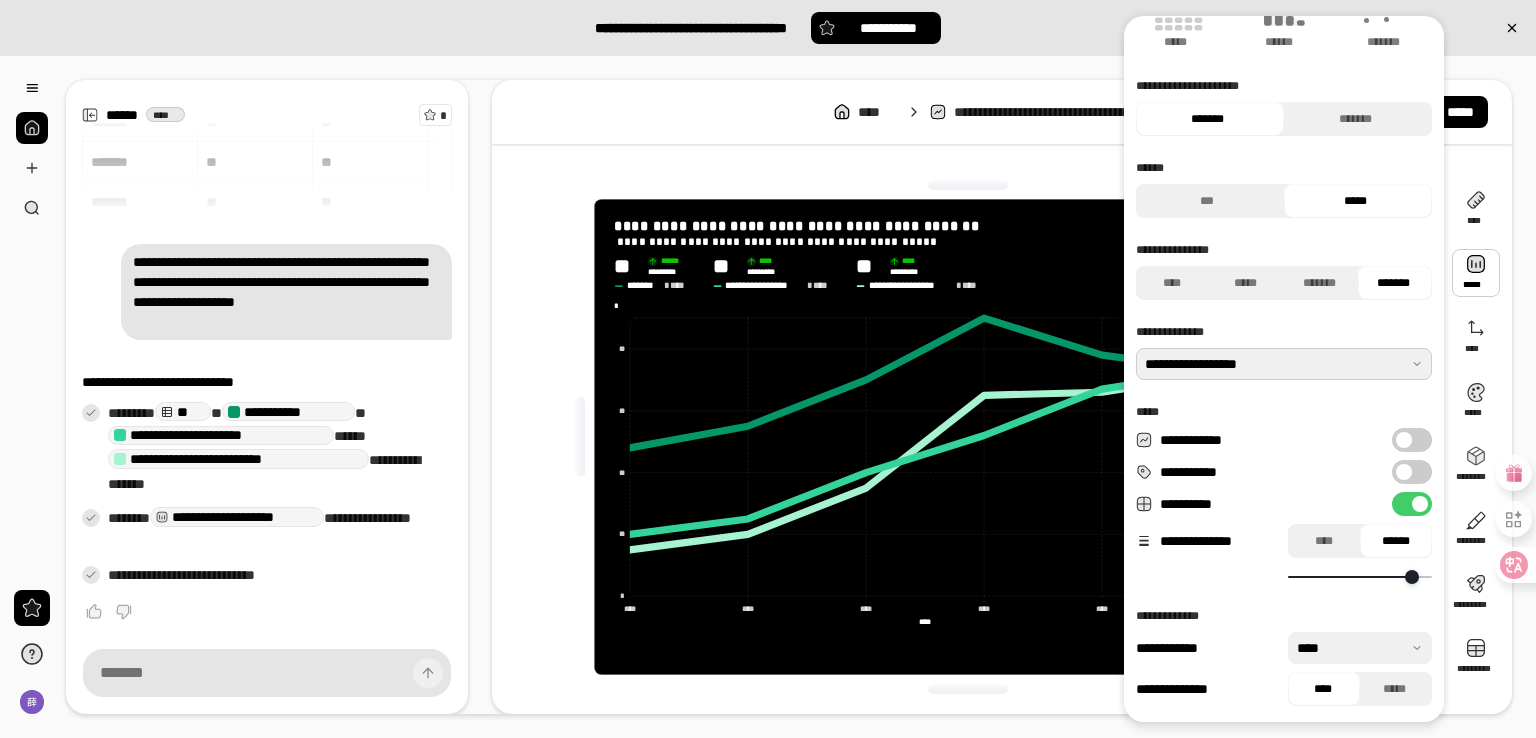 click on "**********" at bounding box center [768, 397] 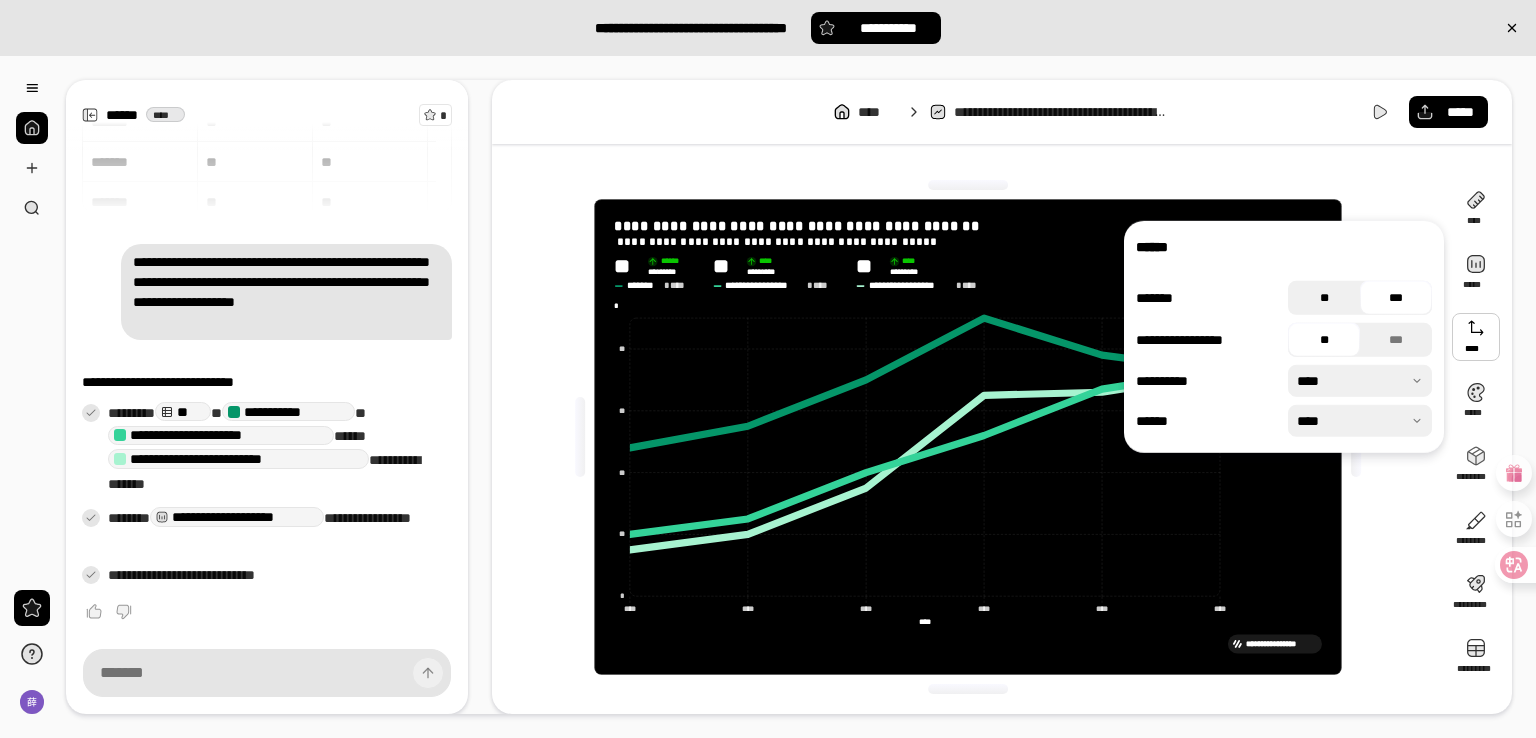 click on "**" at bounding box center [1324, 298] 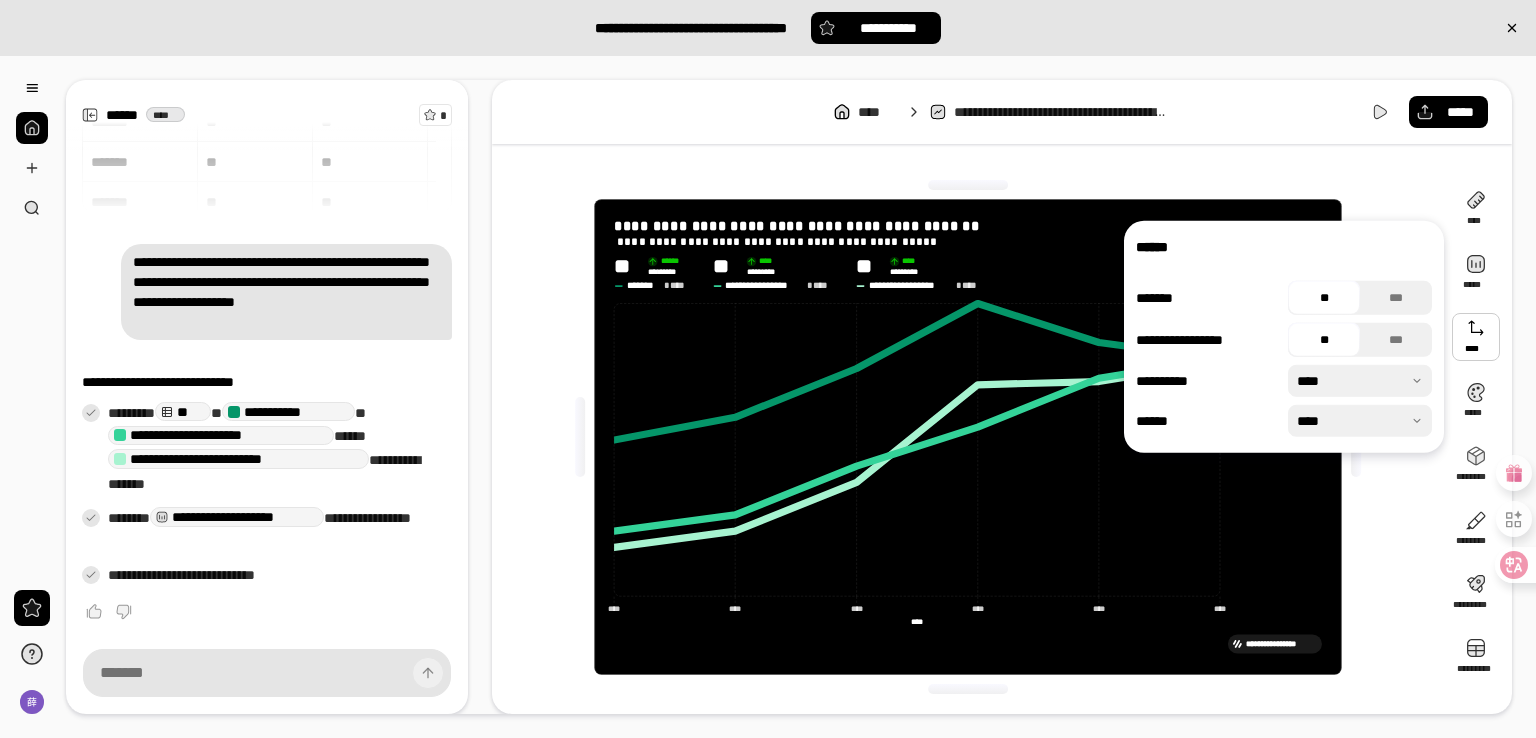 click on "**" at bounding box center [1324, 298] 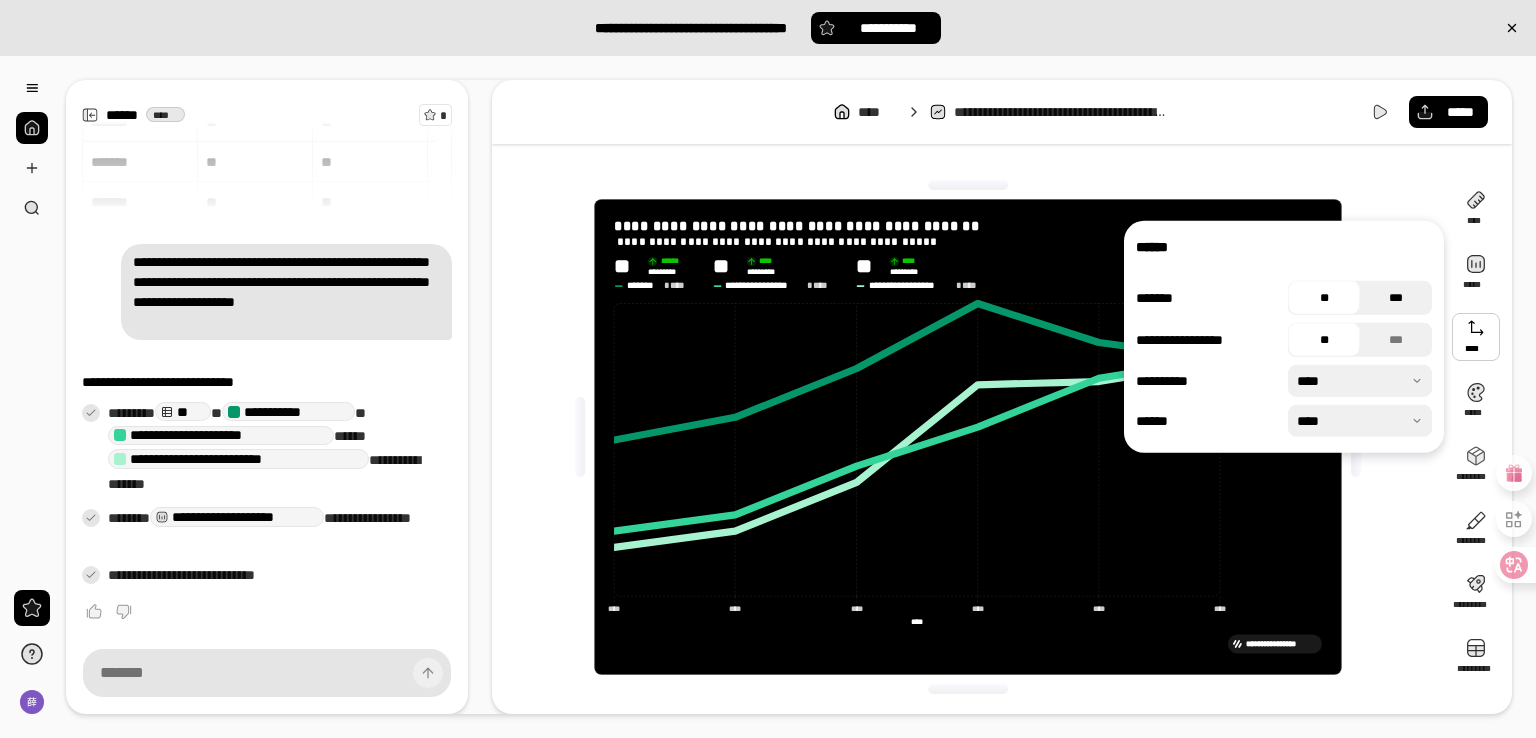 click on "***" at bounding box center [1396, 298] 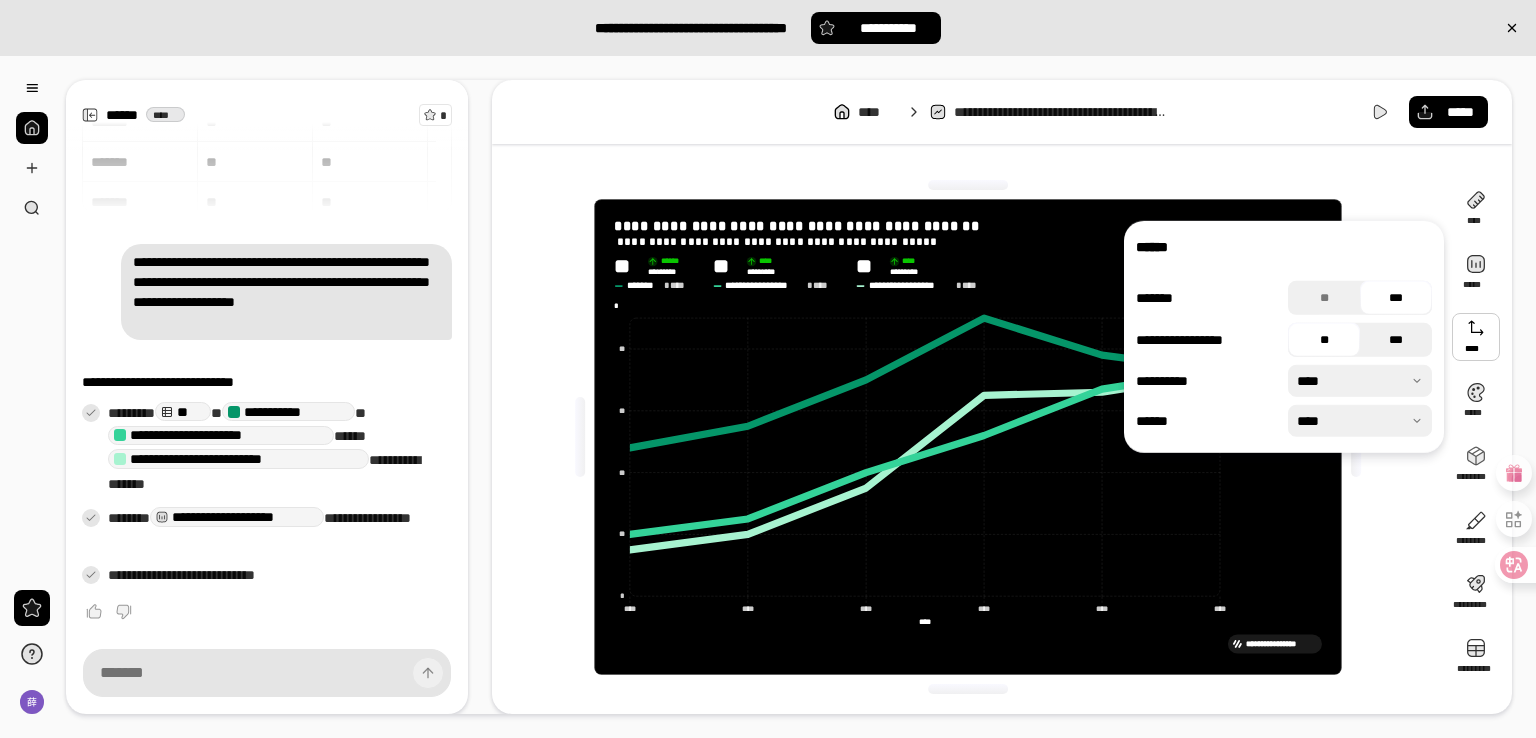 click on "***" at bounding box center (1396, 340) 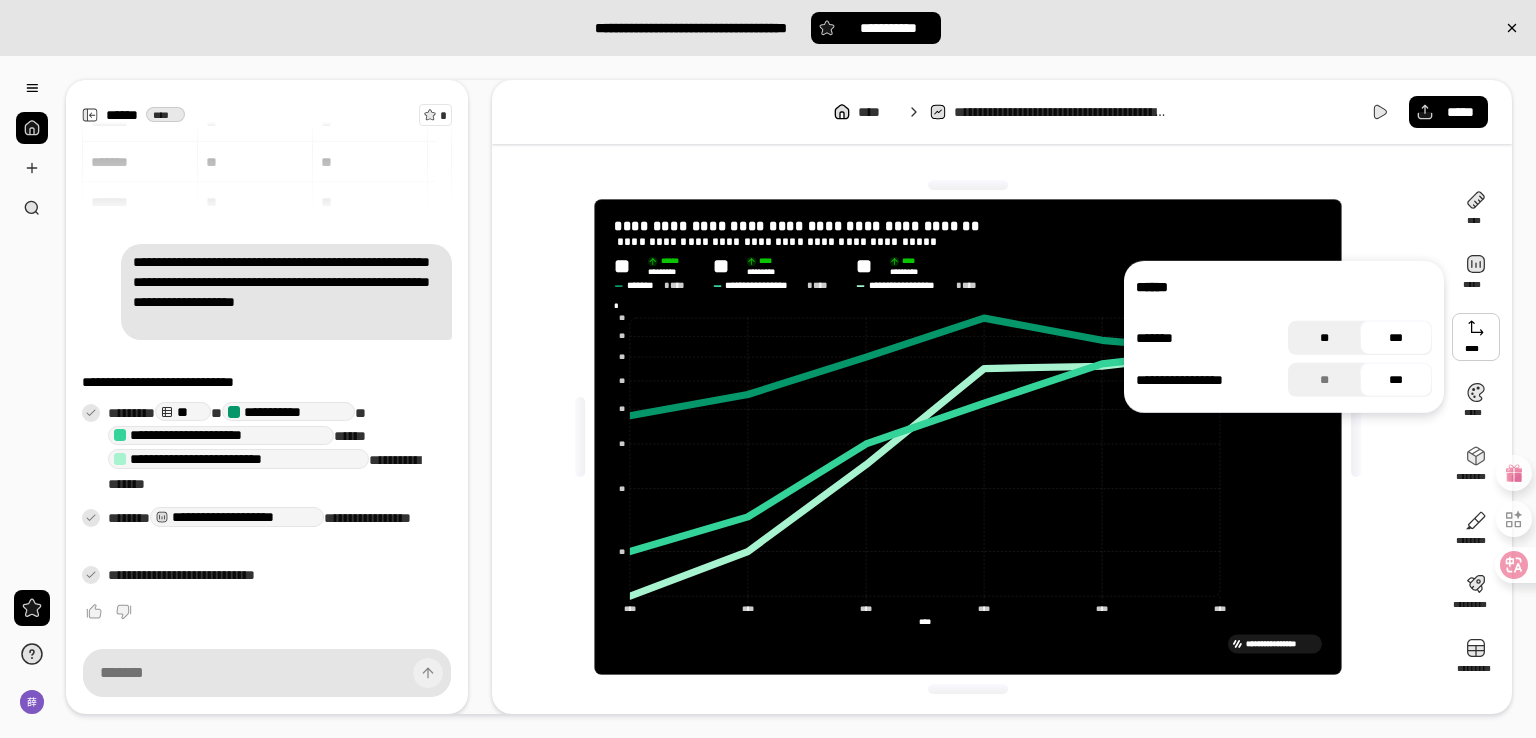 click on "**" at bounding box center (1324, 338) 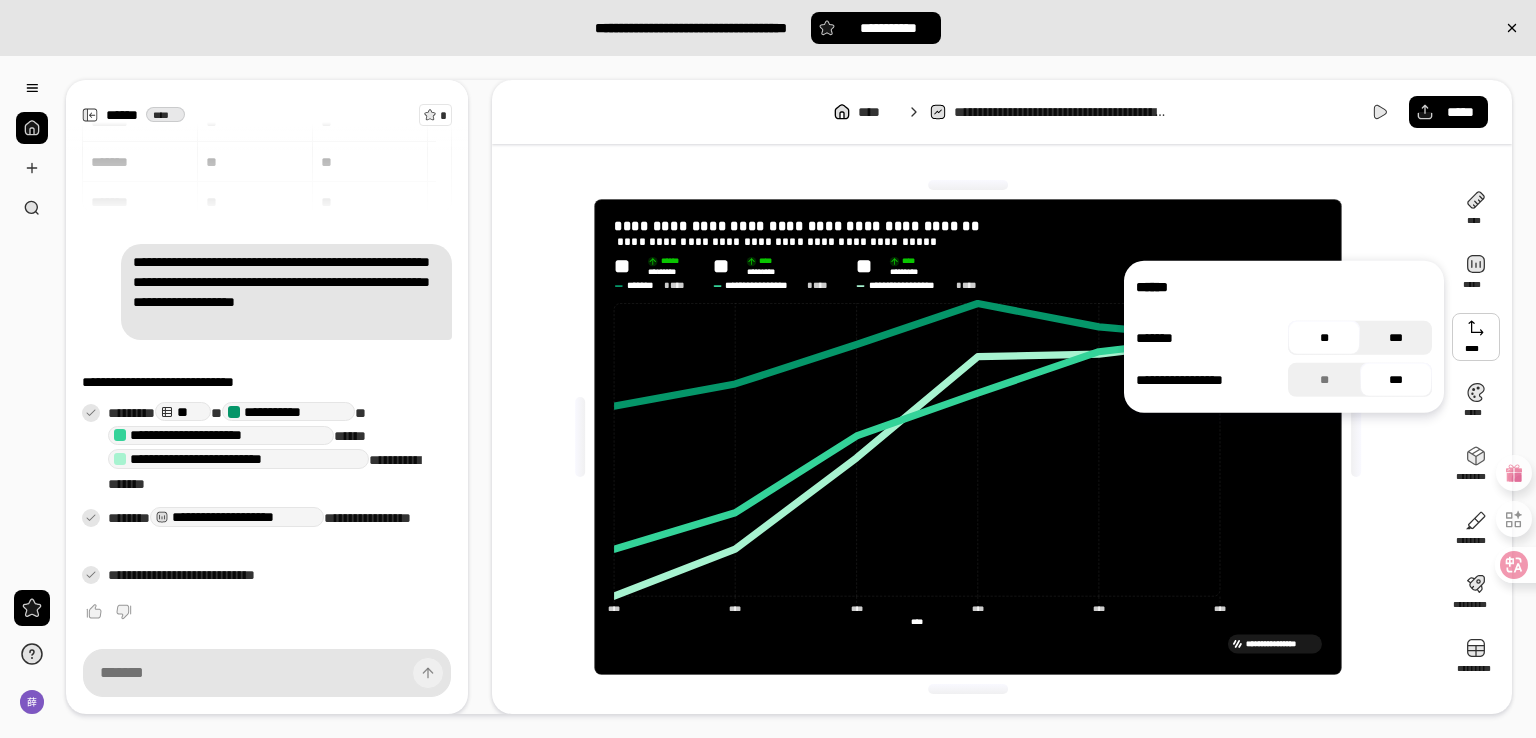 click on "***" at bounding box center (1396, 338) 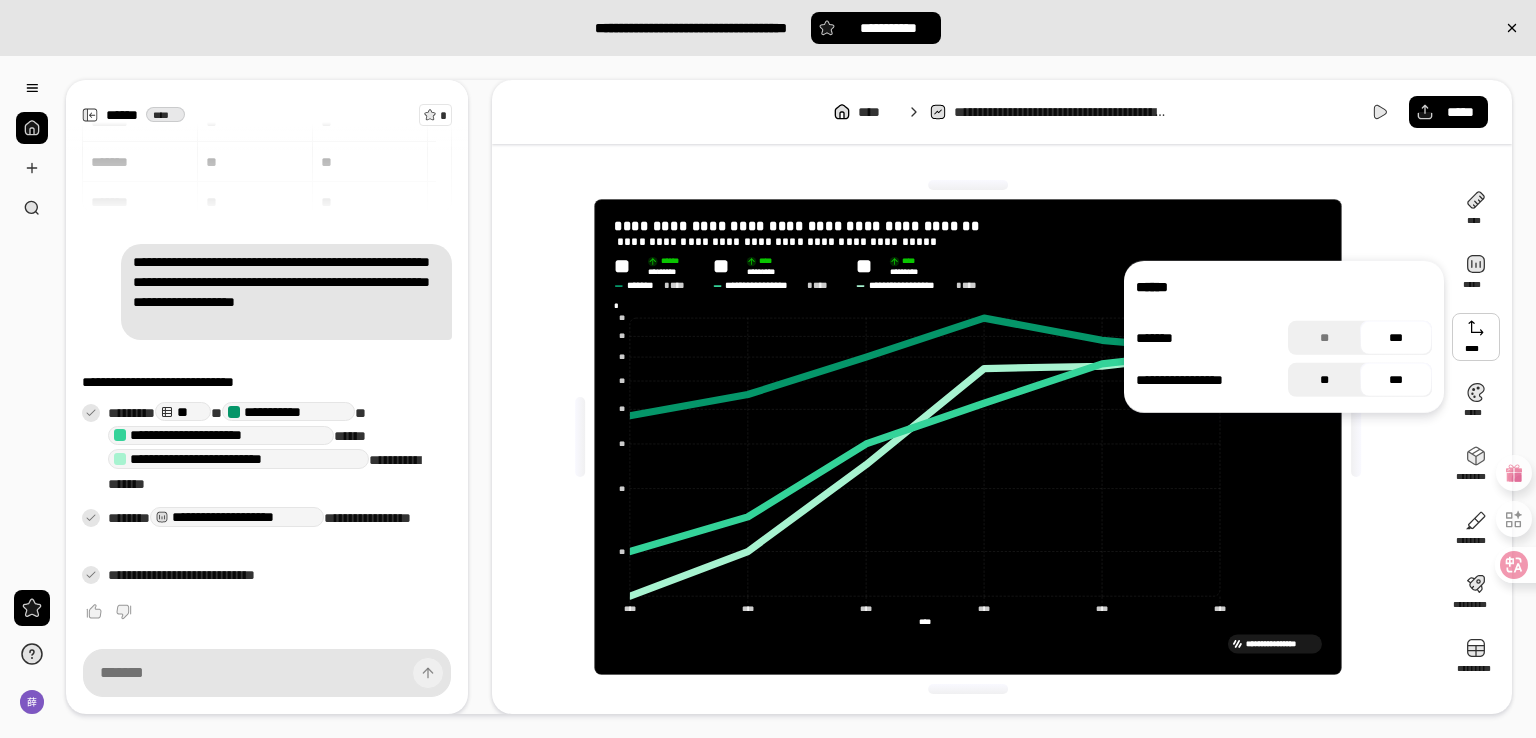 click on "**" at bounding box center (1324, 380) 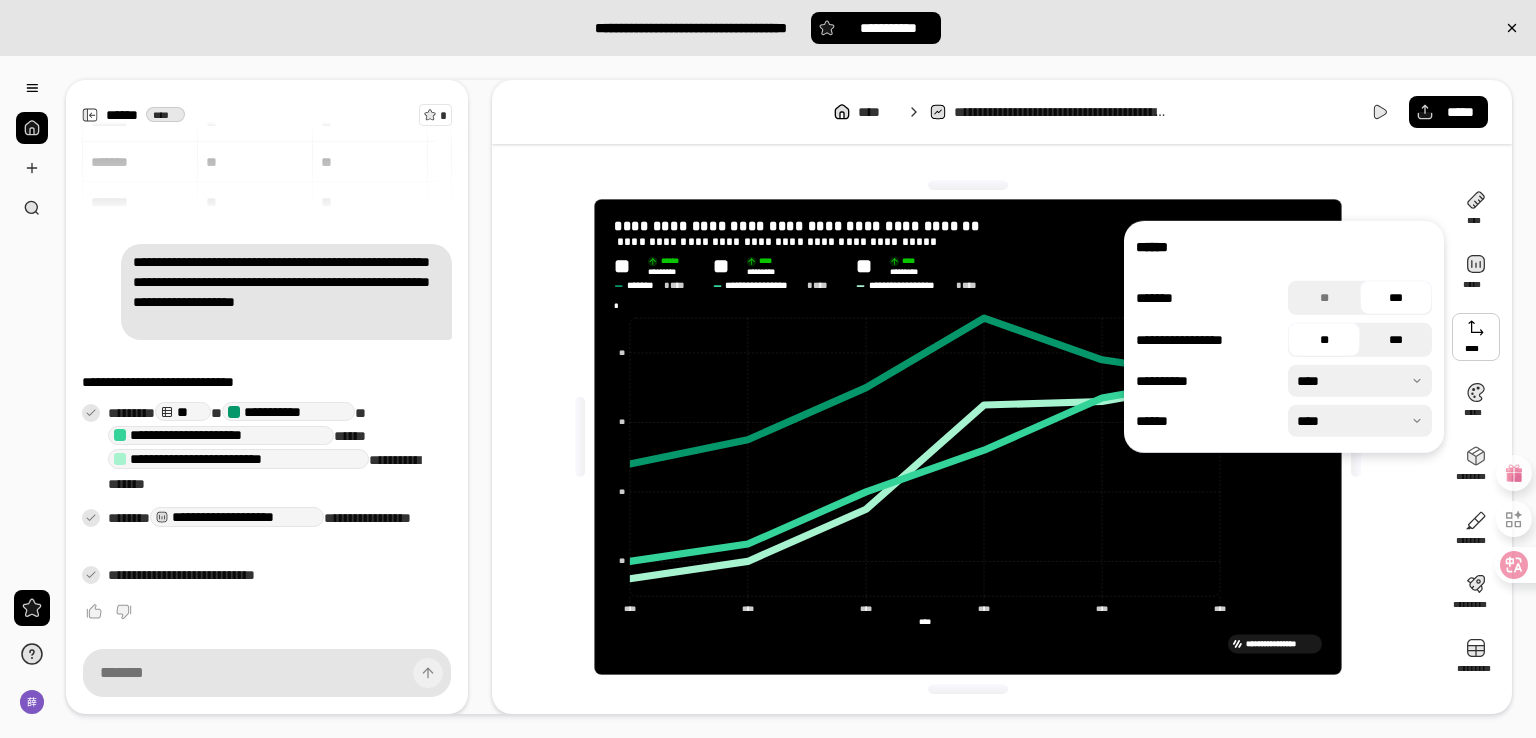 click on "***" at bounding box center (1396, 340) 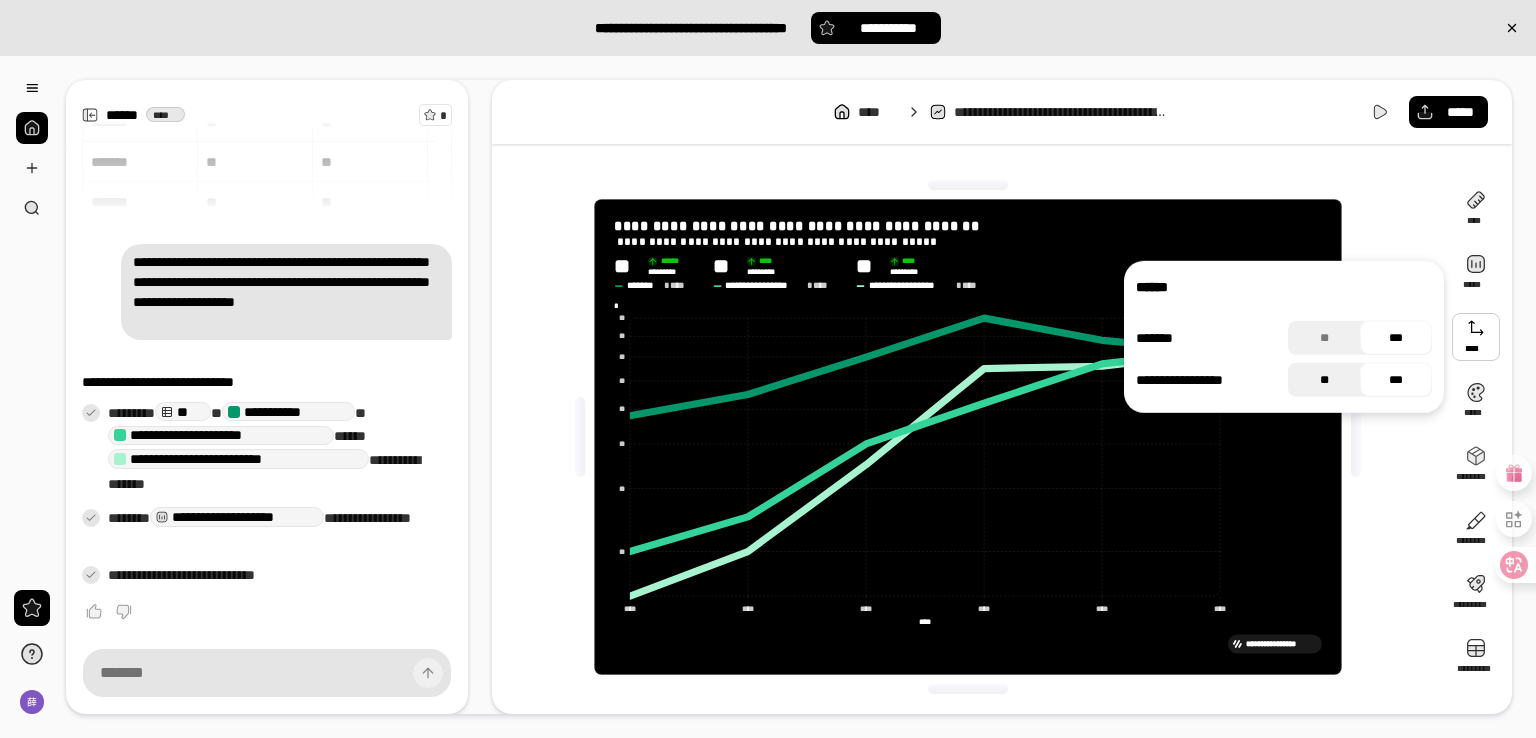 click on "**" at bounding box center (1324, 380) 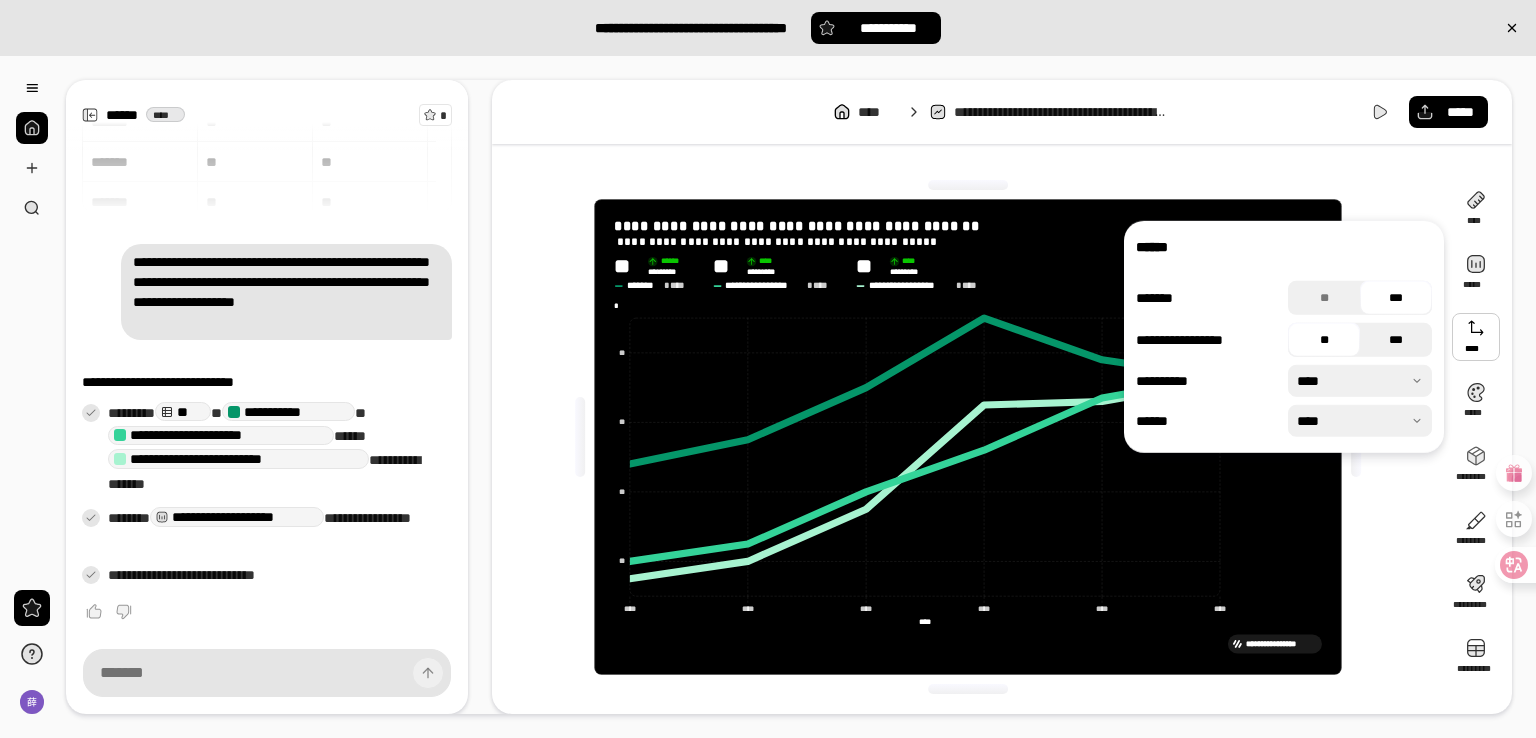 click on "***" at bounding box center [1396, 340] 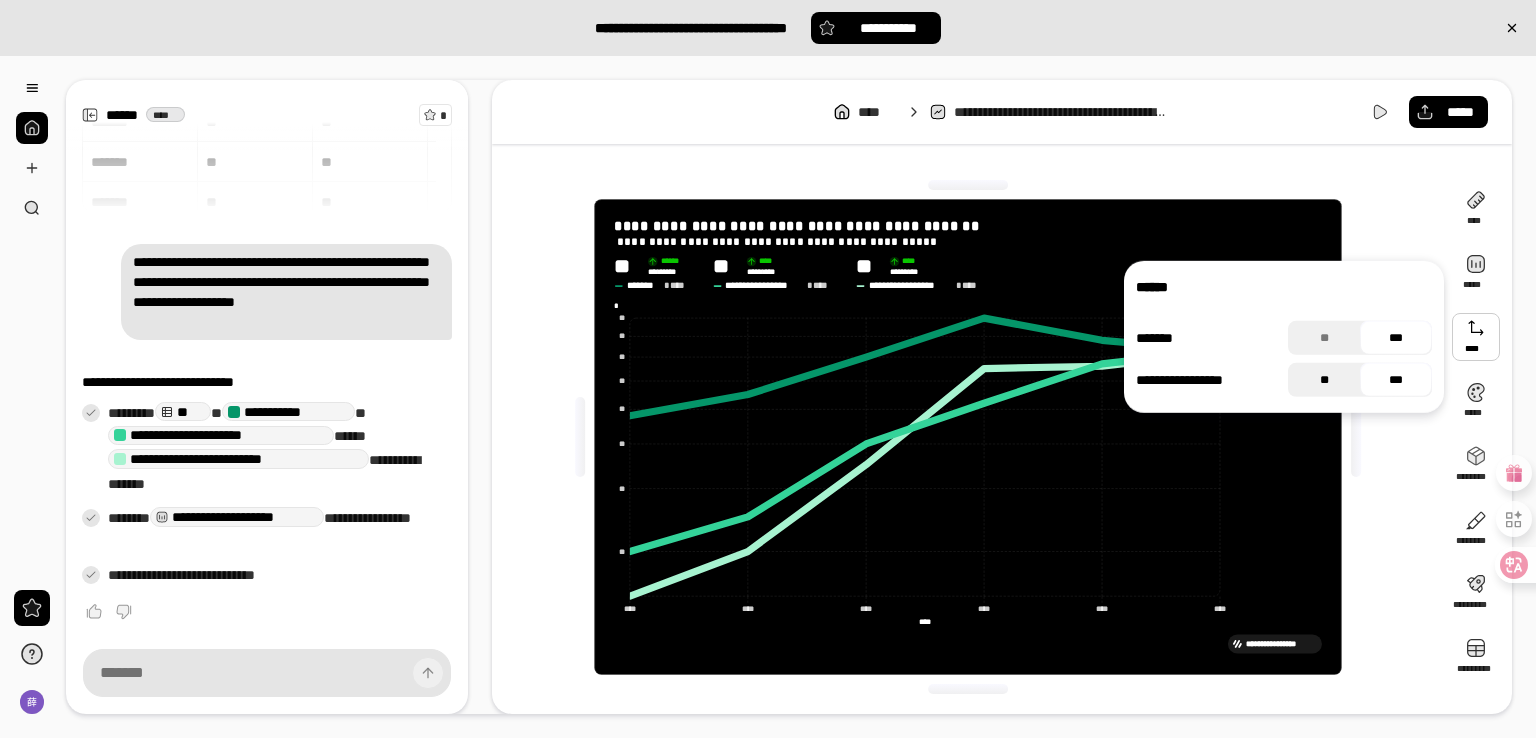 click on "**" at bounding box center (1324, 380) 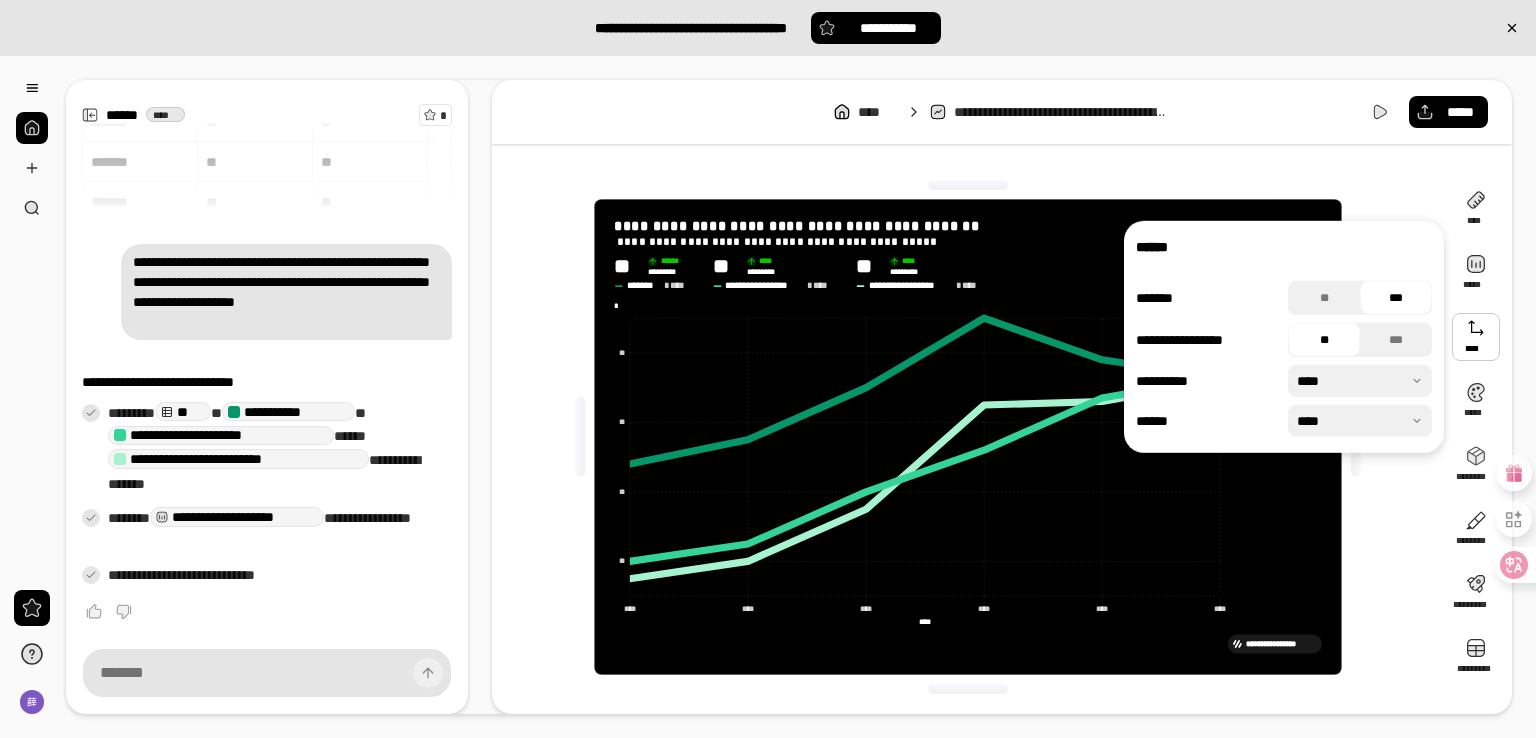 click on "**********" at bounding box center (968, 437) 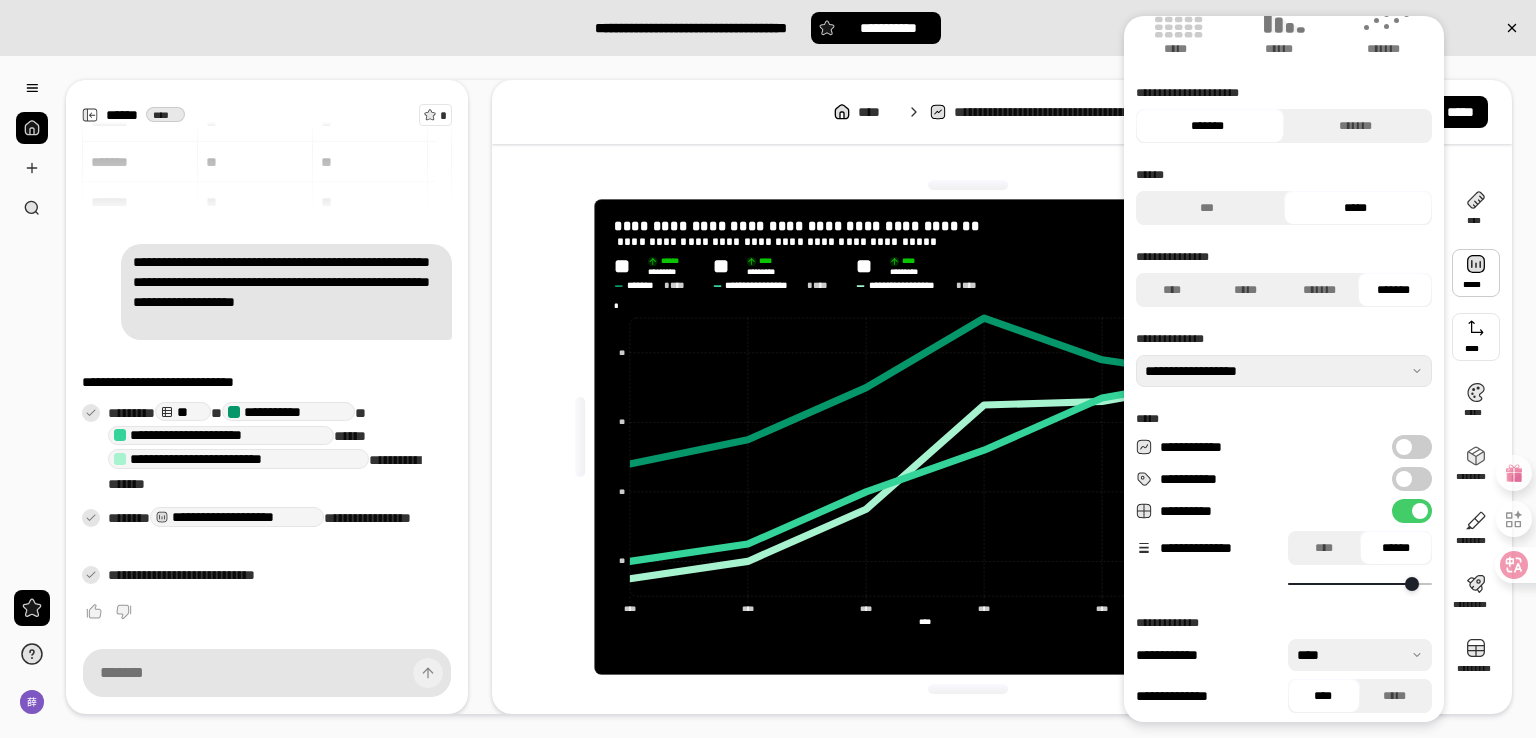 scroll, scrollTop: 187, scrollLeft: 0, axis: vertical 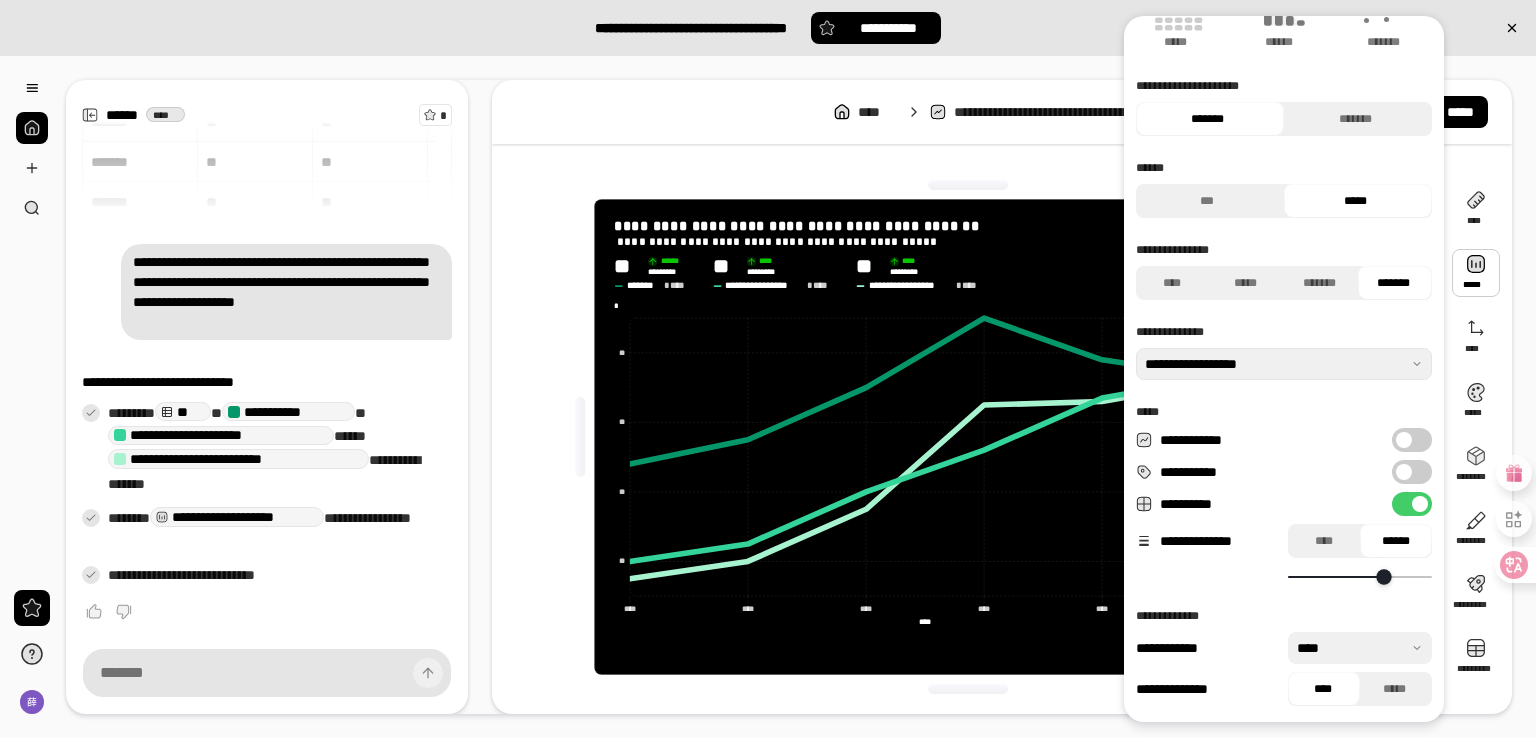 click at bounding box center (1383, 576) 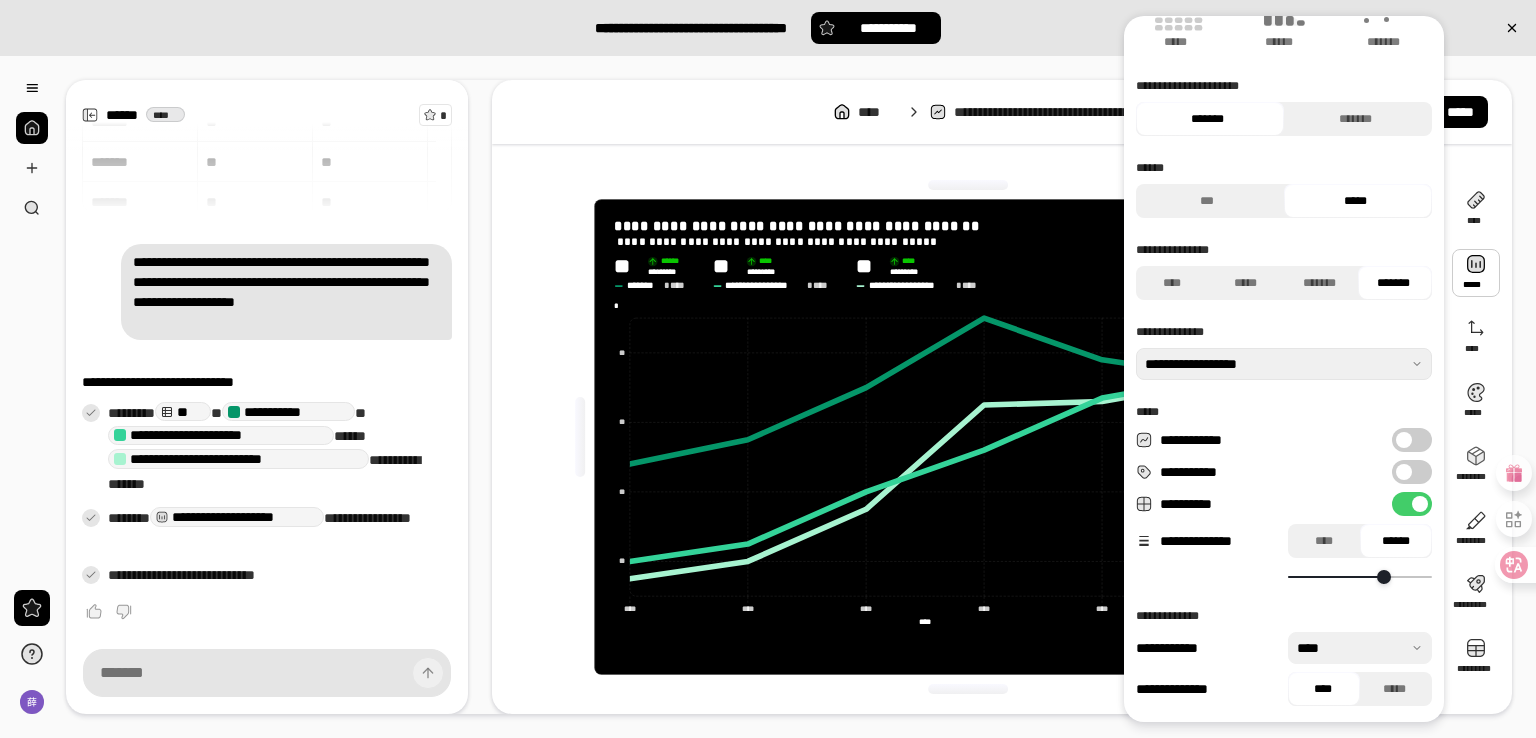 click on "**********" at bounding box center [968, 437] 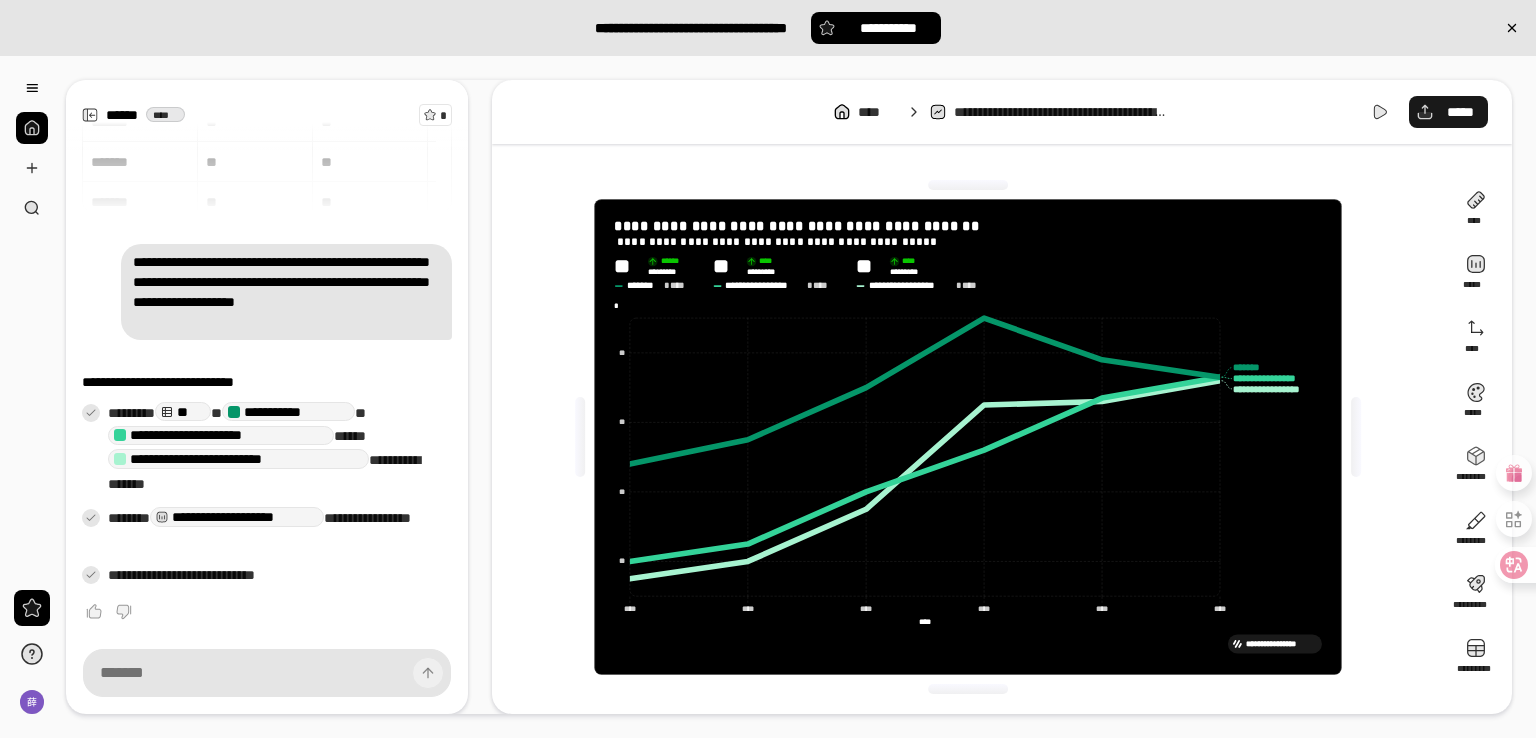 click on "*****" at bounding box center (1460, 112) 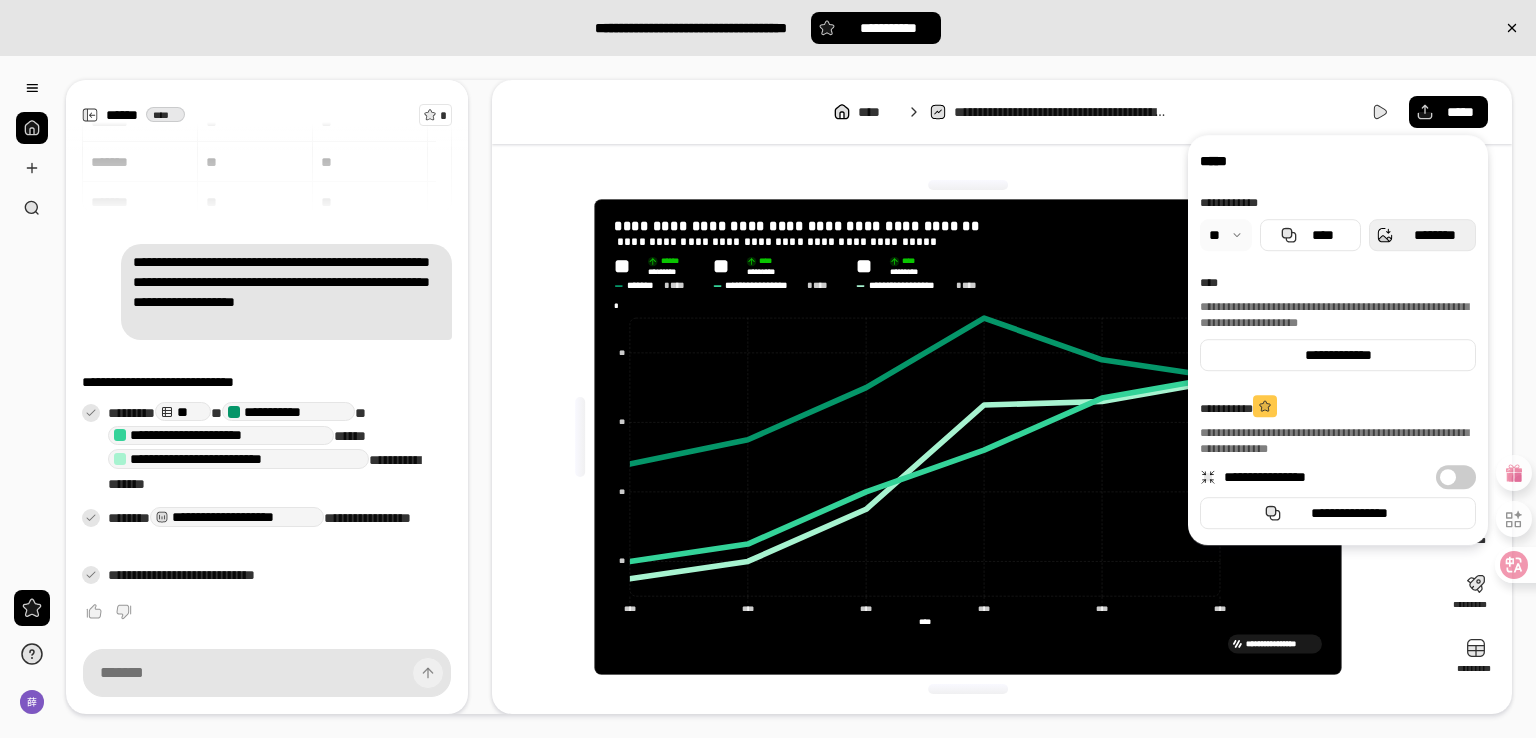 click on "********" at bounding box center (1434, 235) 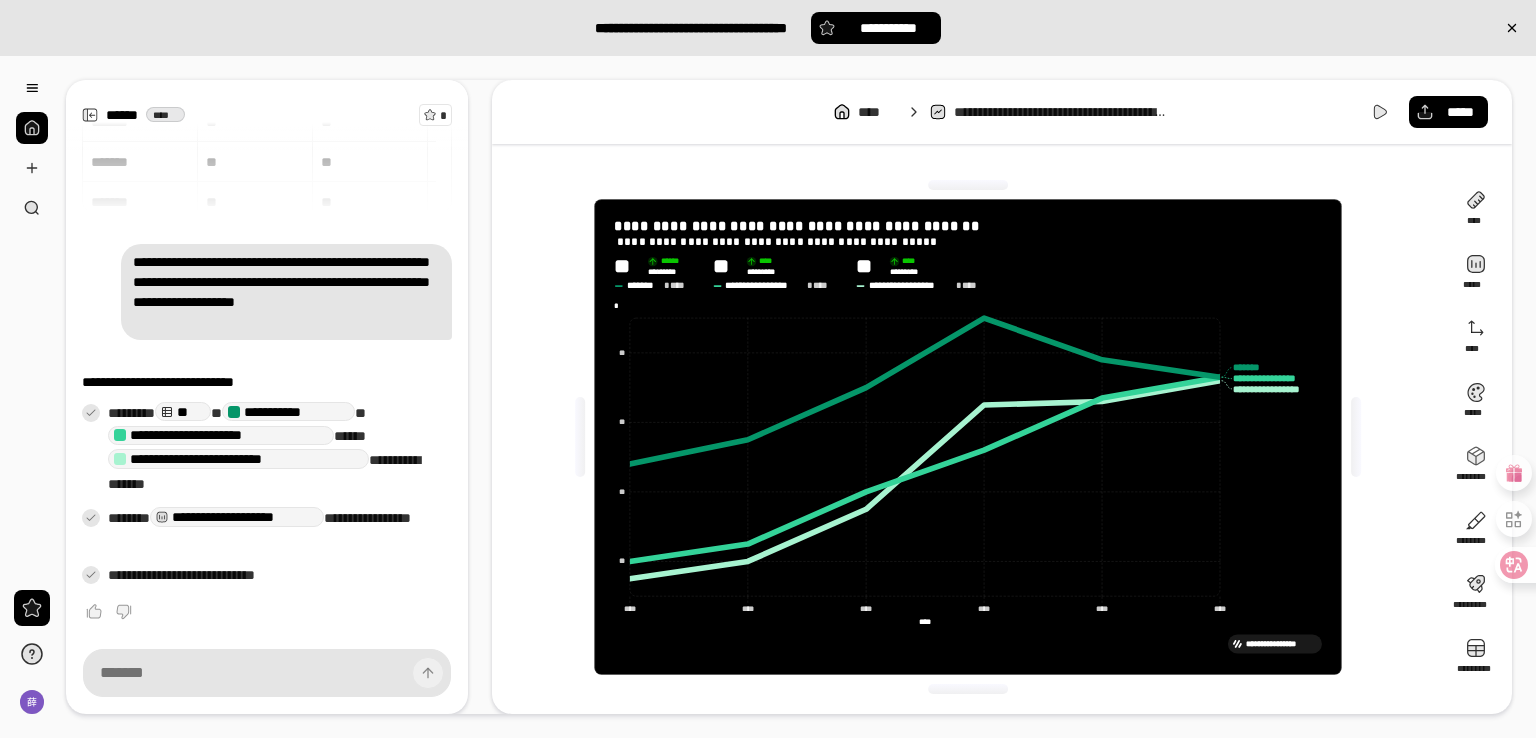 click at bounding box center (1521, 723) 